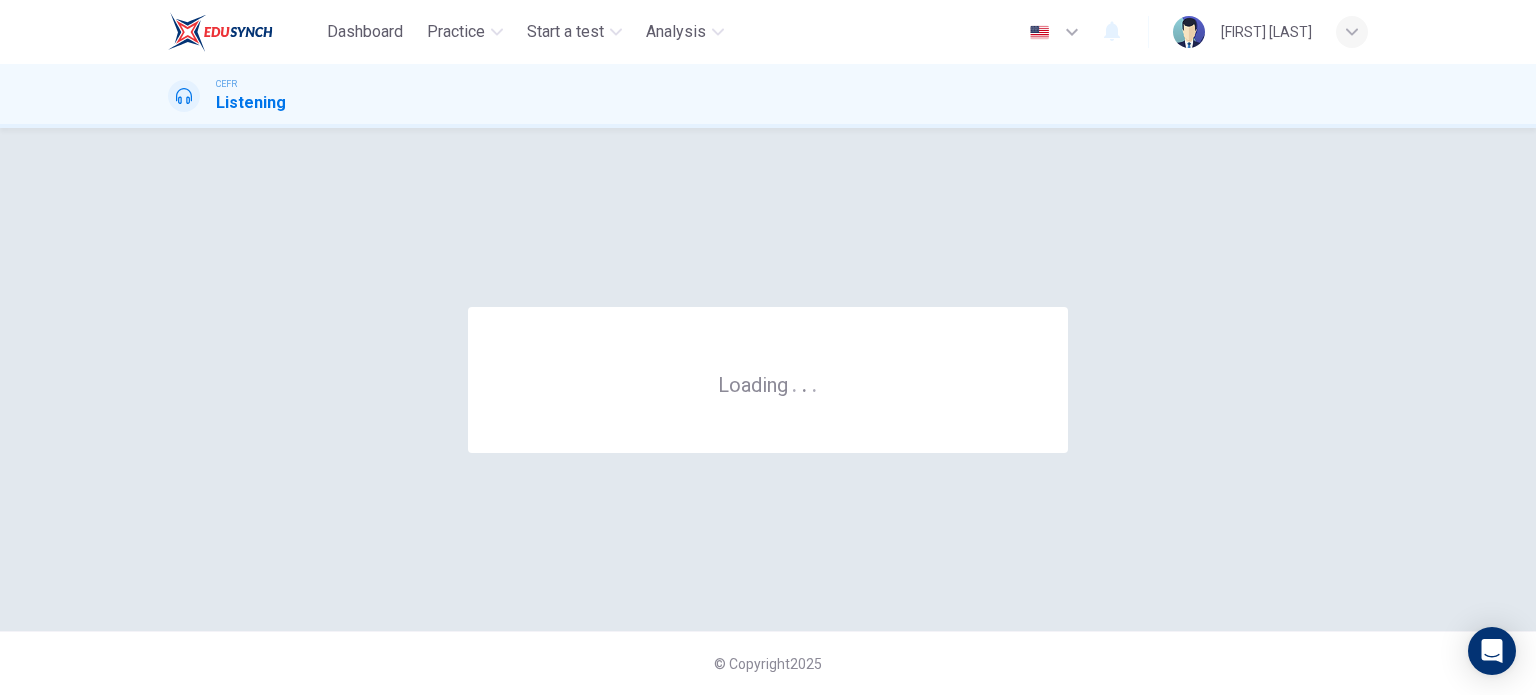 scroll, scrollTop: 0, scrollLeft: 0, axis: both 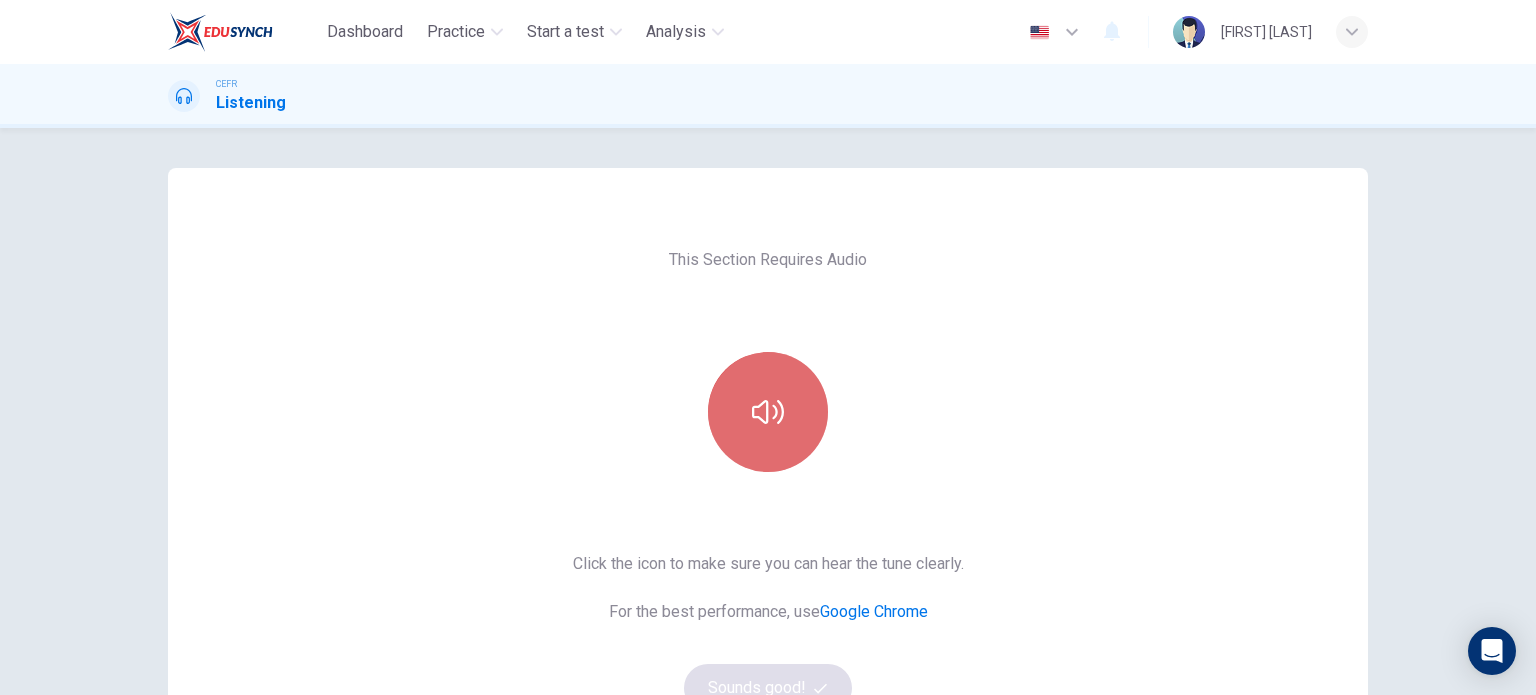 click at bounding box center (768, 412) 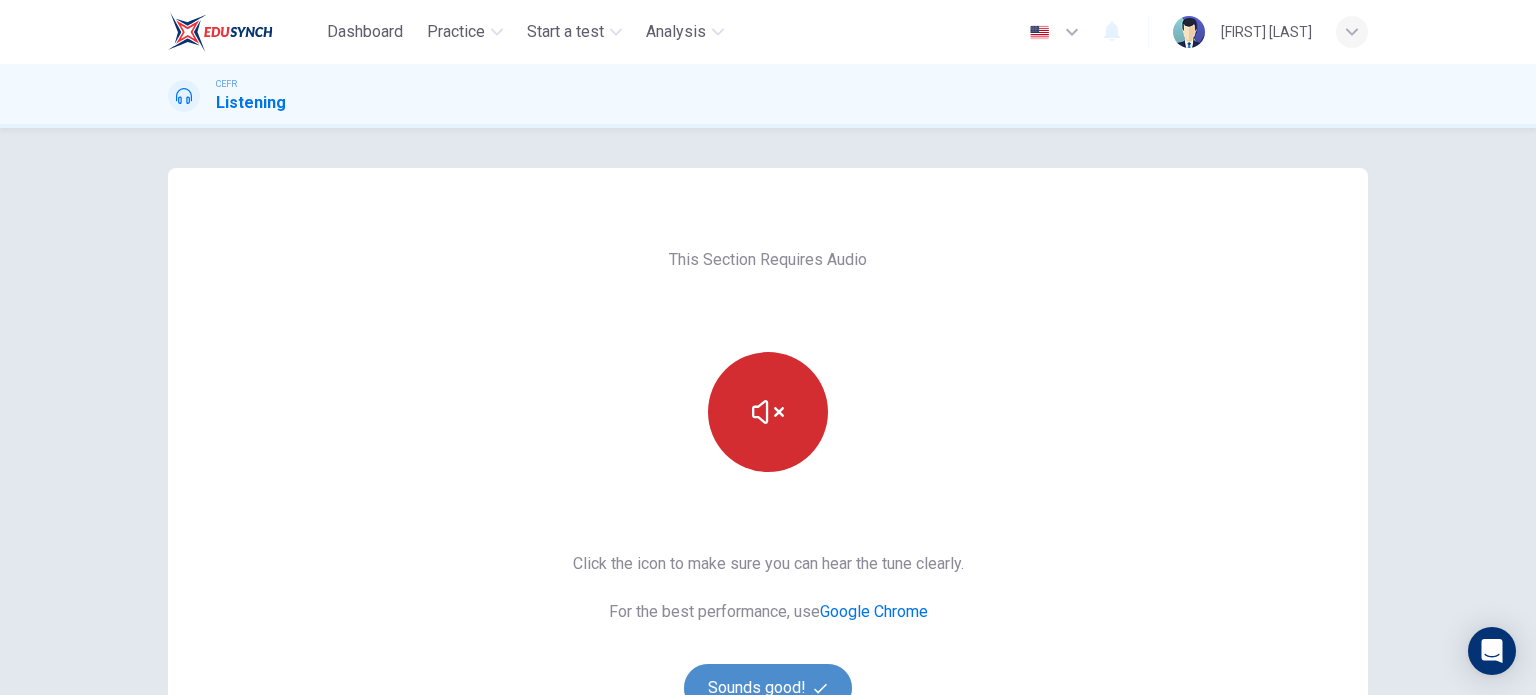 click on "Sounds good!" at bounding box center (768, 688) 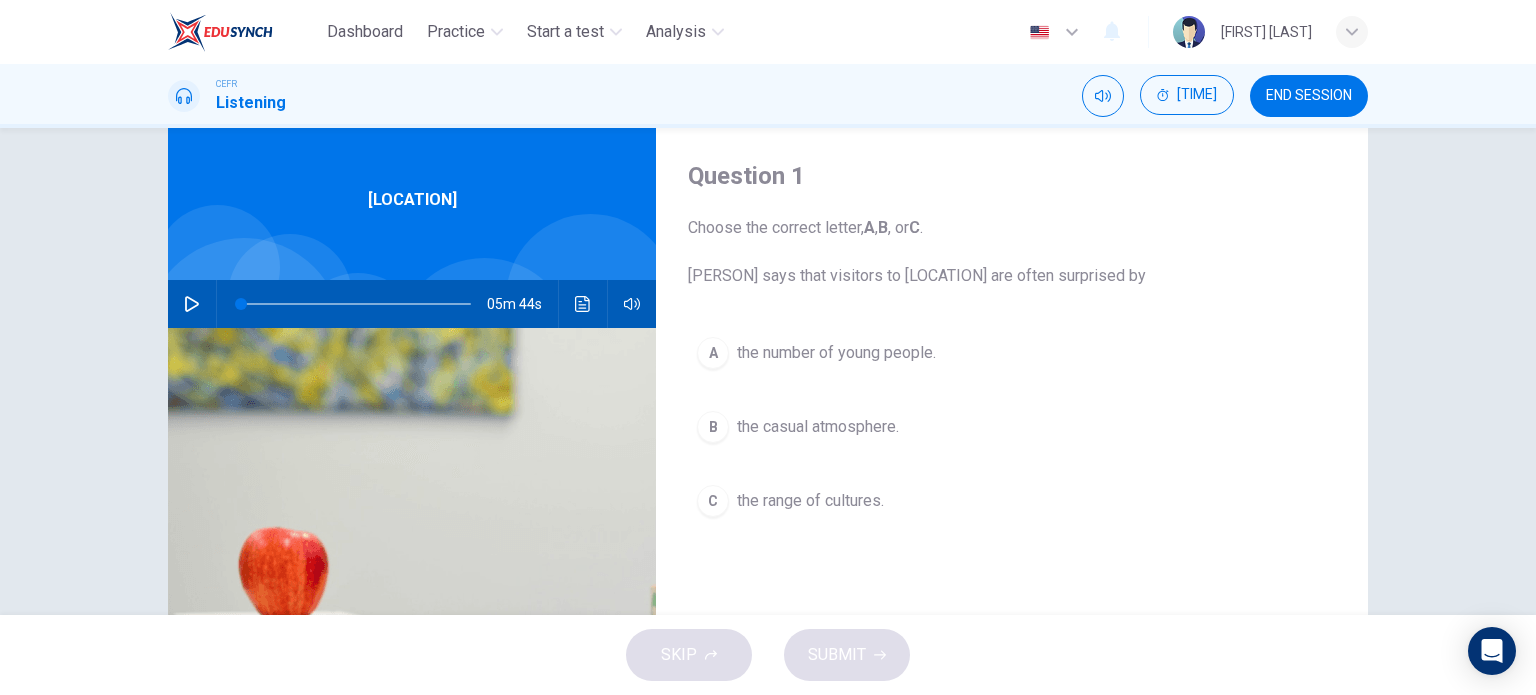 scroll, scrollTop: 54, scrollLeft: 0, axis: vertical 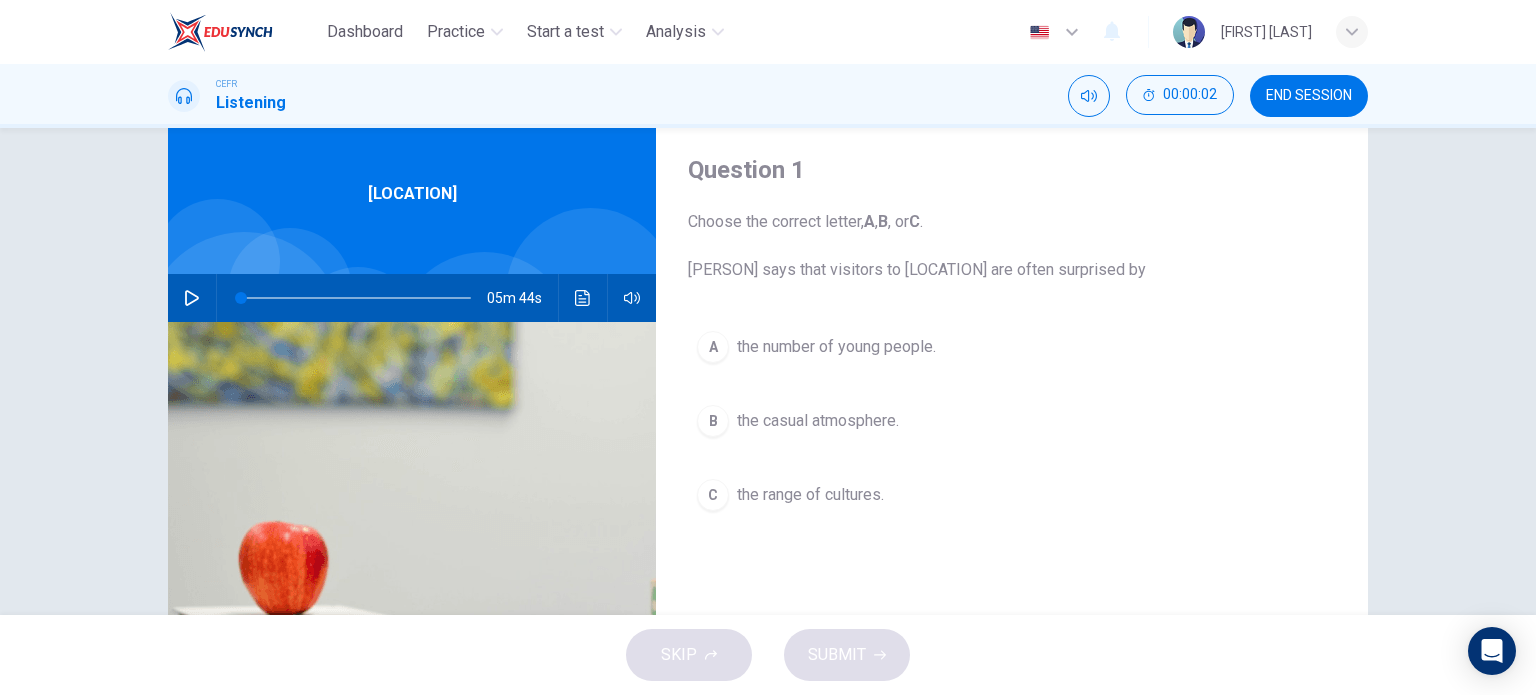 click at bounding box center [192, 298] 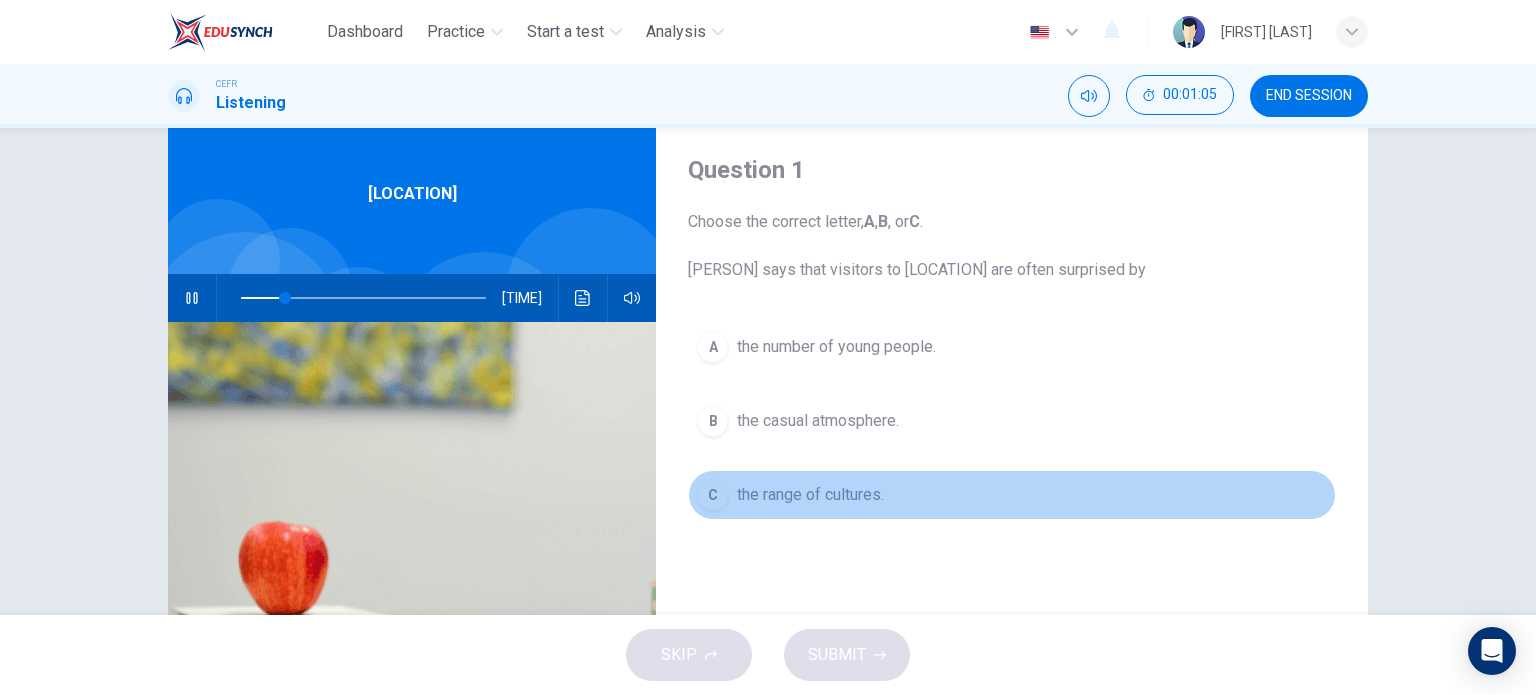 click on "C" at bounding box center (713, 347) 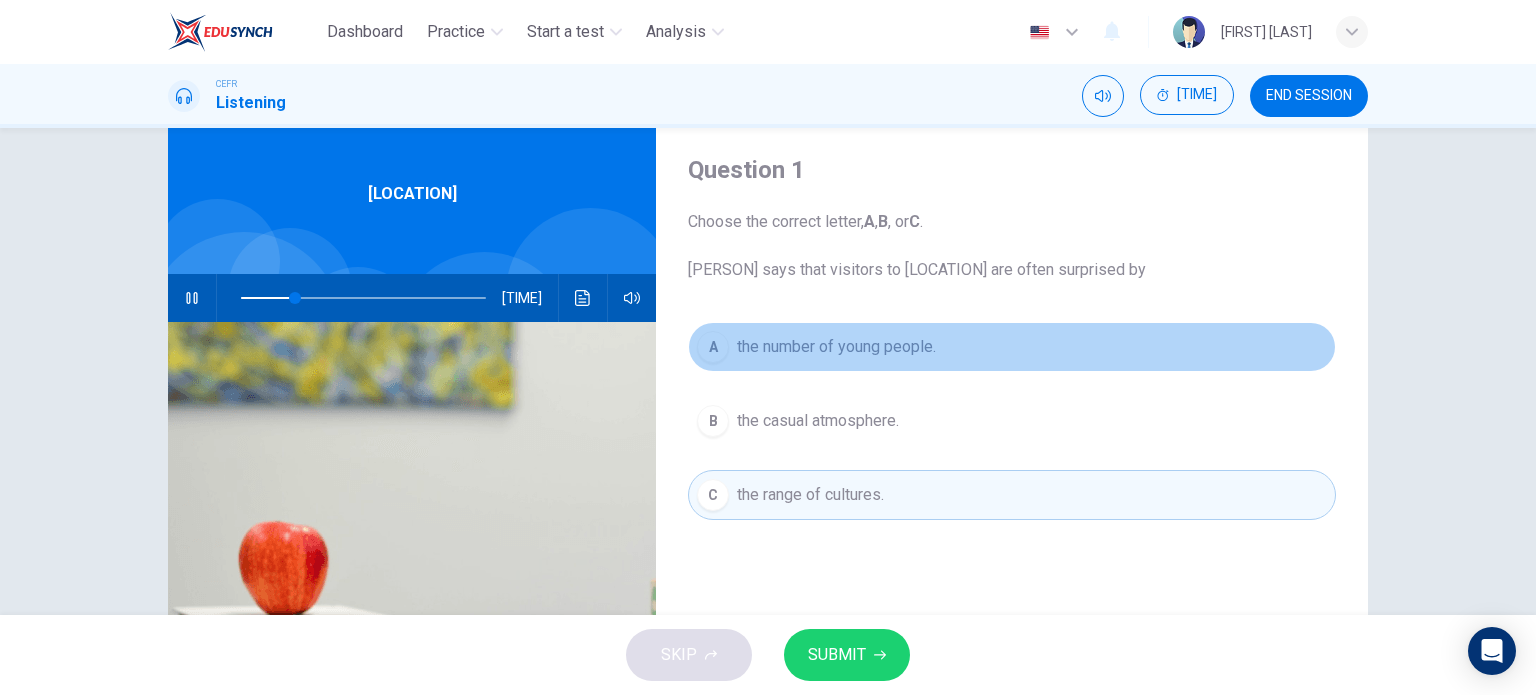 click on "A the number of young people." at bounding box center [1012, 347] 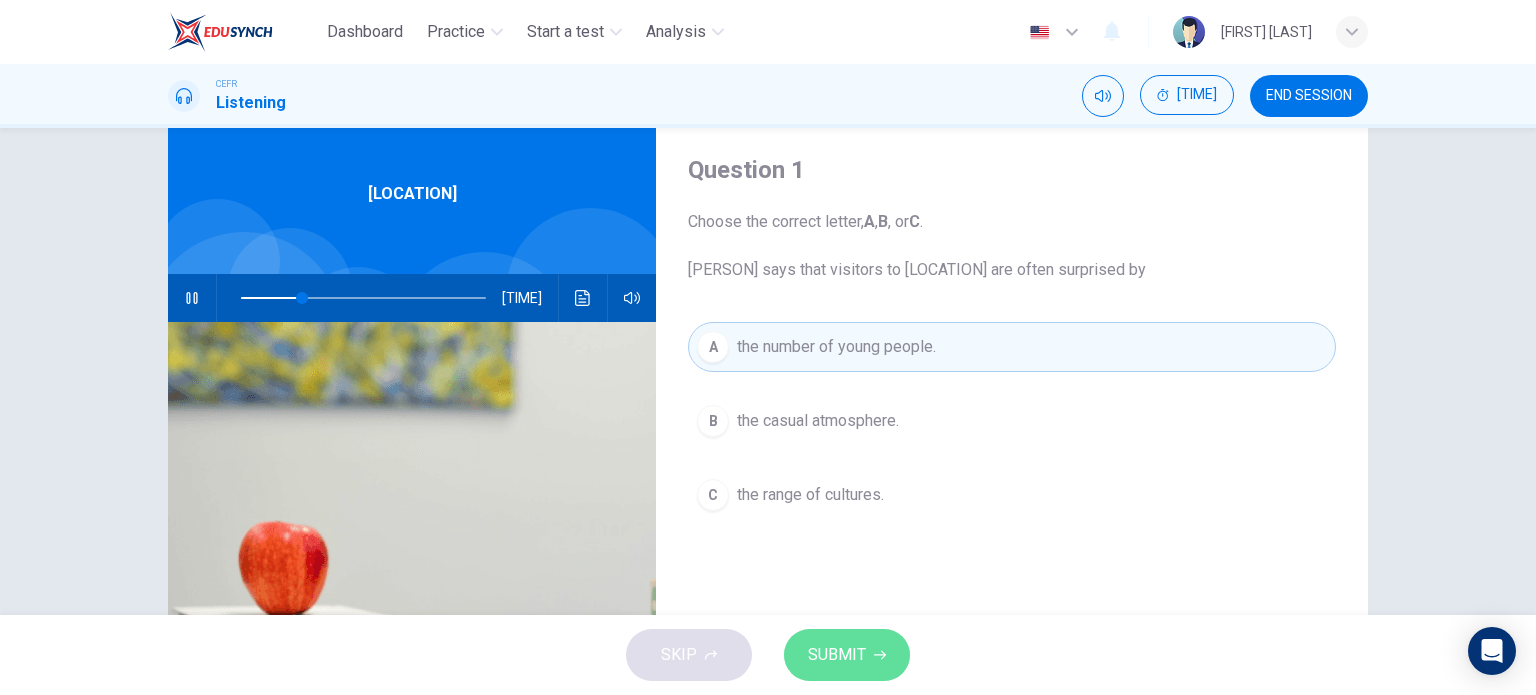 click on "SUBMIT" at bounding box center [837, 655] 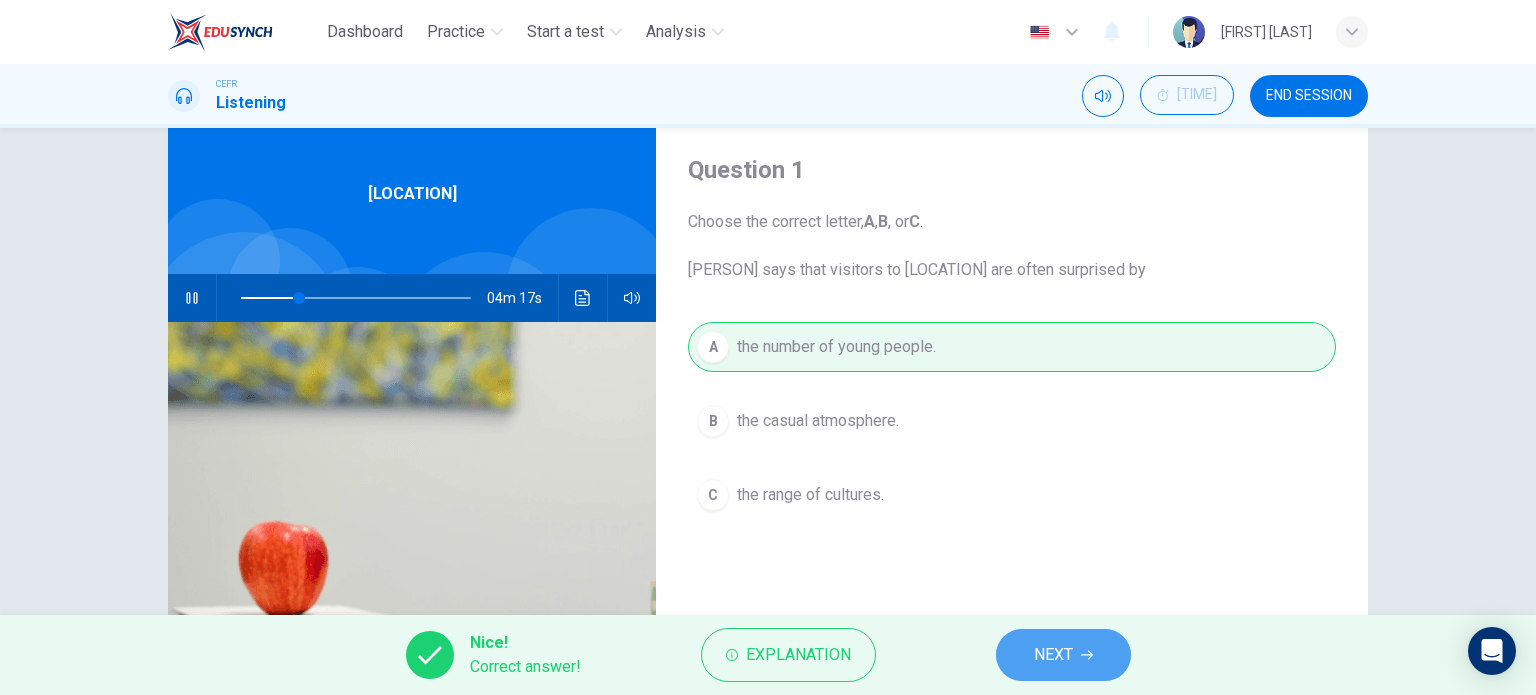 click on "NEXT" at bounding box center (1063, 655) 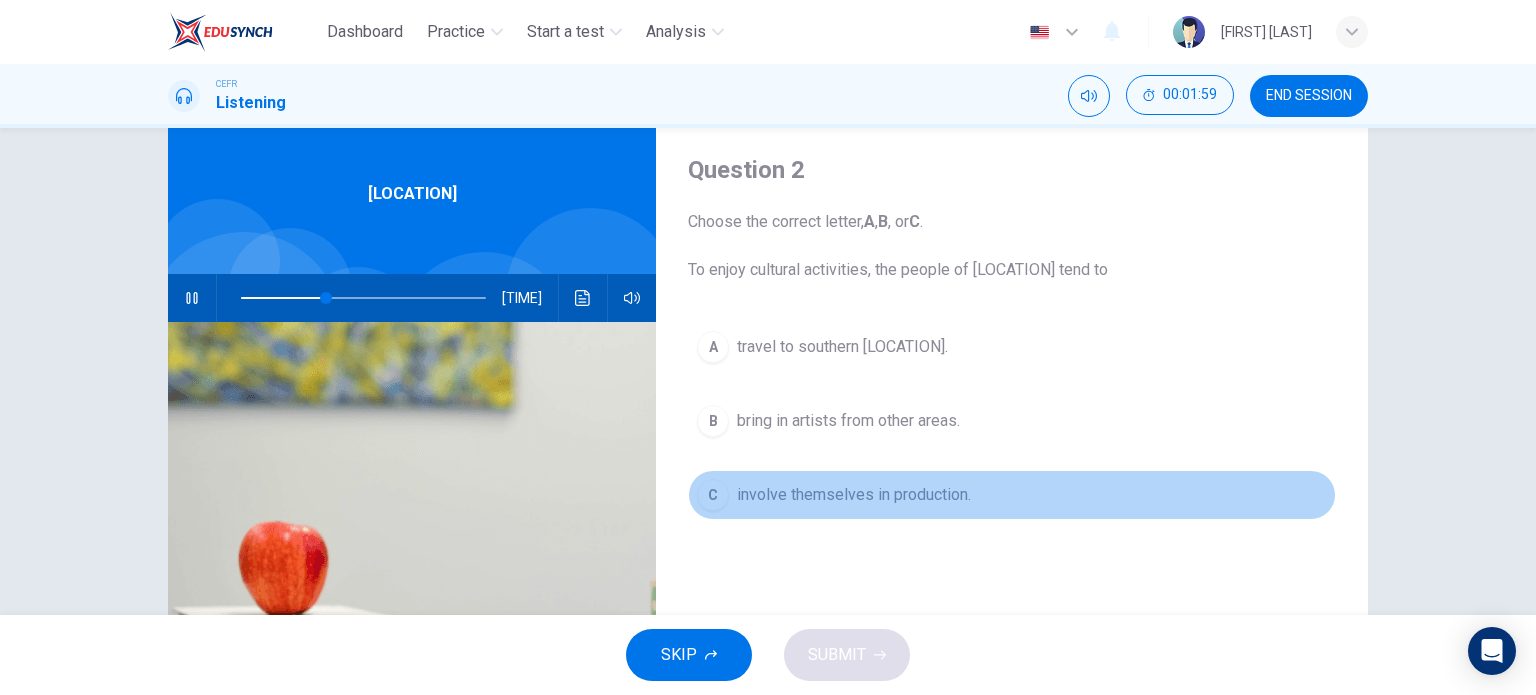 click on "involve themselves in production." at bounding box center (842, 347) 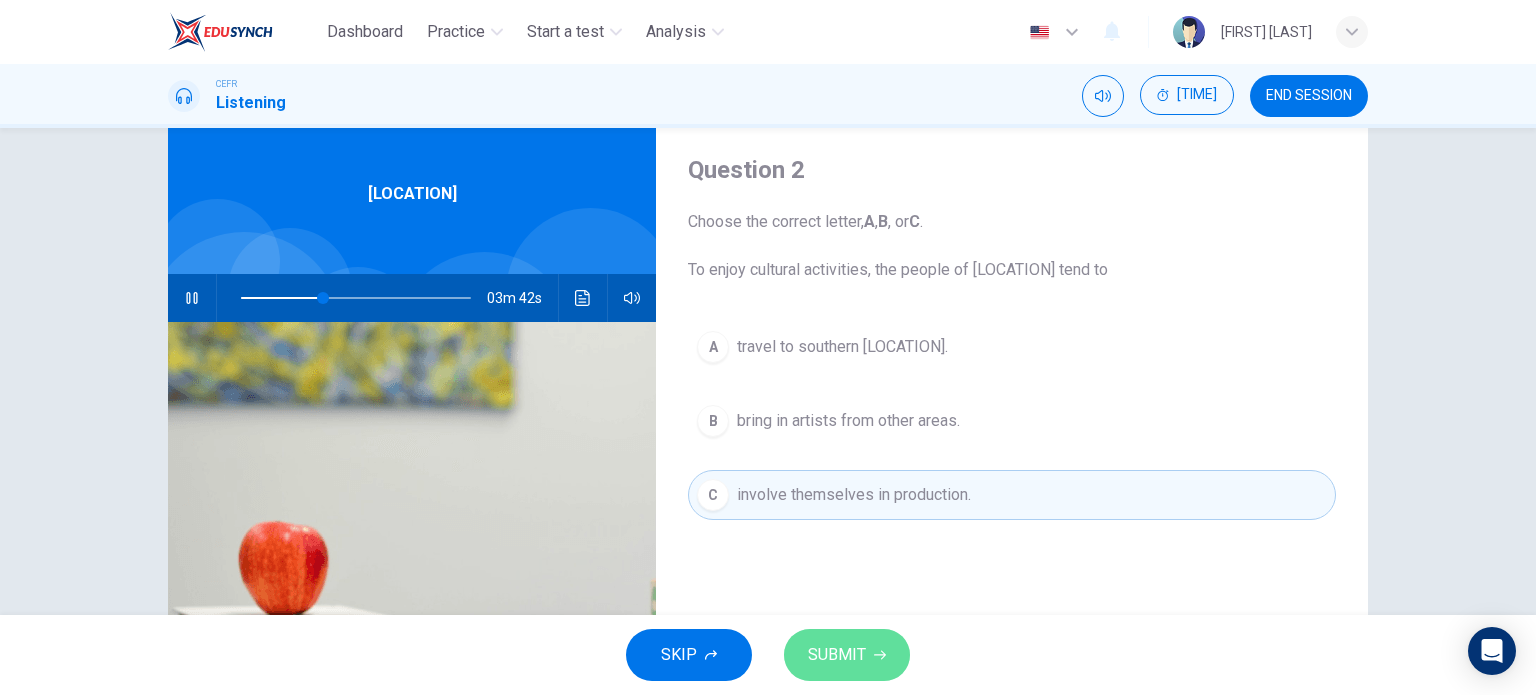 click on "SUBMIT" at bounding box center [837, 655] 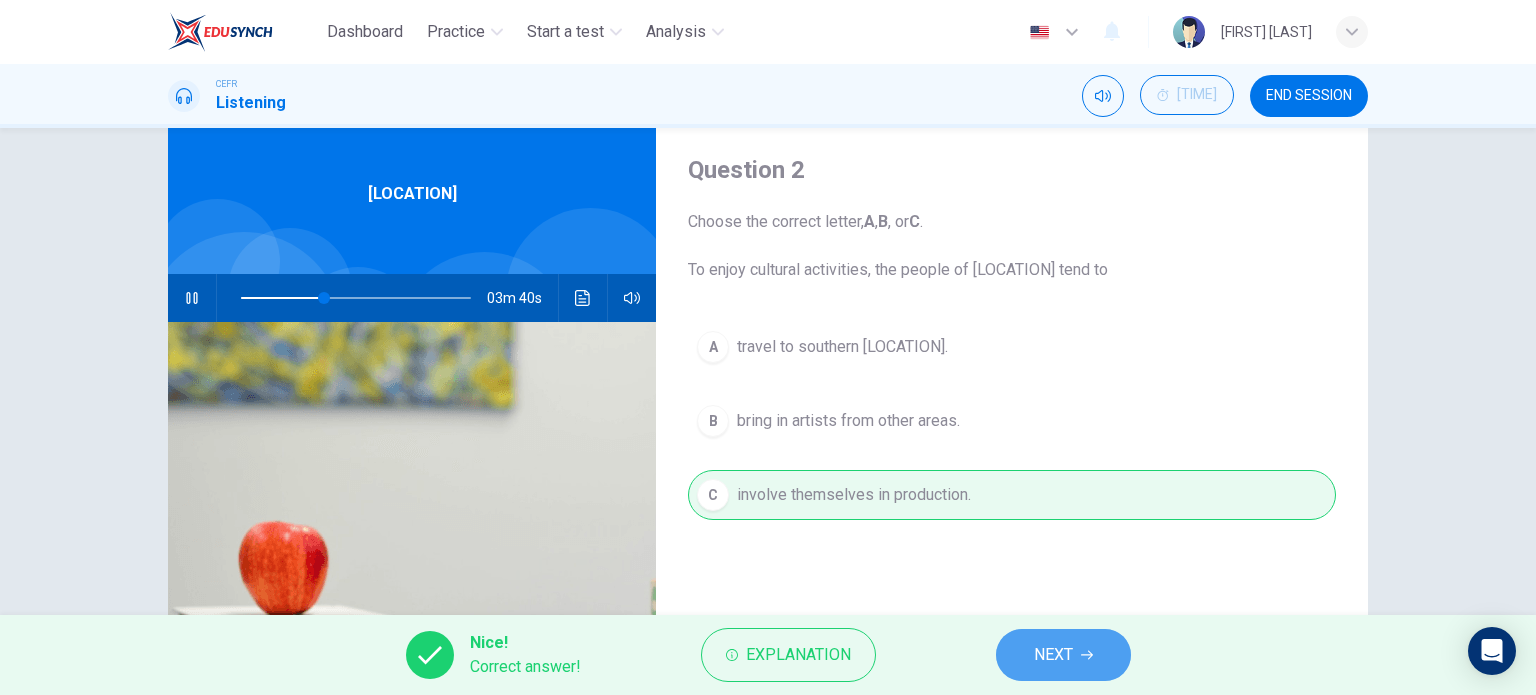 click on "NEXT" at bounding box center (1063, 655) 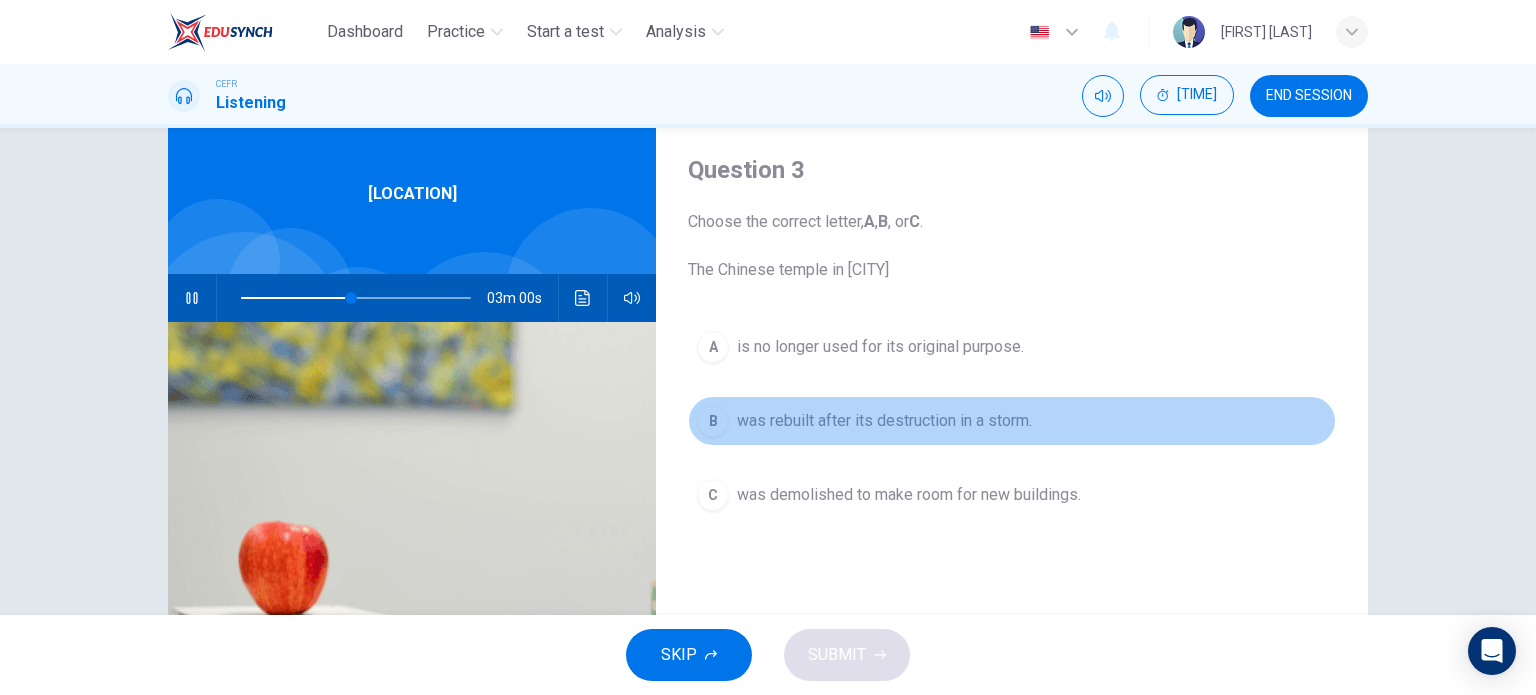 click on "was rebuilt after its destruction in a storm." at bounding box center [880, 347] 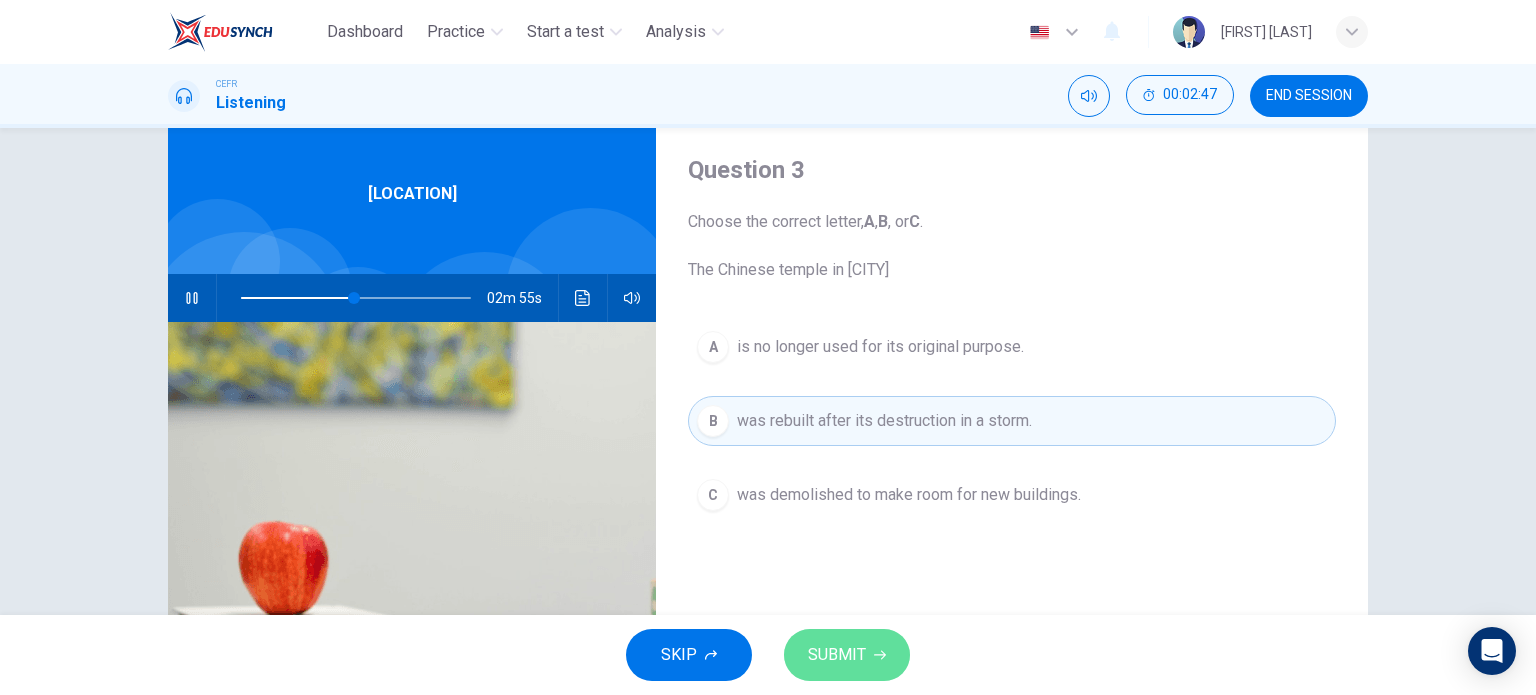 click on "SUBMIT" at bounding box center (847, 655) 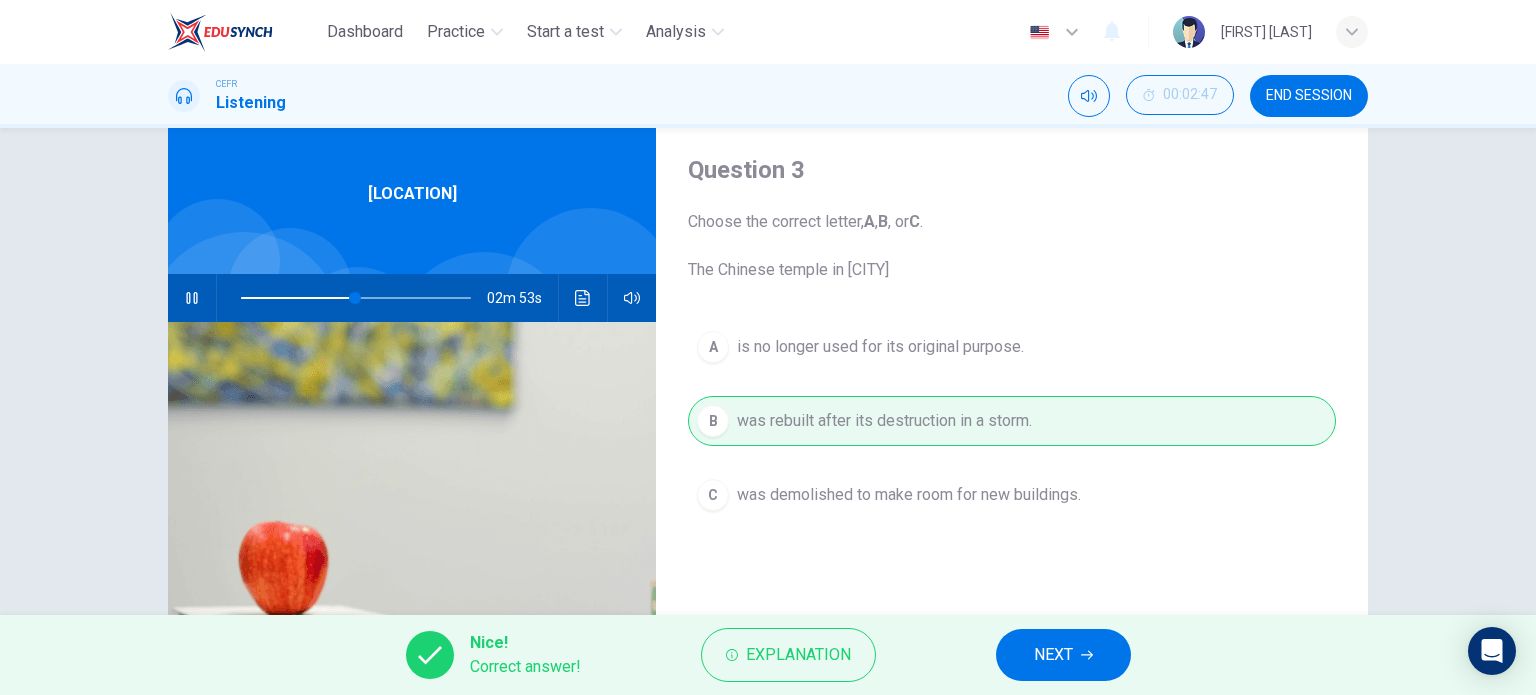 click on "NEXT" at bounding box center [1063, 655] 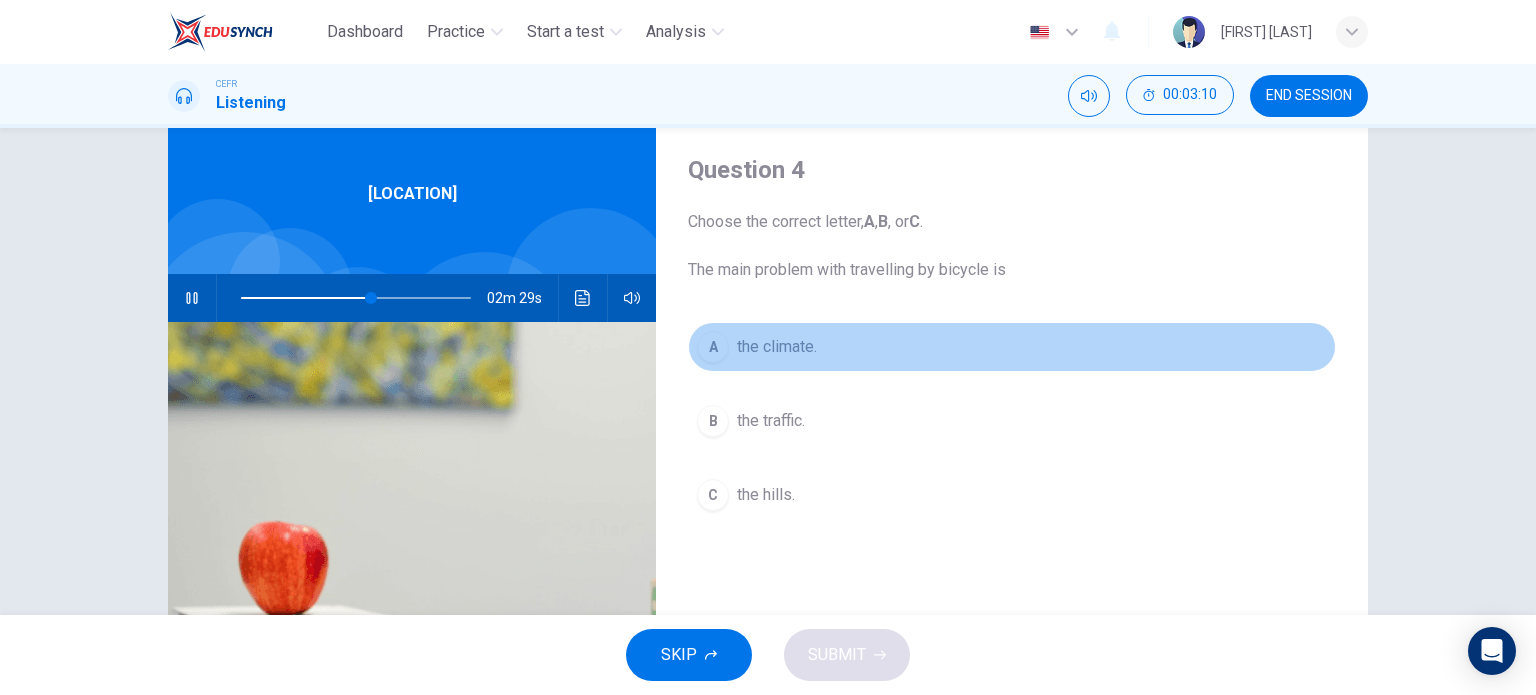 click on "the climate." at bounding box center (777, 347) 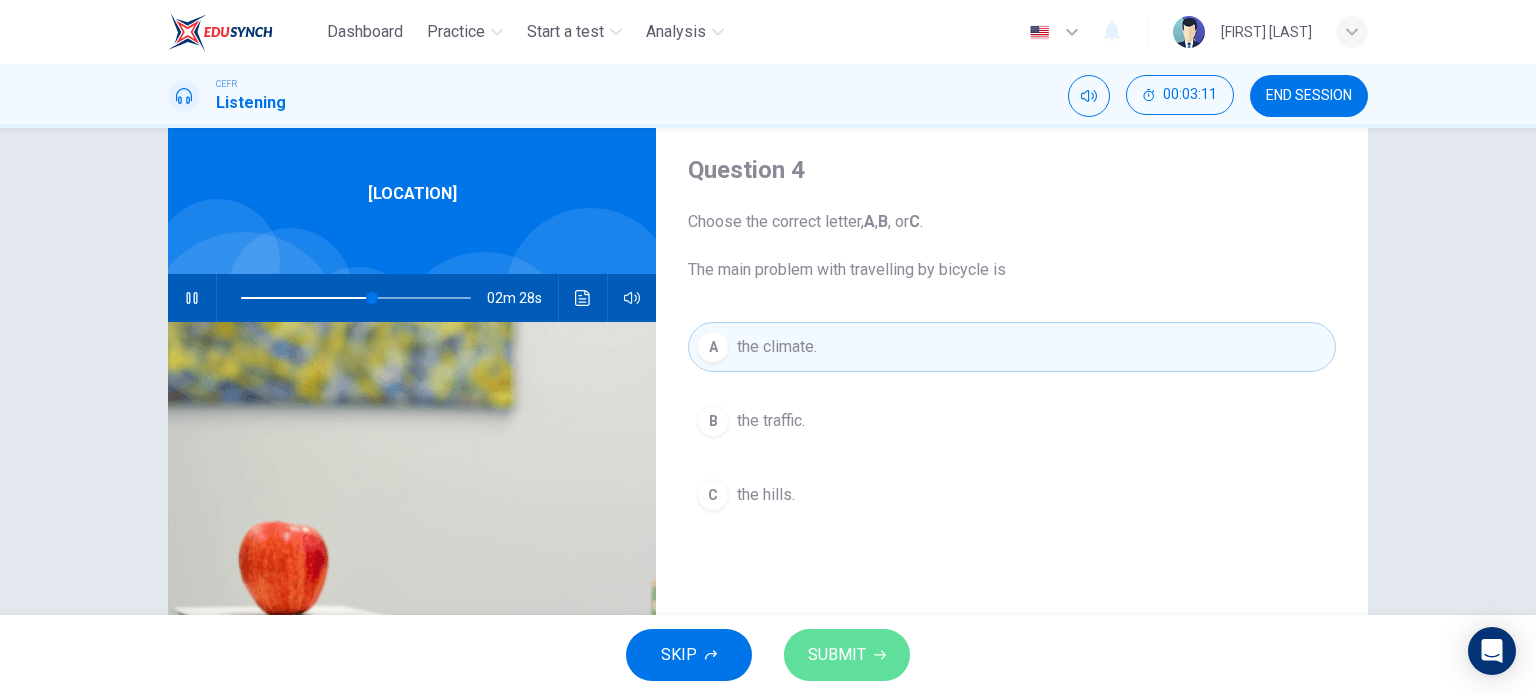 click on "SUBMIT" at bounding box center (837, 655) 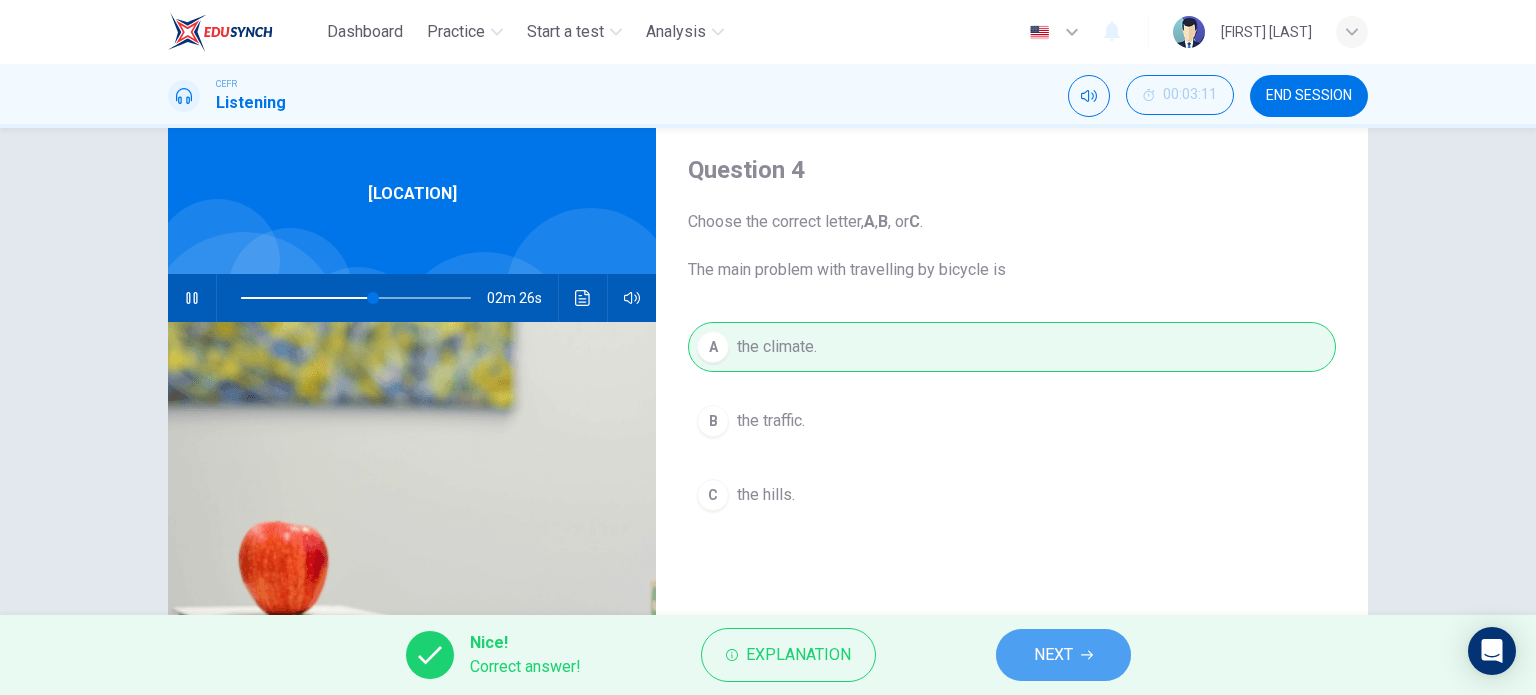 click on "NEXT" at bounding box center [1063, 655] 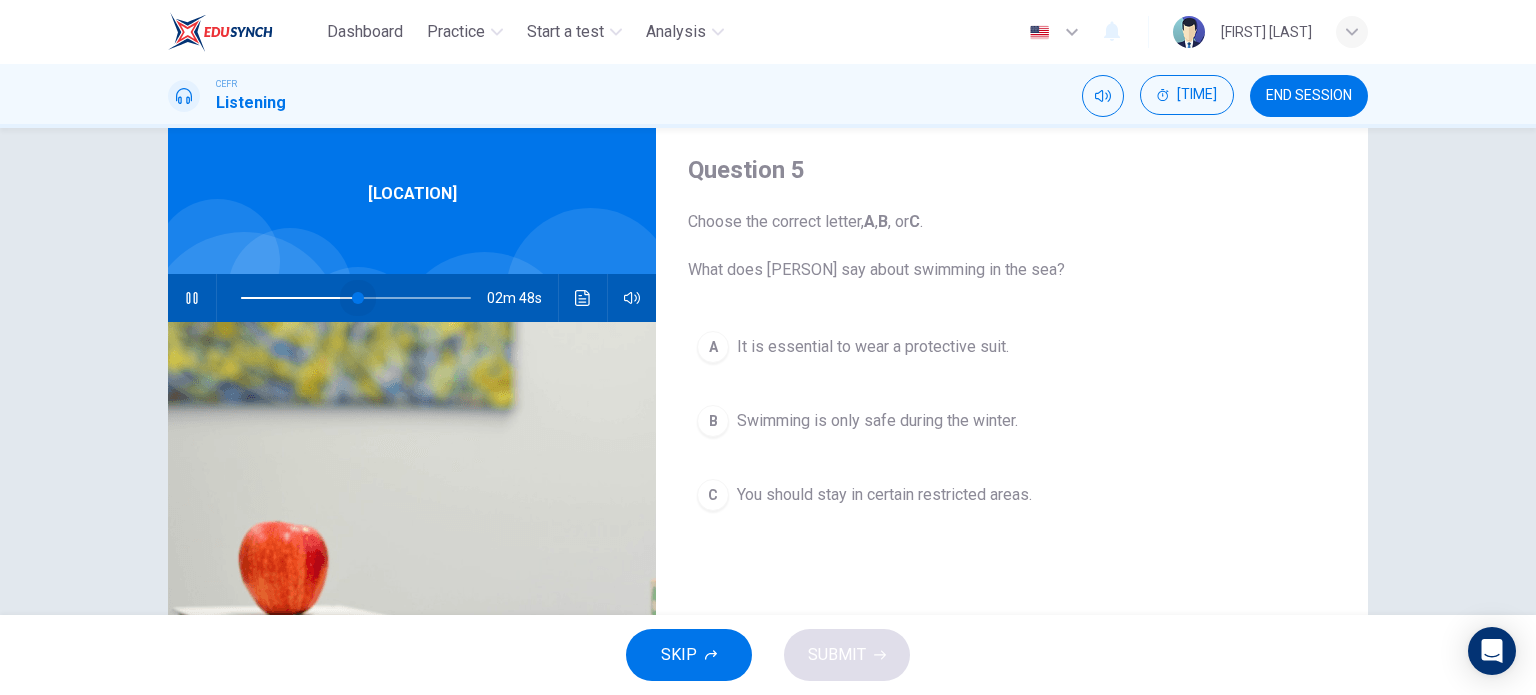 click at bounding box center (358, 298) 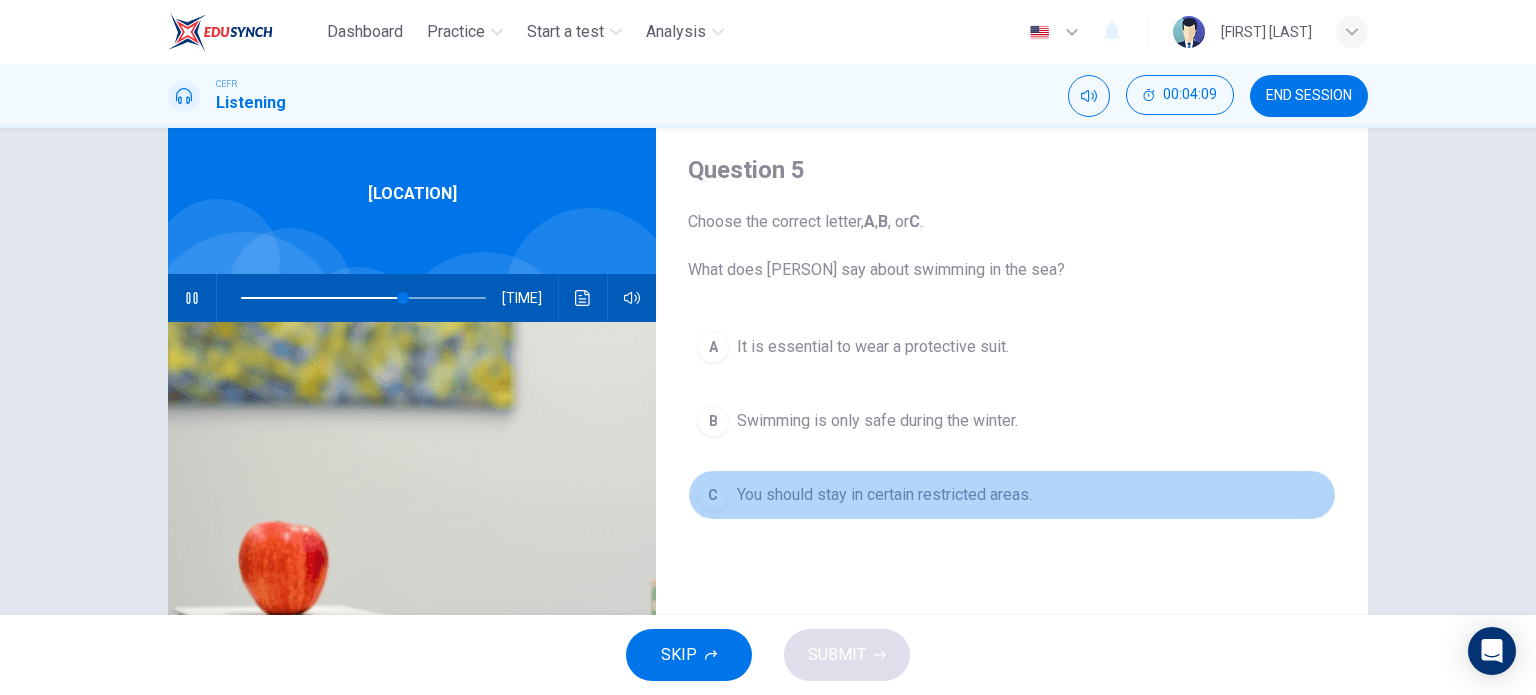 click on "You should stay in certain restricted areas." at bounding box center [873, 347] 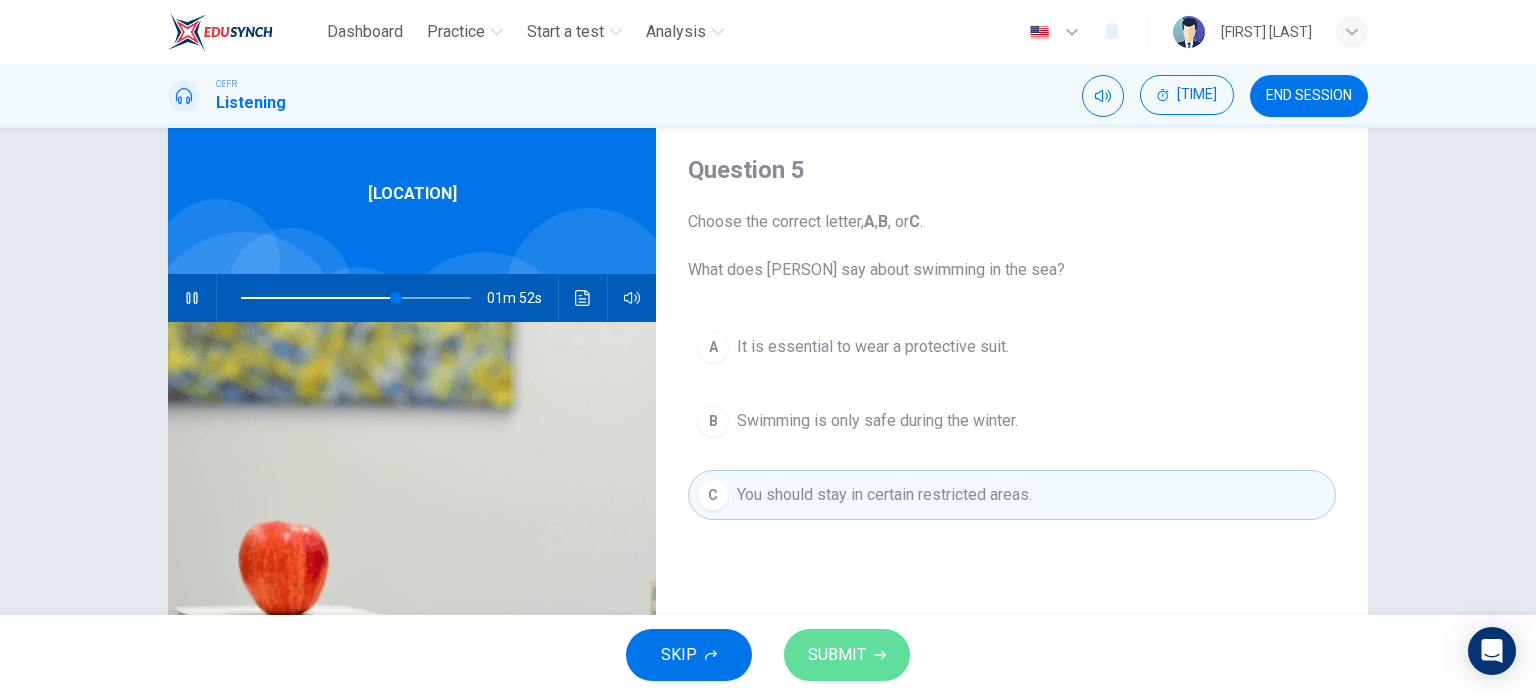 click on "SUBMIT" at bounding box center (837, 655) 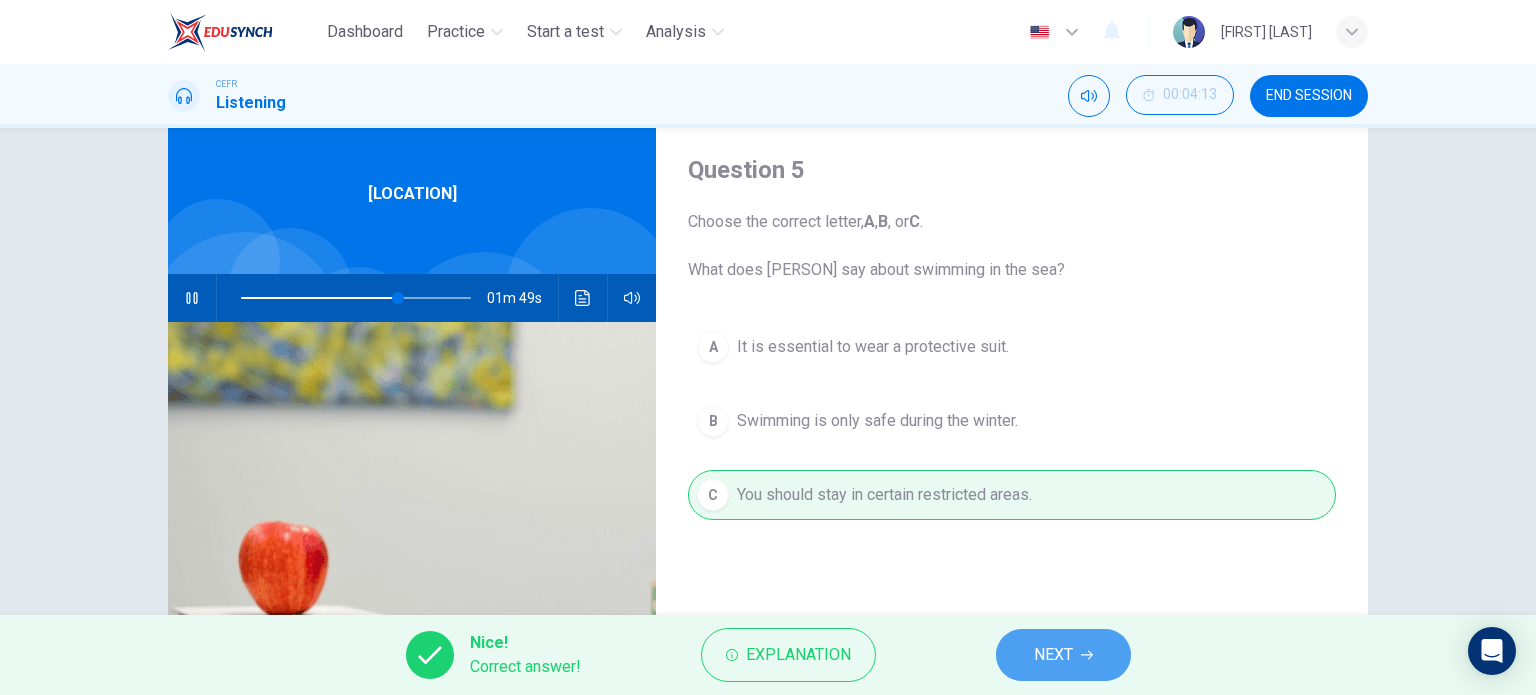 click on "NEXT" at bounding box center (1053, 655) 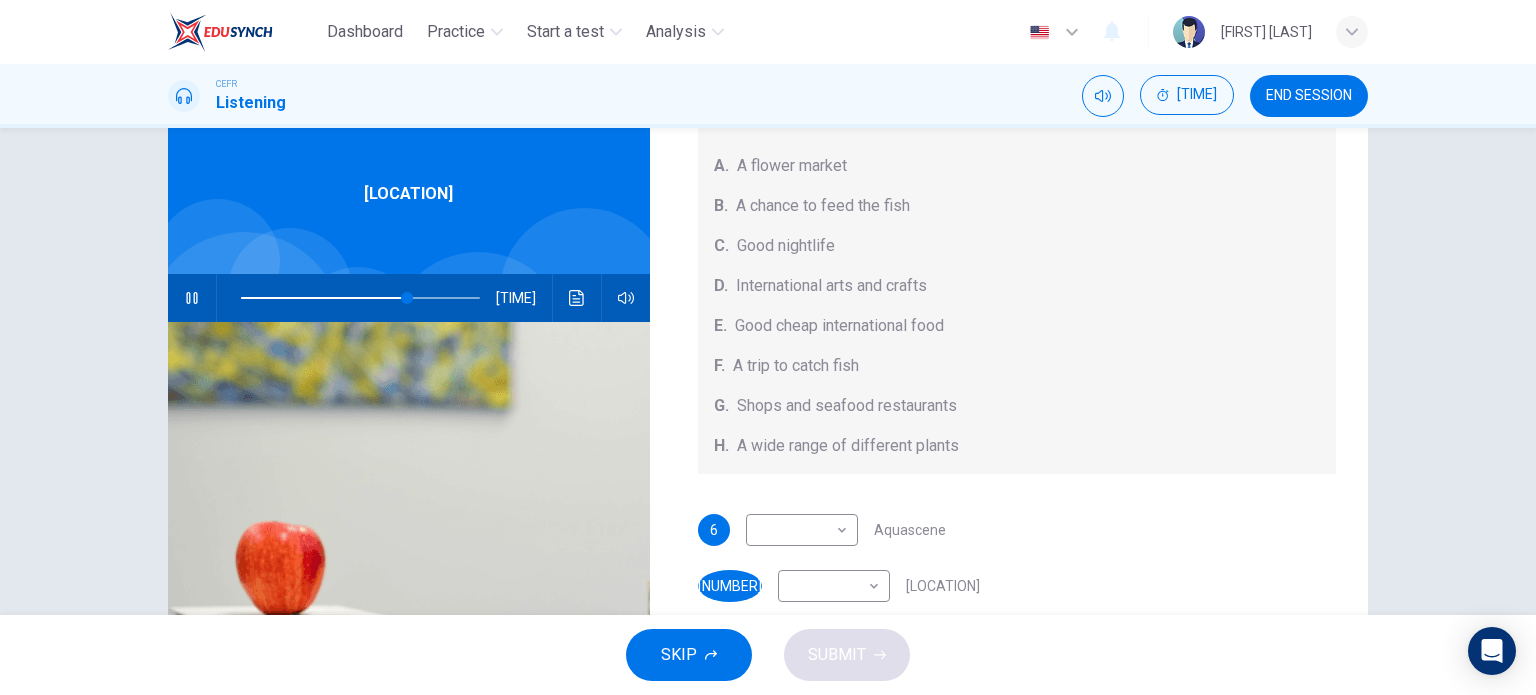 scroll, scrollTop: 224, scrollLeft: 0, axis: vertical 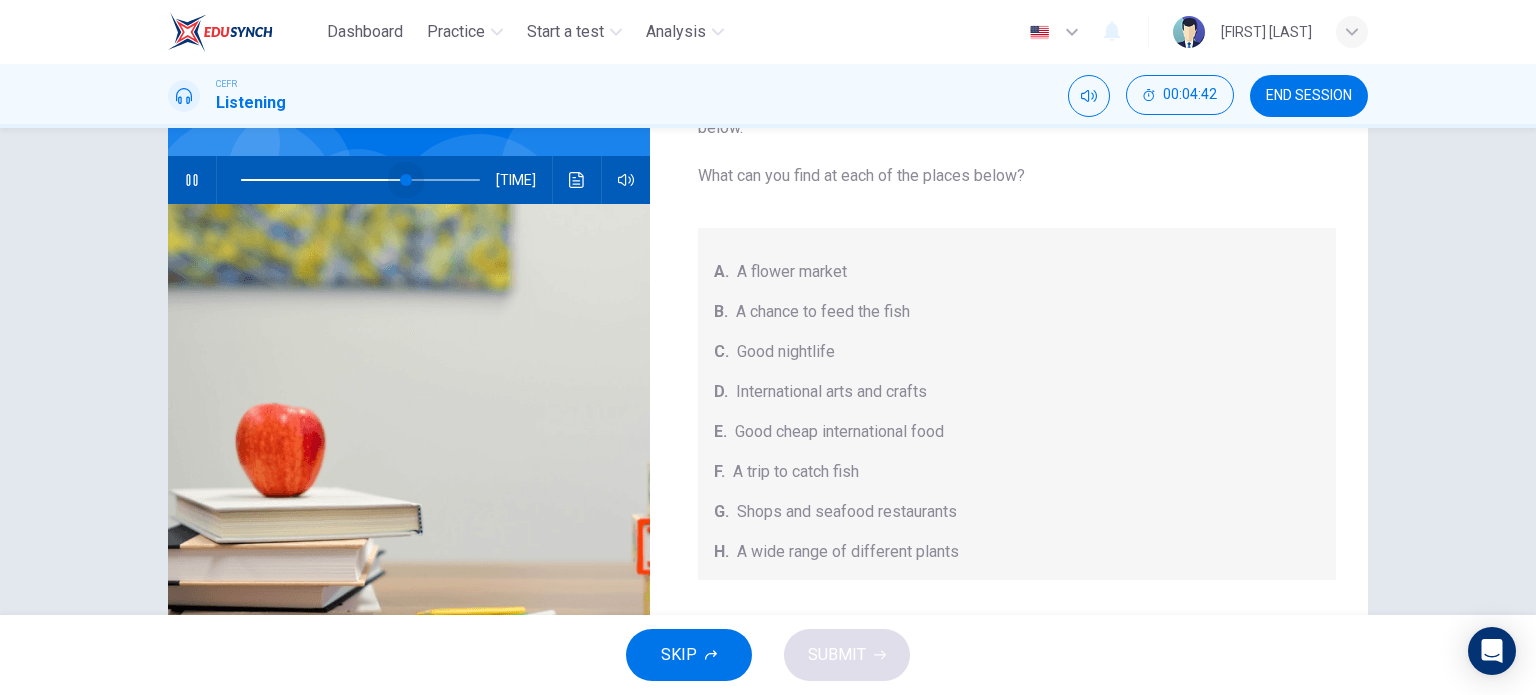click at bounding box center (406, 180) 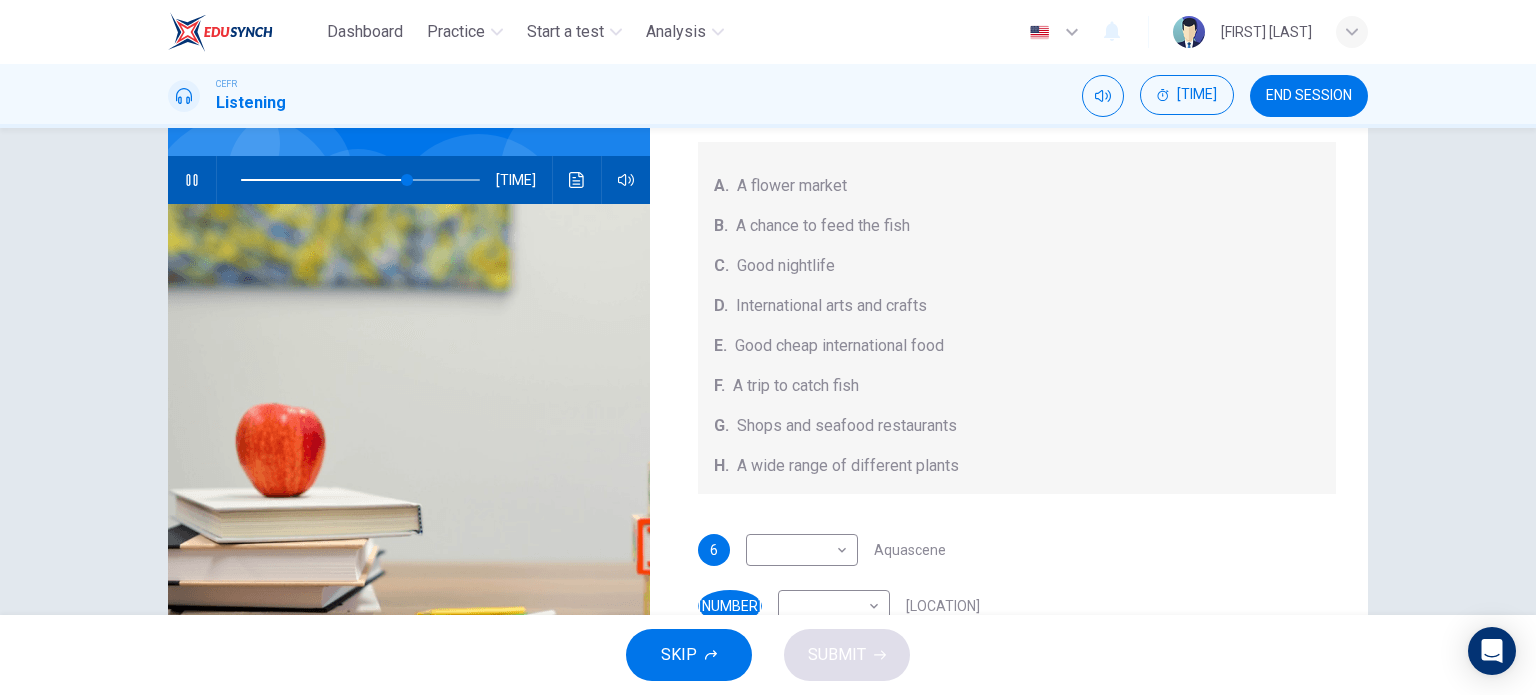 scroll, scrollTop: 87, scrollLeft: 0, axis: vertical 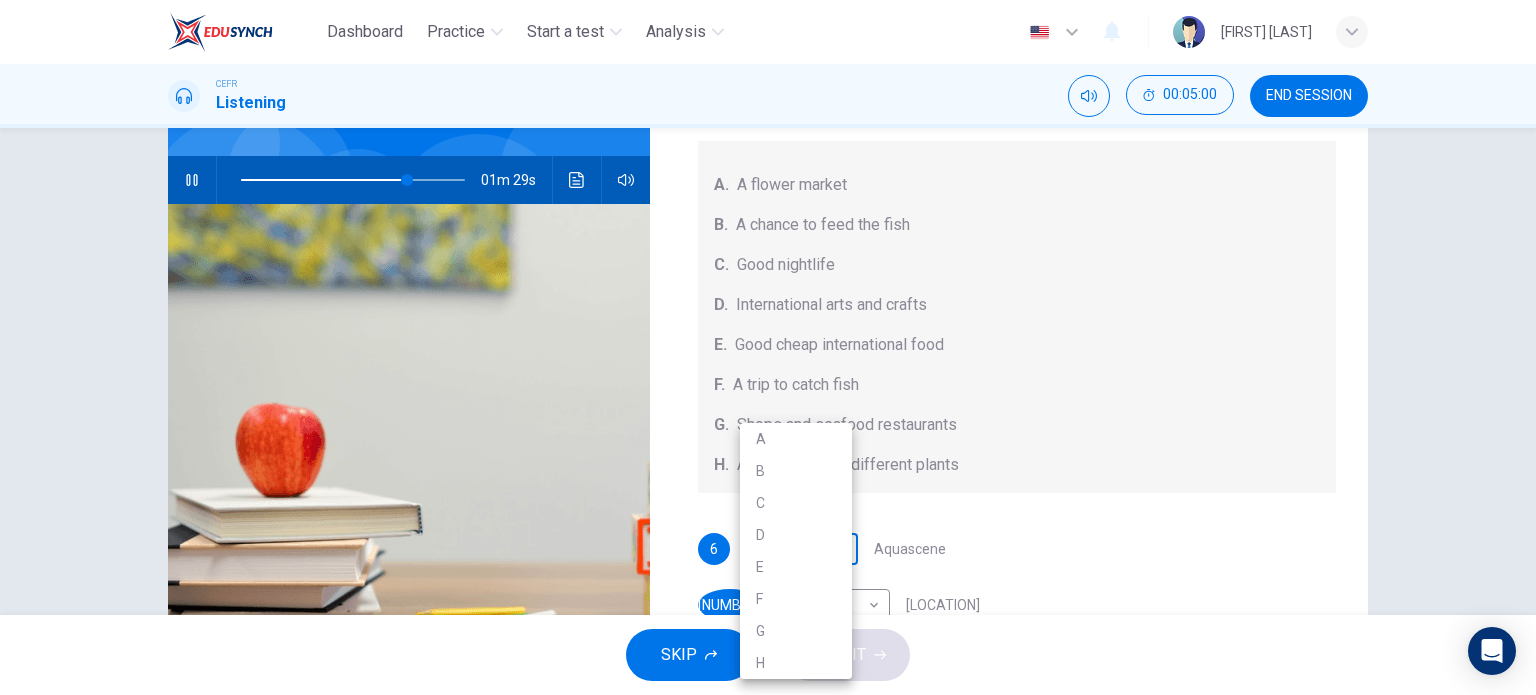 click on "Dashboard Practice Start a test Analysis English en ​ [FIRST] [LAST] CEFR Listening 00:05:00 END SESSION Questions 6 - 10 Choose your answers from the box and write the correct letter  A-H  next to the questions below.
What can you find at each of the places below? A. A flower market B. A chance to feed the fish C. Good nightlife D. International arts and crafts E. Good cheap international food F. A trip to catch fish G. Shops and seafood restaurants H. A wide range of different plants 6 ​ ​ Aquascene 7 ​ ​ Smith Street Mall 8 ​ ​ Cullen Bay Marina 9 ​ ​ Fannie Bay 10 ​ ​ Mitchell Street [CITY], [COUNTRY] 01m 29s SKIP SUBMIT EduSynch - Online Language Proficiency Testing
Dashboard Practice Start a test Analysis Notifications © Copyright  2025 A B C D E F G H" at bounding box center (768, 347) 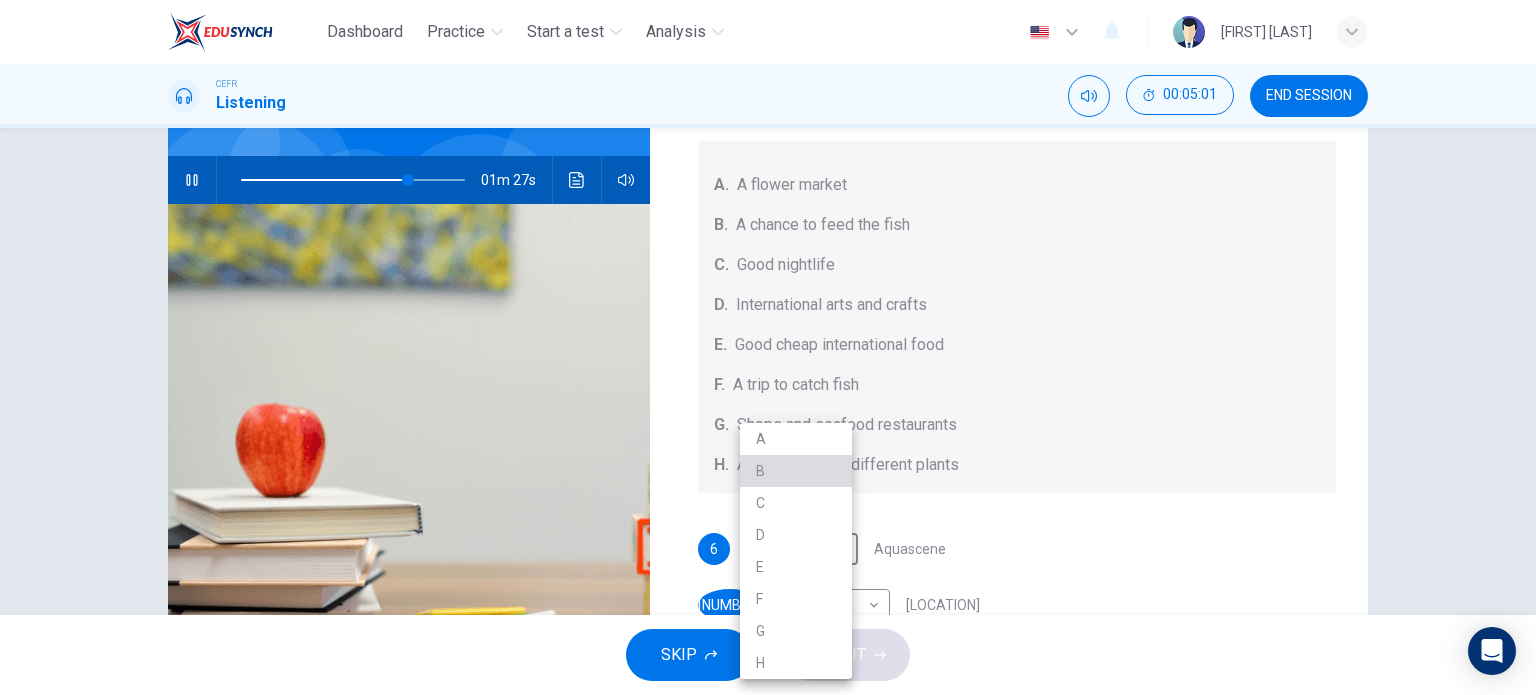 click on "B" at bounding box center (796, 471) 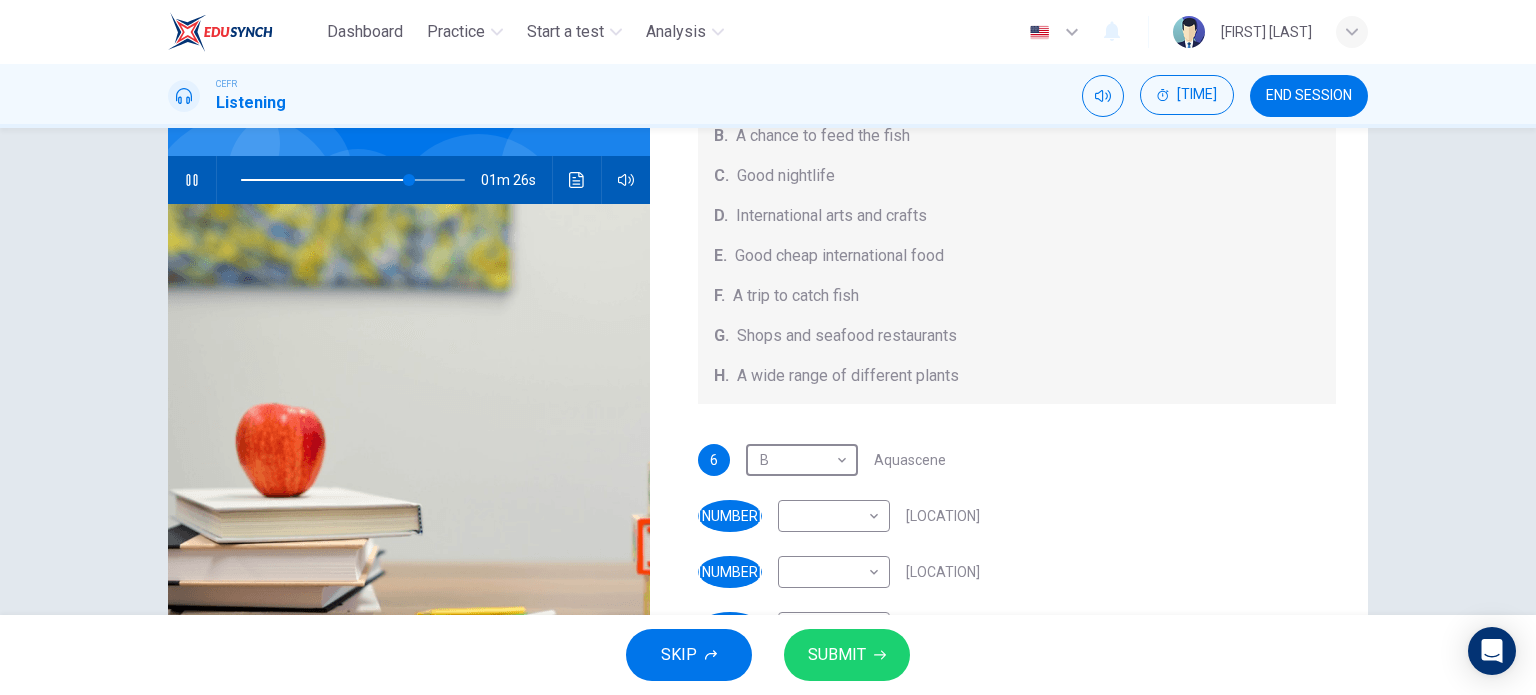 scroll, scrollTop: 178, scrollLeft: 0, axis: vertical 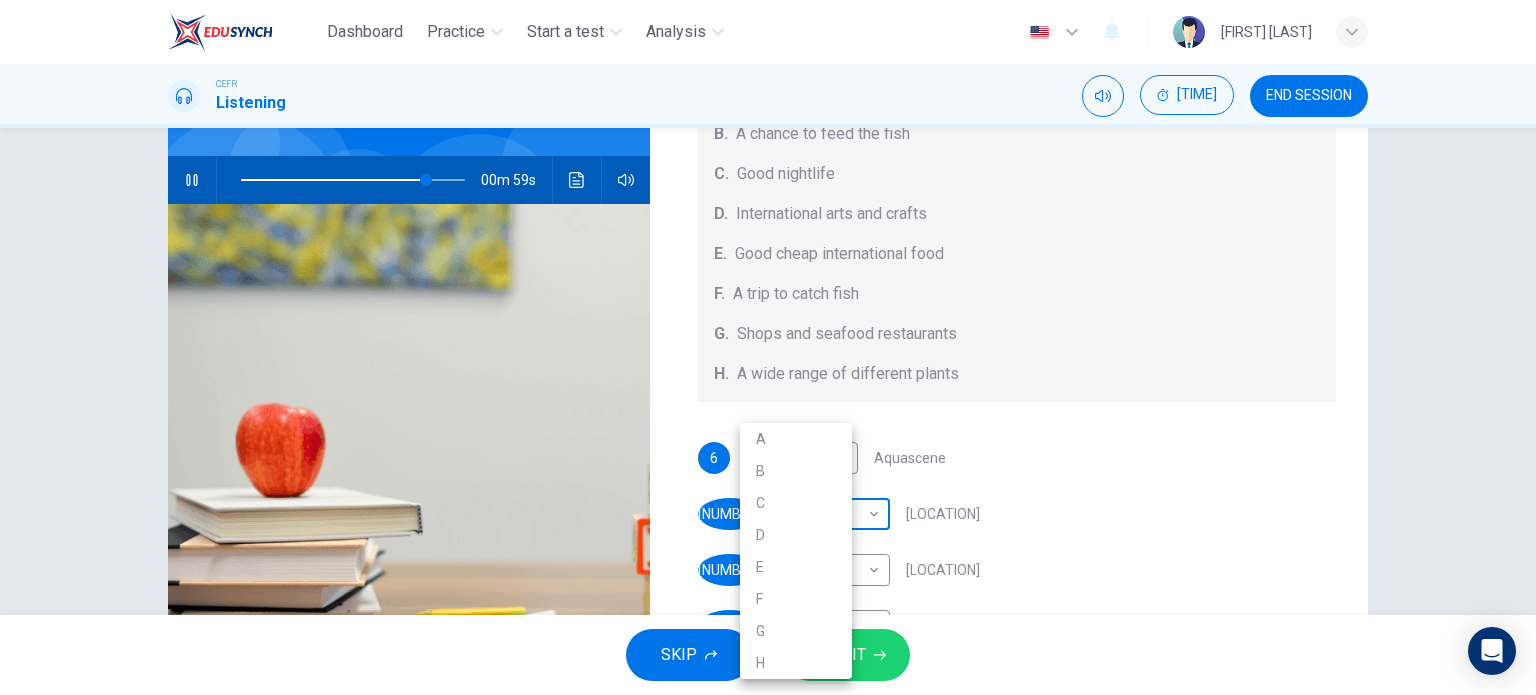 click on "Dashboard Practice Start a test Analysis Notifications © Copyright  2025 A B C D E F G H" at bounding box center [768, 347] 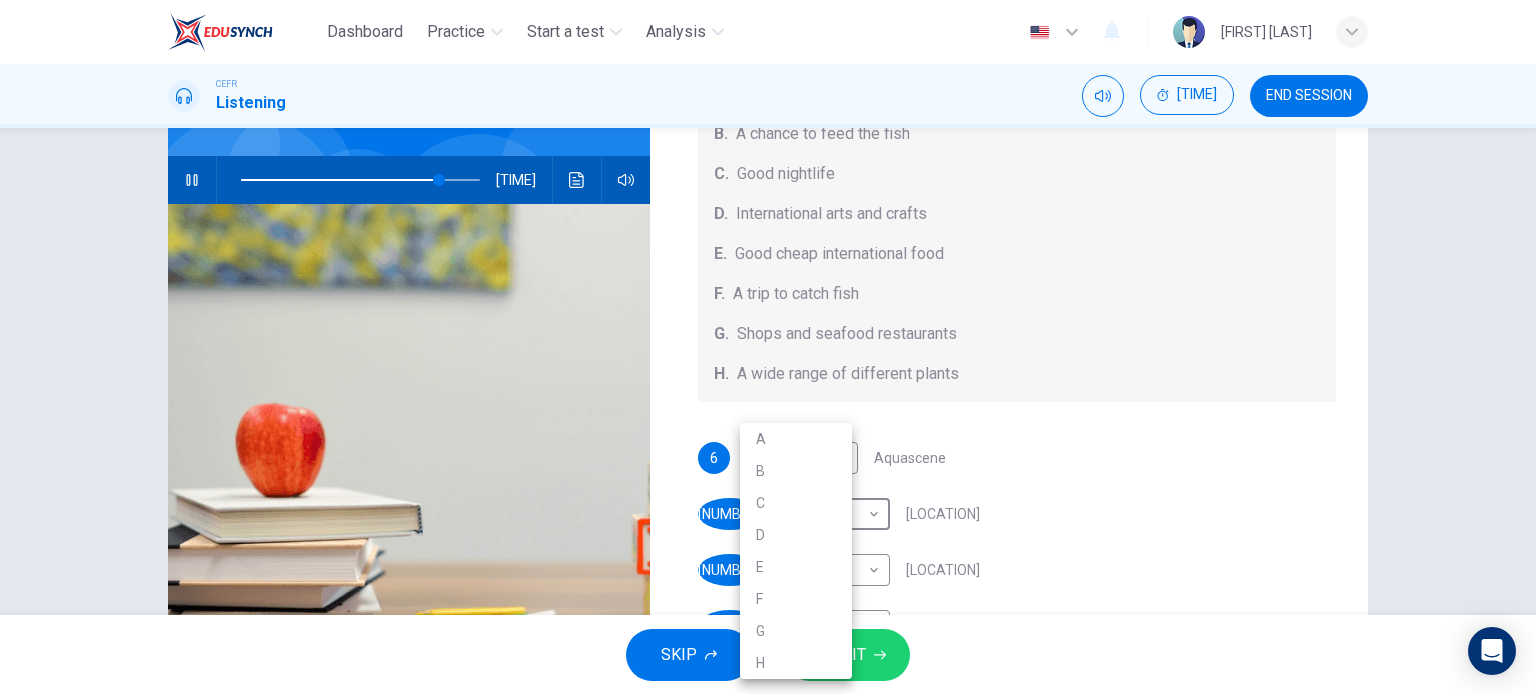 click on "E" at bounding box center (796, 567) 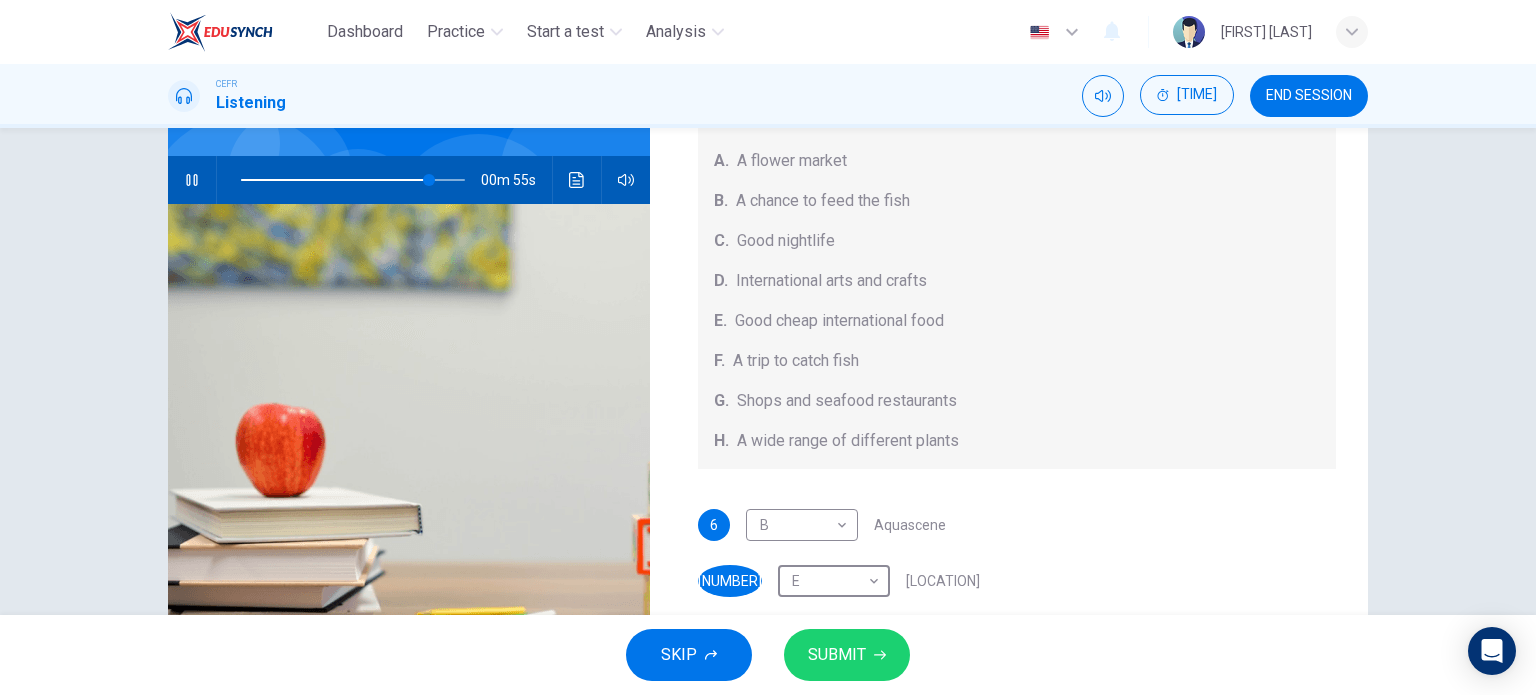 scroll, scrollTop: 224, scrollLeft: 0, axis: vertical 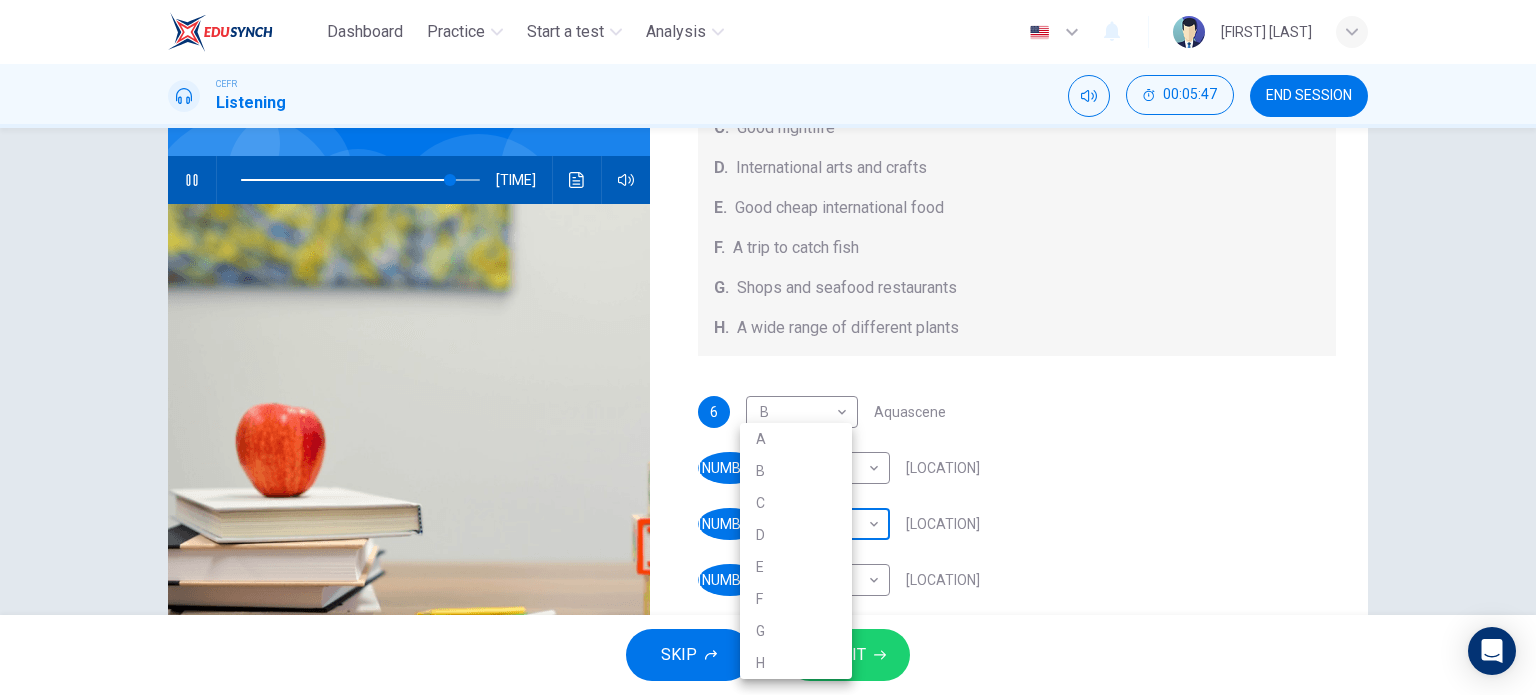 click on "Dashboard Practice Start a test Analysis English en ​ NUR HIDAYAH BINTI ABDUL HALIM CEFR Listening 00:05:47 END SESSION Questions 6 - 10 Choose your answers from the box and write the correct letter  A-H  next to the questions below.
What can you find at each of the places below? A. A flower market B. A chance to feed the fish C. Good nightlife D. International arts and crafts E. Good cheap international food F. A trip to catch fish G. Shops and seafood restaurants H. A wide range of different plants 6 B B ​ Aquascene 7 E E ​ Smith Street Mall 8 ​ ​ Cullen Bay Marina 9 ​ ​ Fannie Bay 10 ​ ​ Mitchell Street Darwin, Australia 00m 42s SKIP SUBMIT EduSynch - Online Language Proficiency Testing
Dashboard Practice Start a test Analysis Notifications © Copyright  2025 A B C D E F G H" at bounding box center [768, 347] 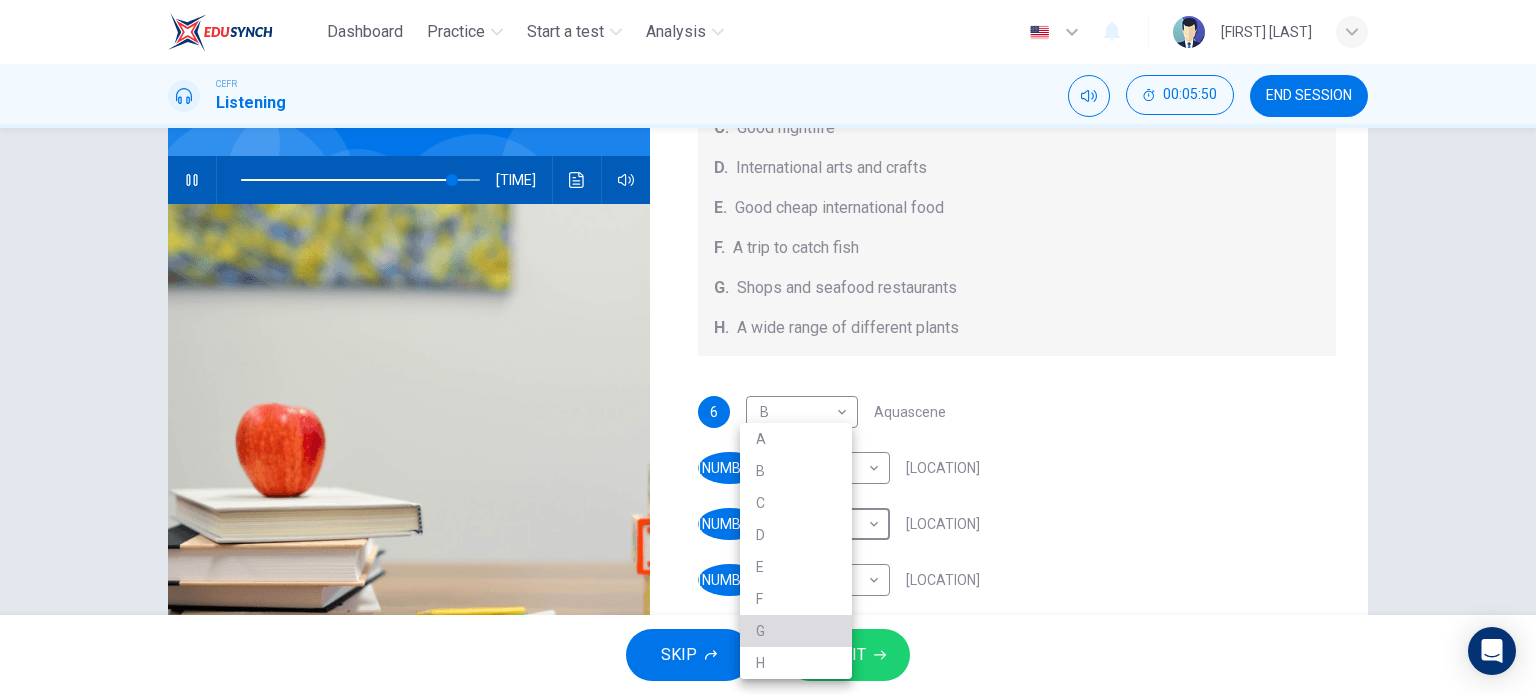 click on "G" at bounding box center (796, 631) 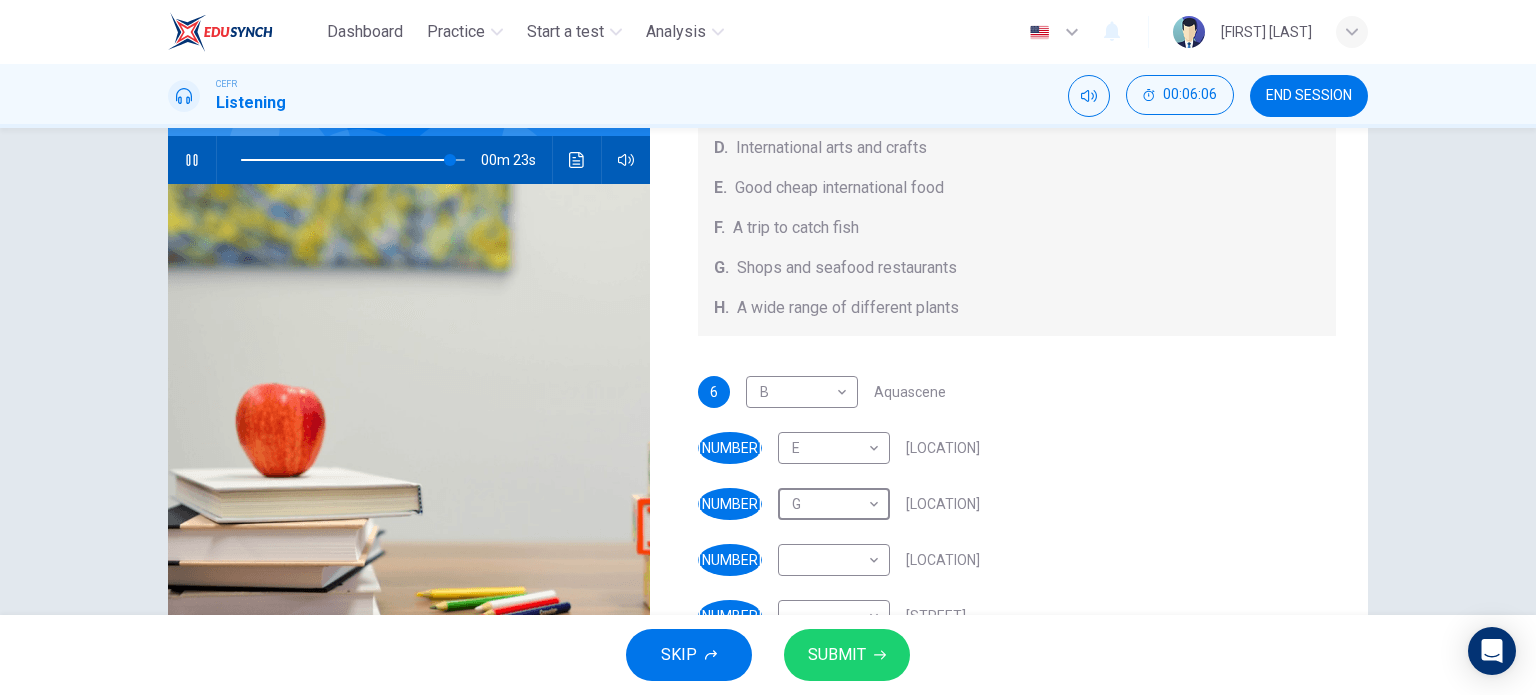 scroll, scrollTop: 210, scrollLeft: 0, axis: vertical 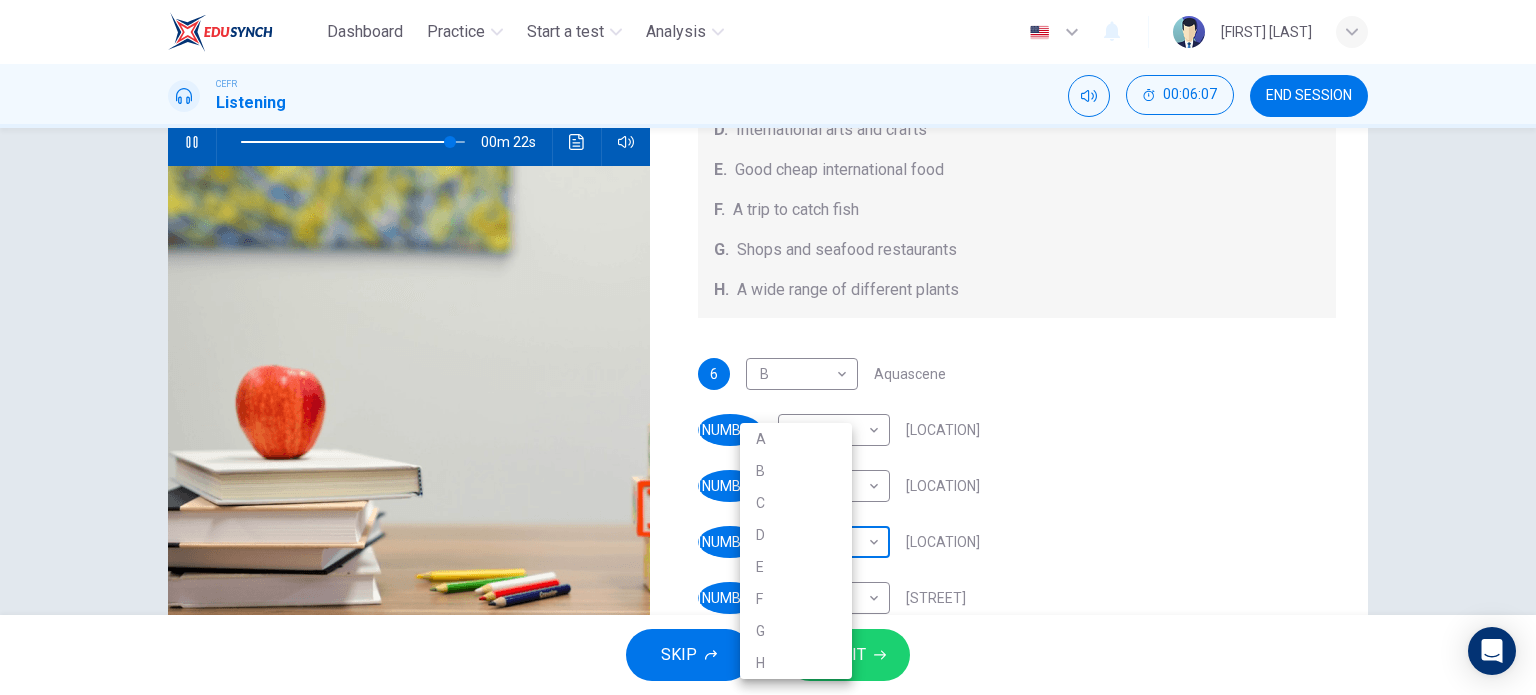 click on "Dashboard Practice Start a test Analysis English en ​ NUR HIDAYAH BINTI ABDUL HALIM CEFR Listening 00:06:07 END SESSION Questions 6 - 10 Choose your answers from the box and write the correct letter  A-H  next to the questions below.
What can you find at each of the places below? A. A flower market B. A chance to feed the fish C. Good nightlife D. International arts and crafts E. Good cheap international food F. A trip to catch fish G. Shops and seafood restaurants H. A wide range of different plants 6 B B ​ Aquascene 7 E E ​ Smith Street Mall 8 G G ​ Cullen Bay Marina 9 ​ ​ Fannie Bay 10 ​ ​ Mitchell Street Darwin, Australia 00m 22s SKIP SUBMIT EduSynch - Online Language Proficiency Testing
Dashboard Practice Start a test Analysis Notifications © Copyright  2025 A B C D E F G H" at bounding box center (768, 347) 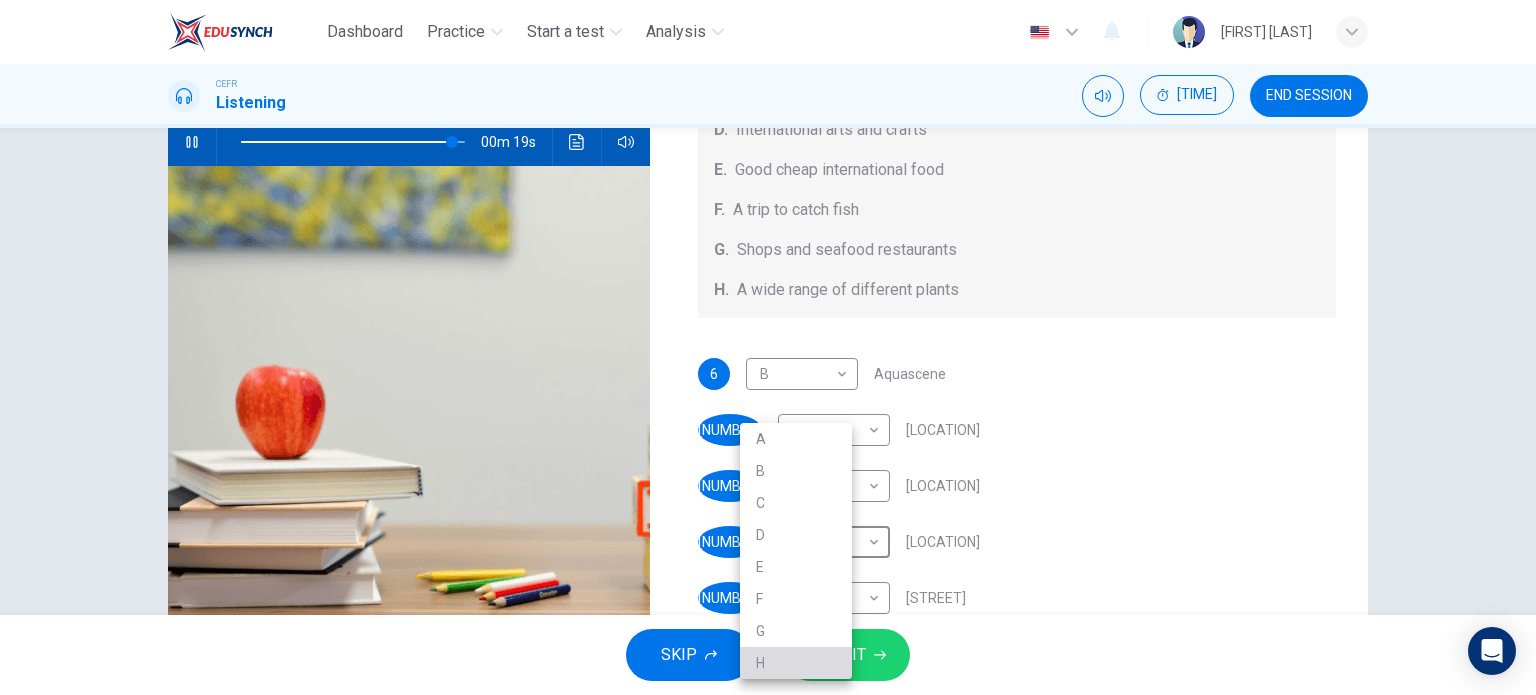 click on "H" at bounding box center (796, 663) 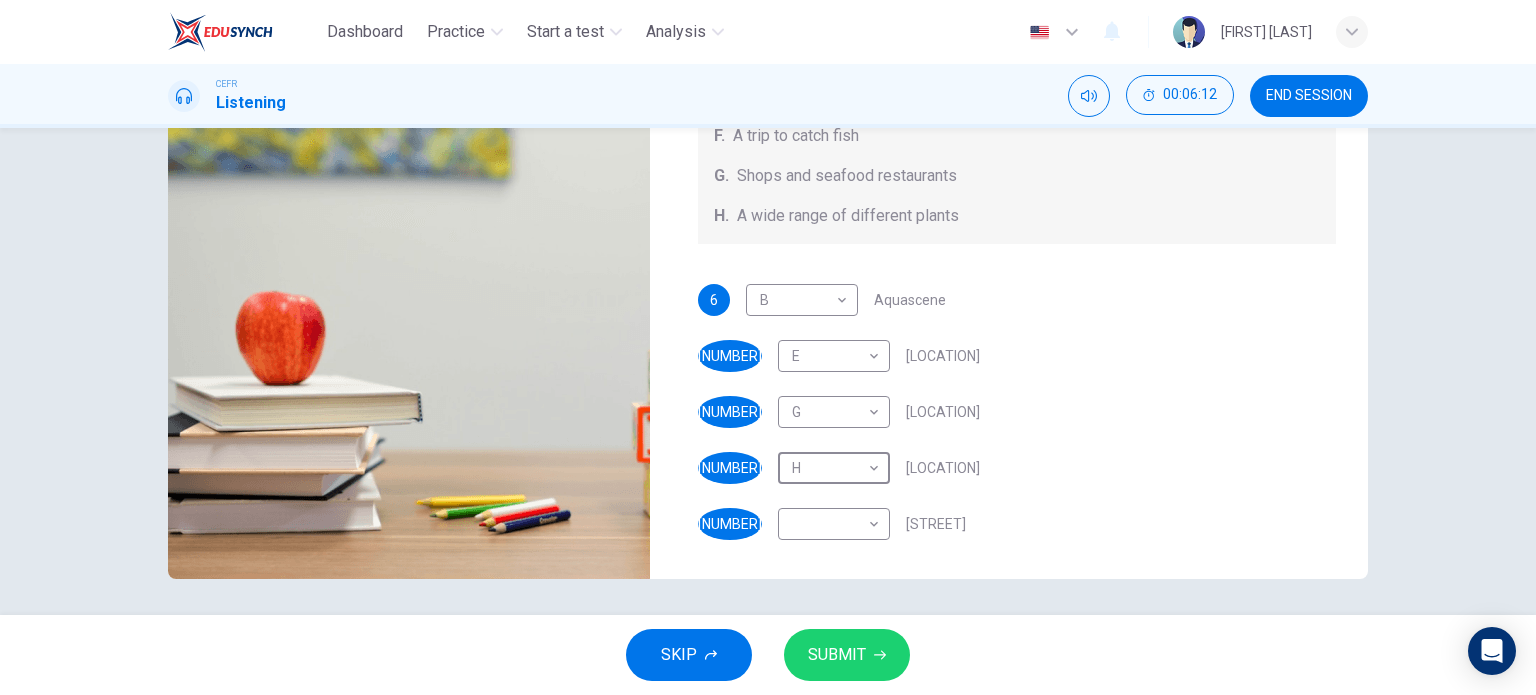 scroll, scrollTop: 288, scrollLeft: 0, axis: vertical 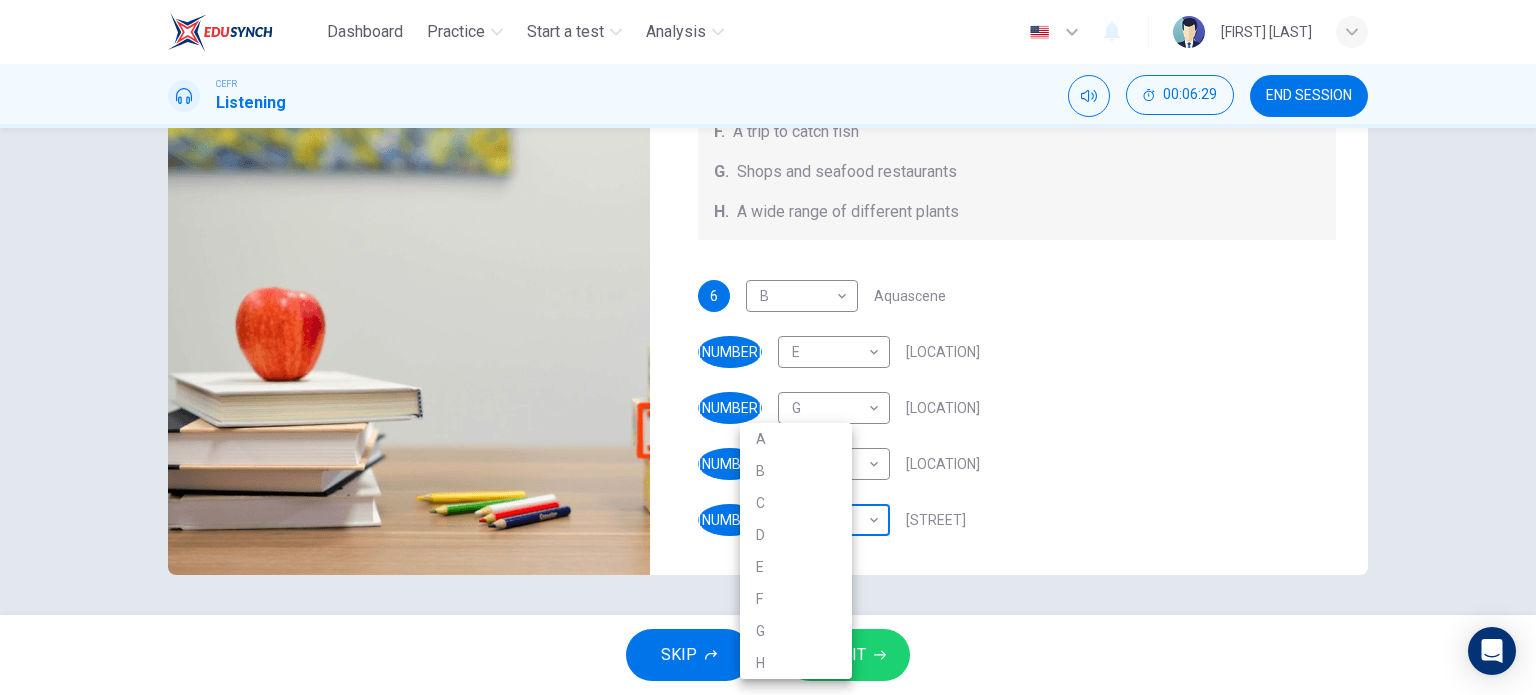 click on "Dashboard Practice Start a test Analysis English en ​ NUR HIDAYAH BINTI ABDUL HALIM CEFR Listening 00:06:29 END SESSION Questions 6 - 10 Choose your answers from the box and write the correct letter  A-H  next to the questions below.
What can you find at each of the places below? A. A flower market B. A chance to feed the fish C. Good nightlife D. International arts and crafts E. Good cheap international food F. A trip to catch fish G. Shops and seafood restaurants H. A wide range of different plants 6 B B ​ Aquascene 7 E E ​ Smith Street Mall 8 G G ​ Cullen Bay Marina 9 H H ​ Fannie Bay 10 ​ ​ Mitchell Street Darwin, Australia 05m 44s SKIP SUBMIT EduSynch - Online Language Proficiency Testing
Dashboard Practice Start a test Analysis Notifications © Copyright  2025 A B C D E F G H" at bounding box center (768, 347) 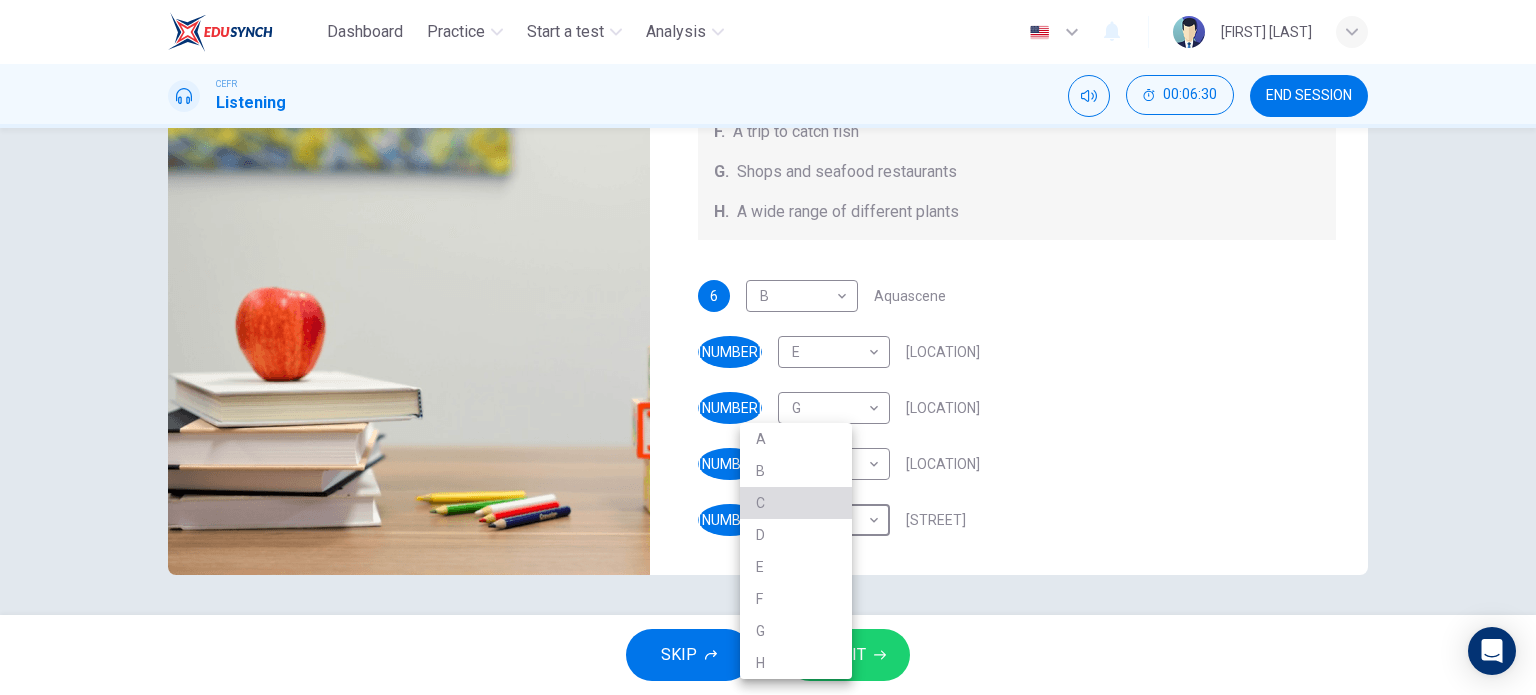 click on "C" at bounding box center (796, 503) 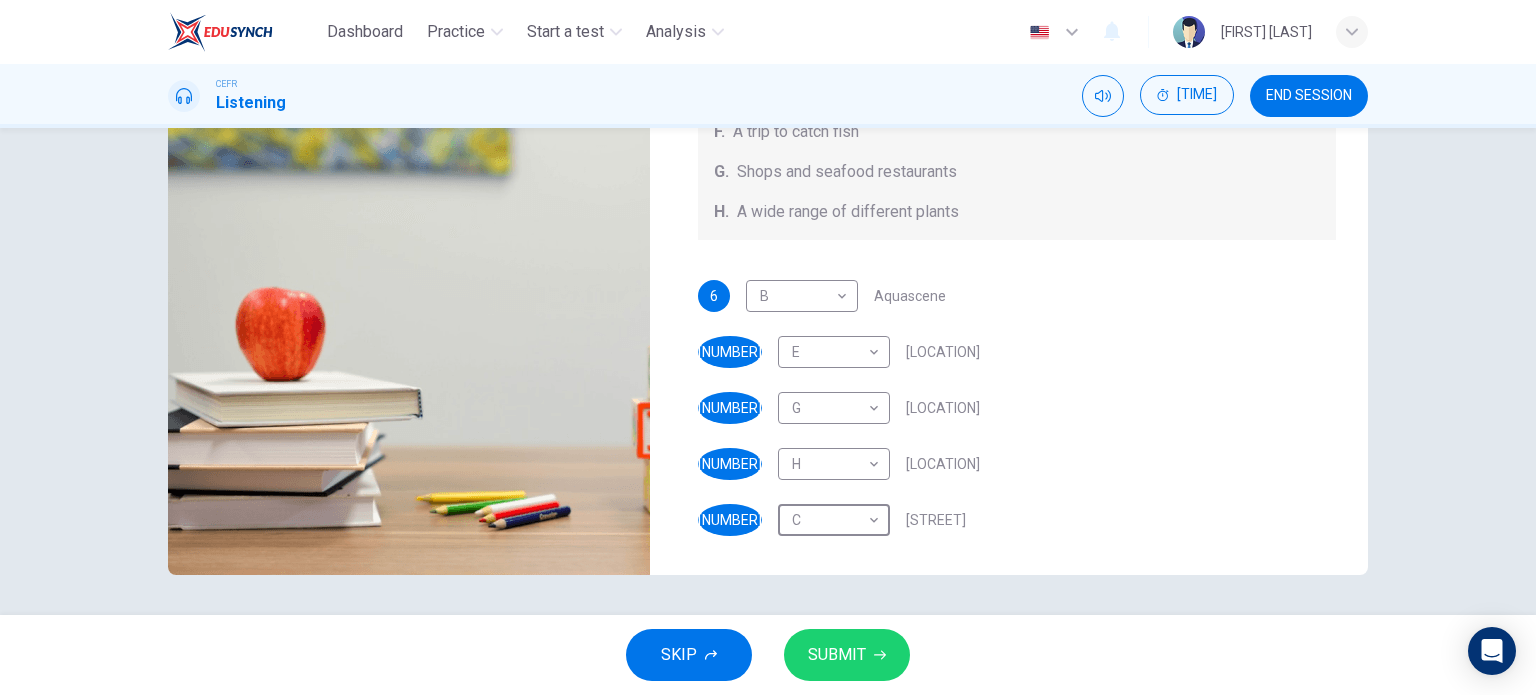 click on "SUBMIT" at bounding box center (837, 655) 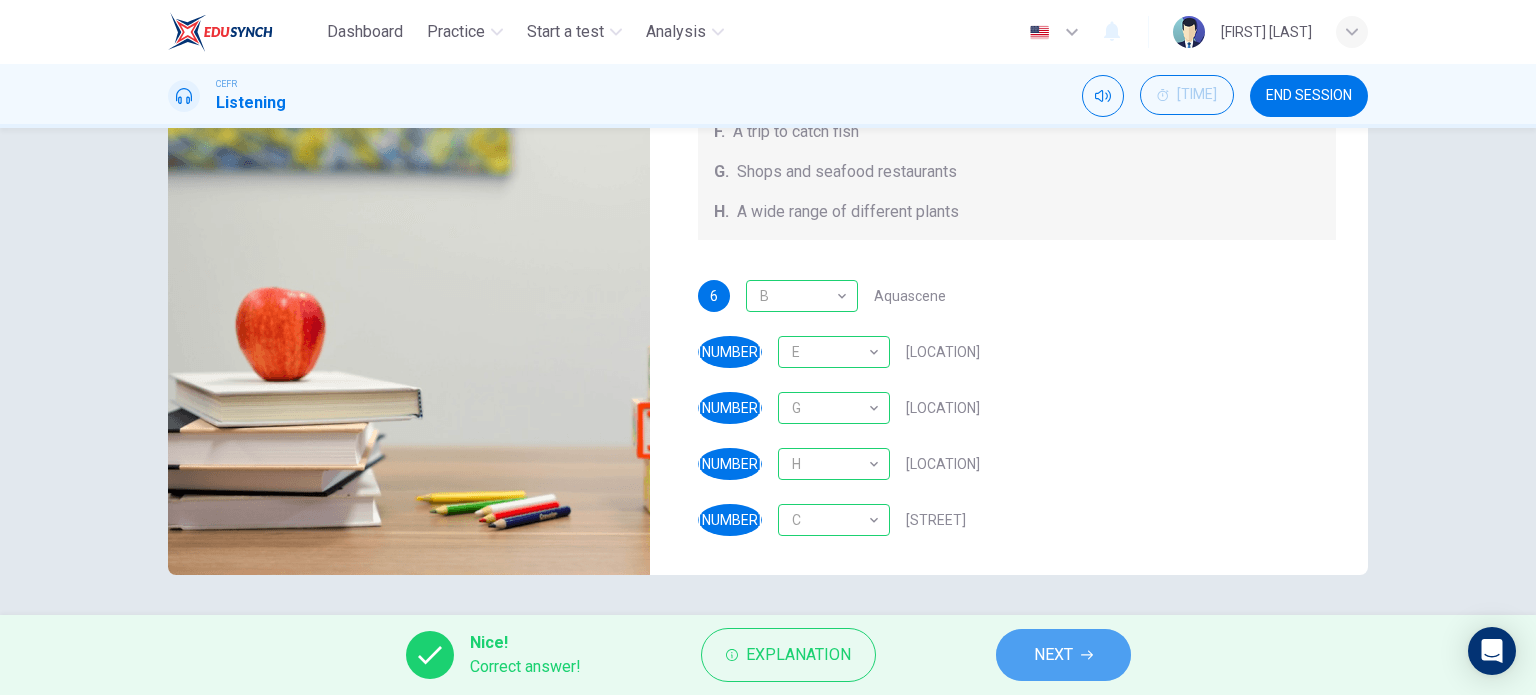 click on "NEXT" at bounding box center [1053, 655] 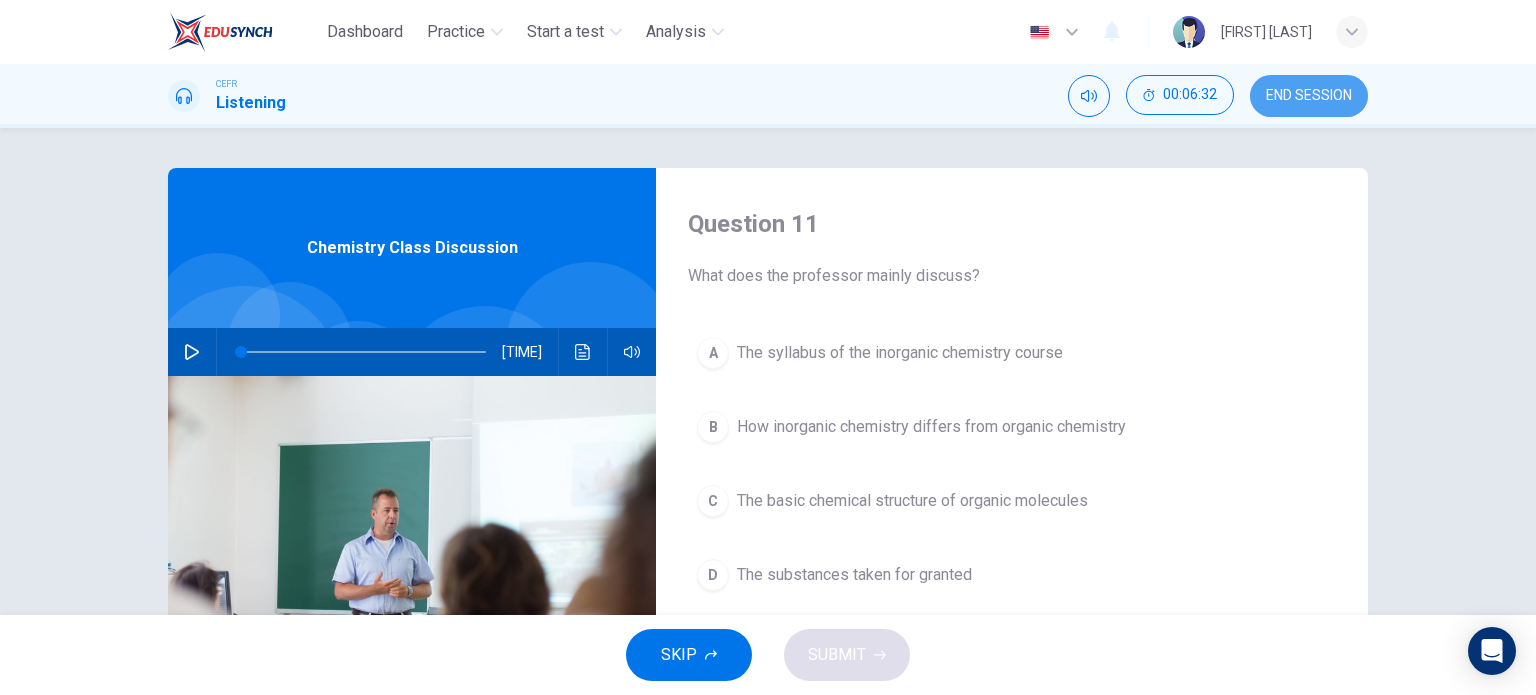 click on "END SESSION" at bounding box center (1309, 96) 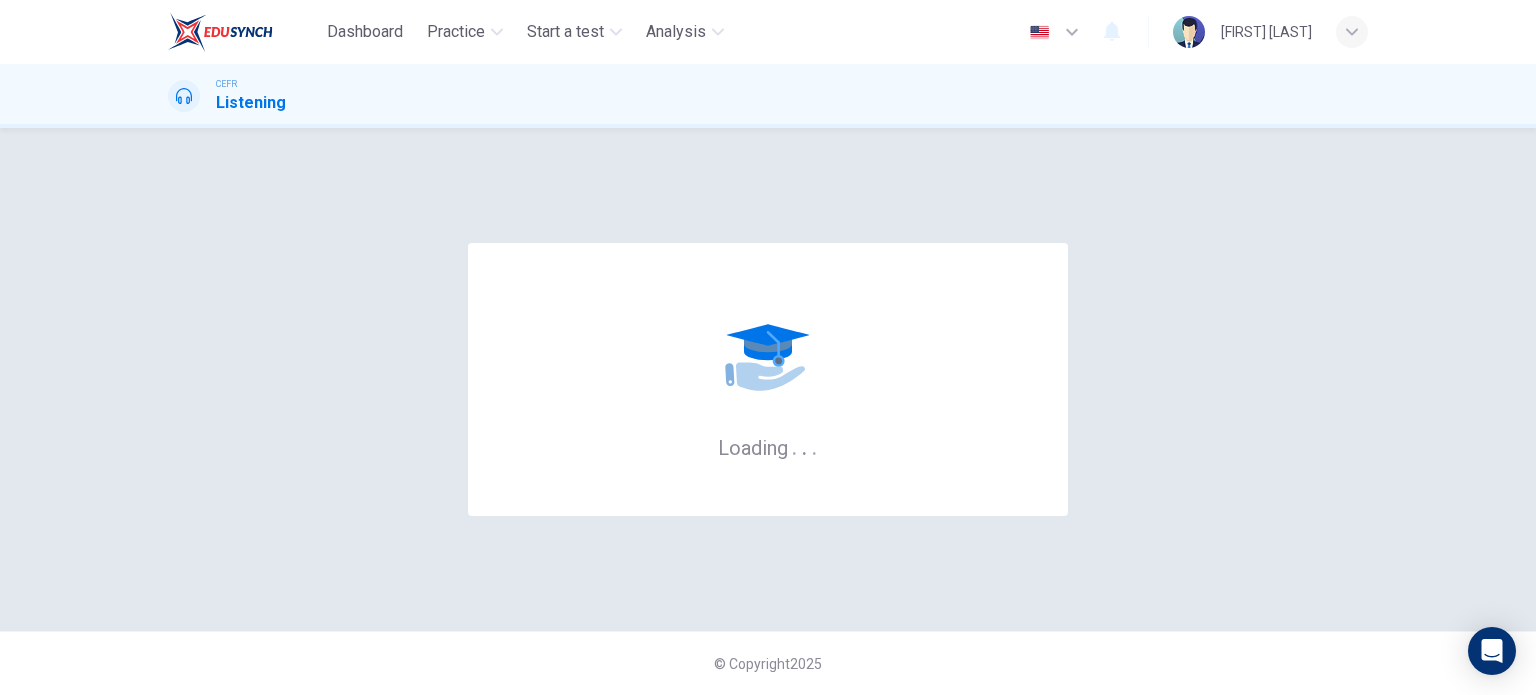 scroll, scrollTop: 0, scrollLeft: 0, axis: both 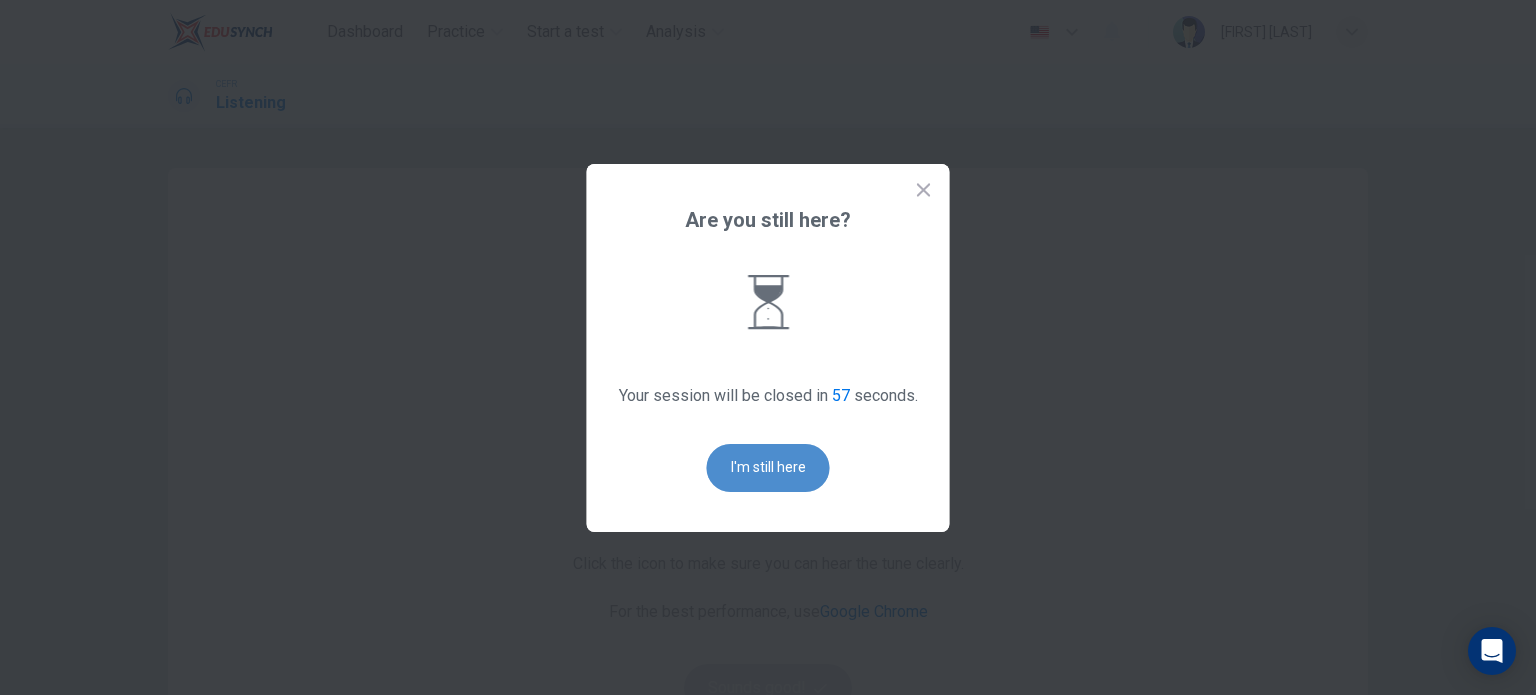 click on "I'm still here" at bounding box center [768, 468] 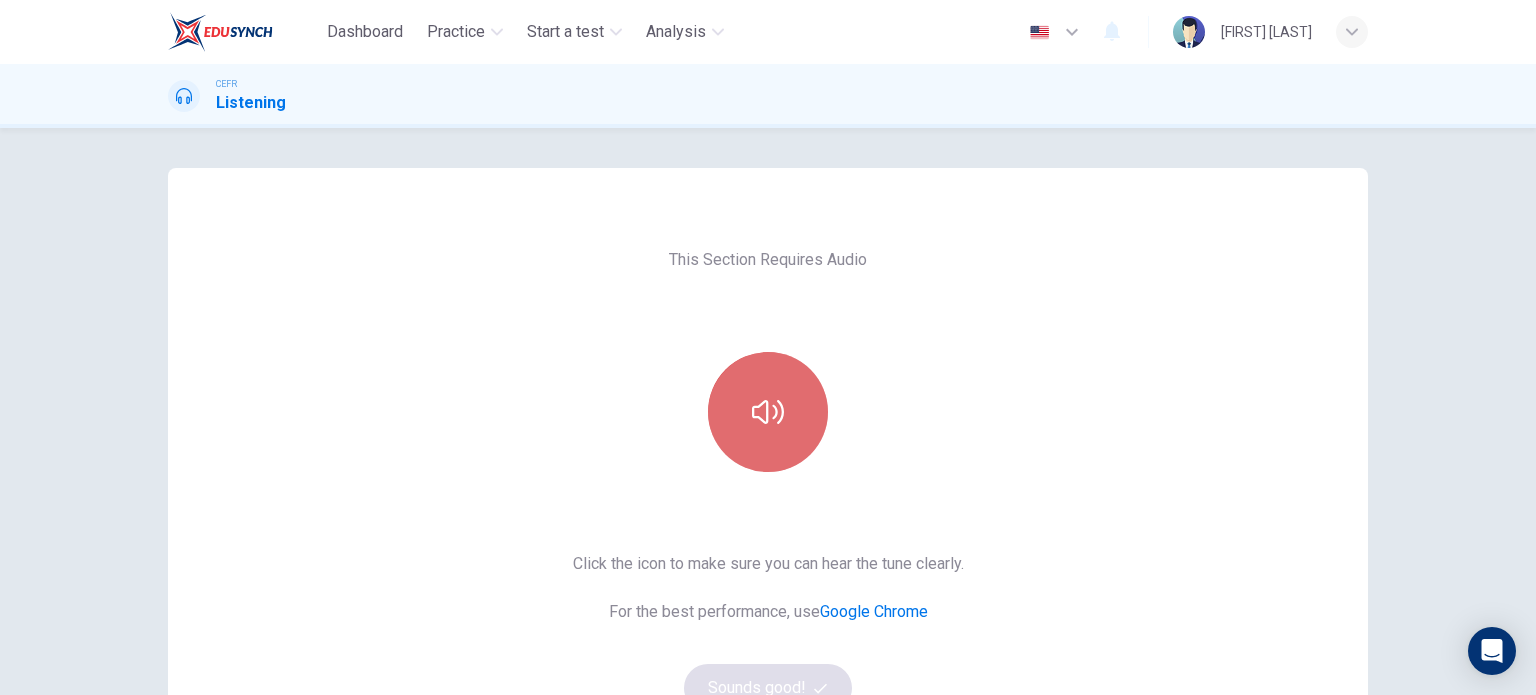 click at bounding box center (768, 412) 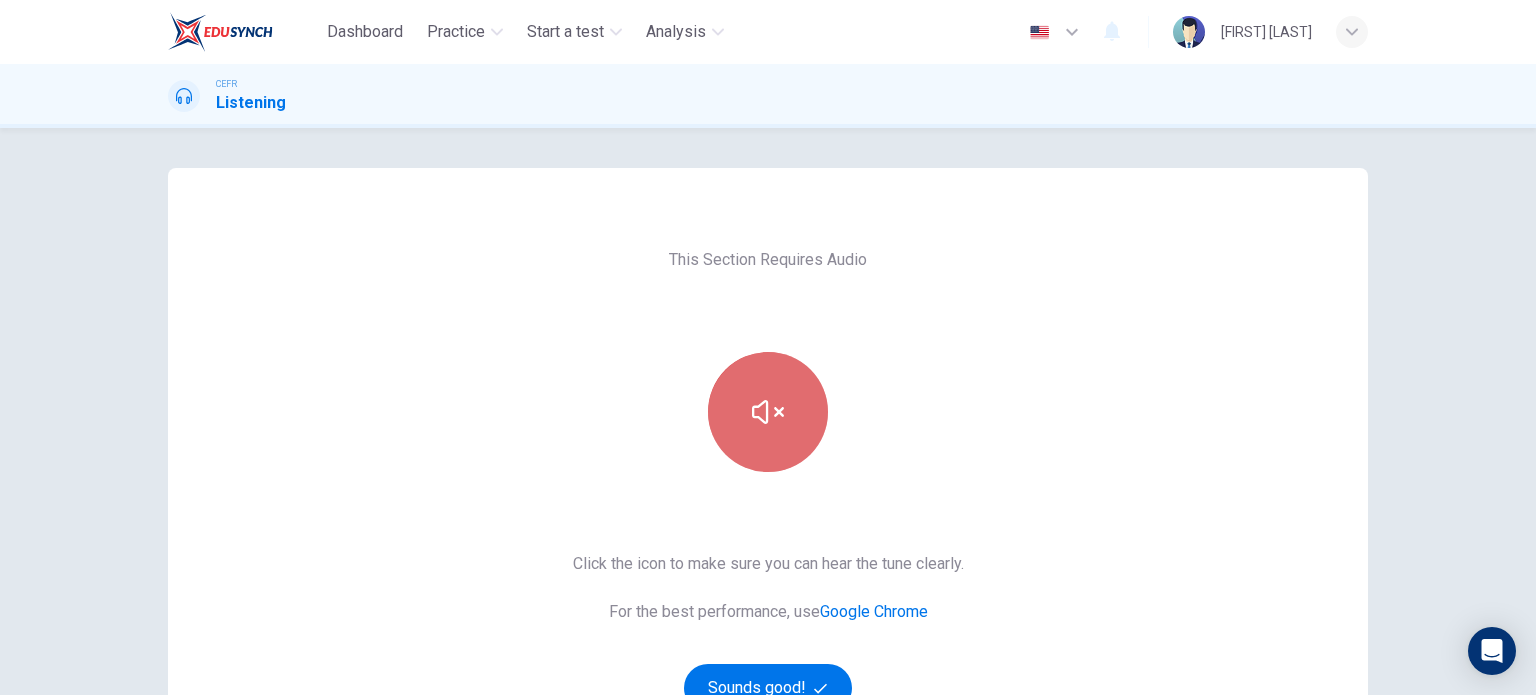 click at bounding box center (768, 412) 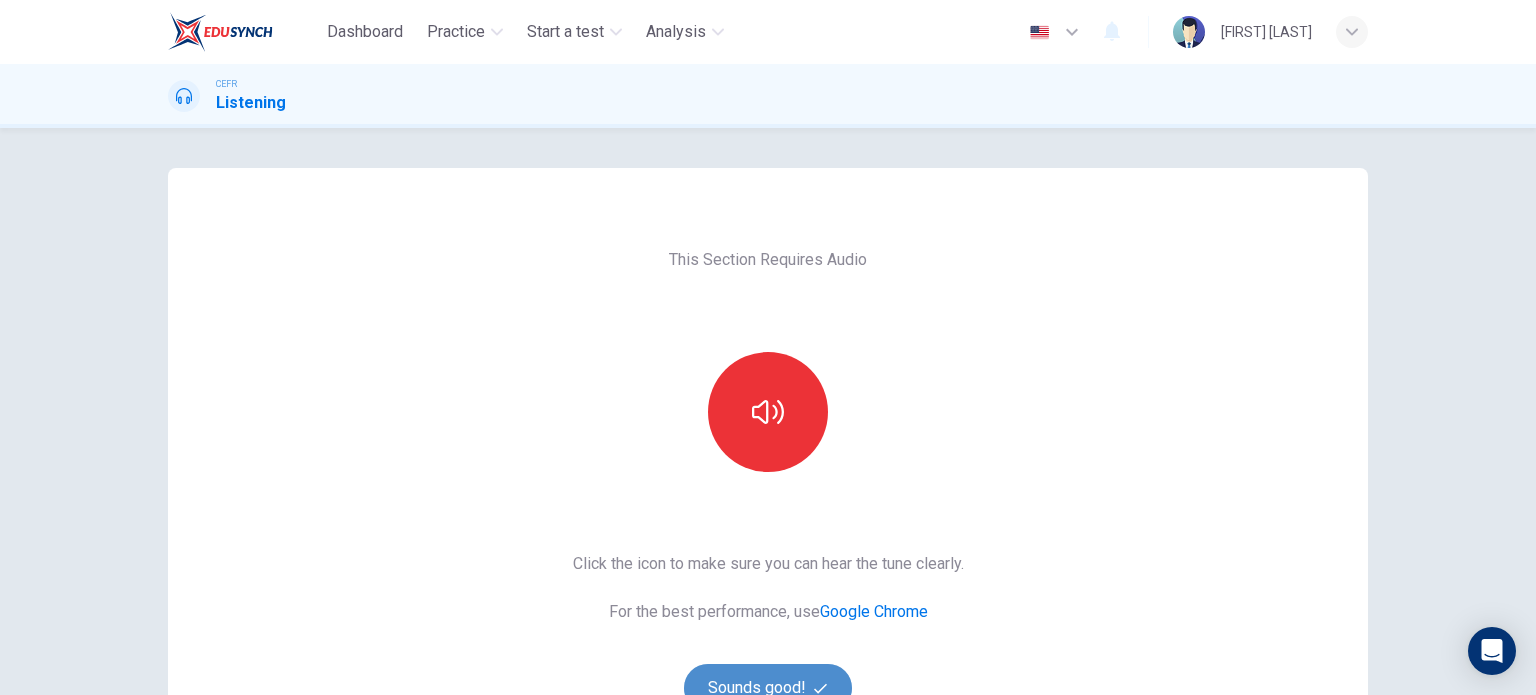 click on "Sounds good!" at bounding box center (768, 688) 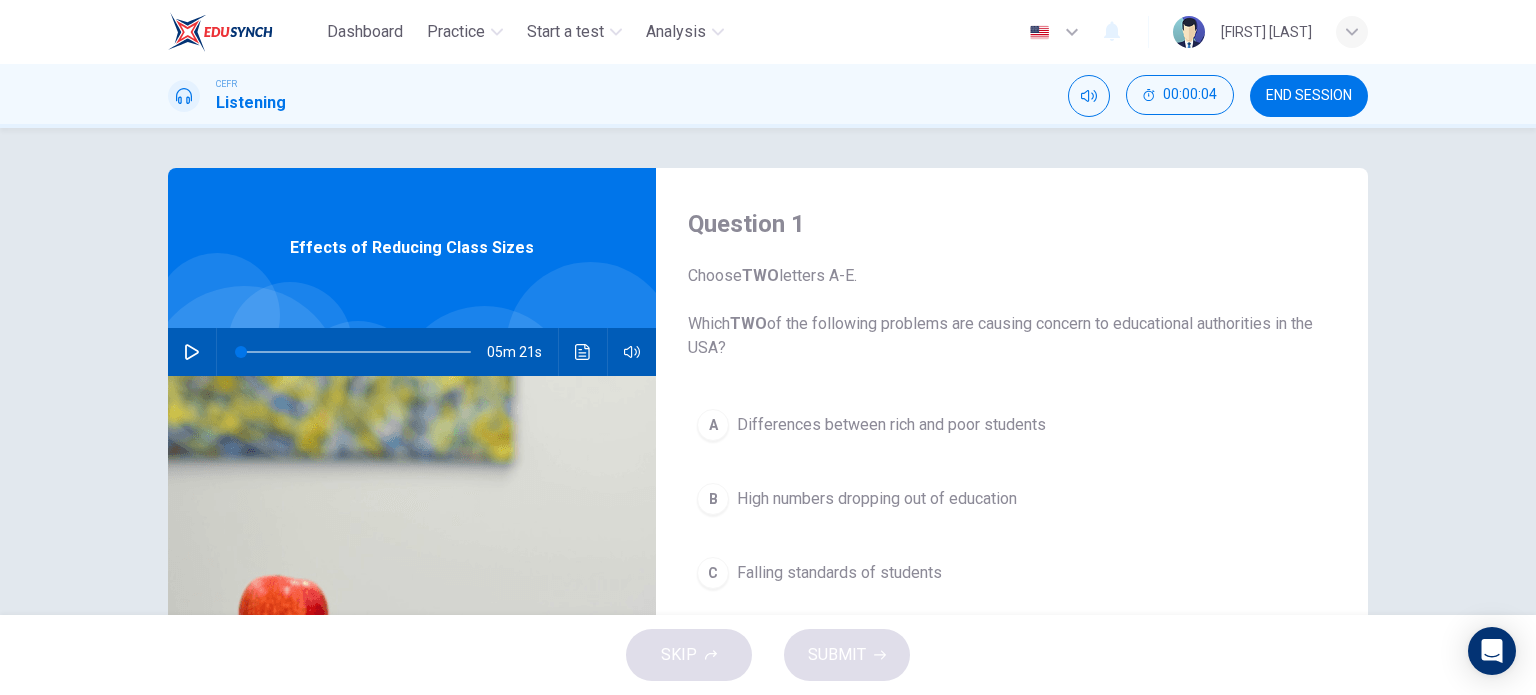 click at bounding box center (192, 352) 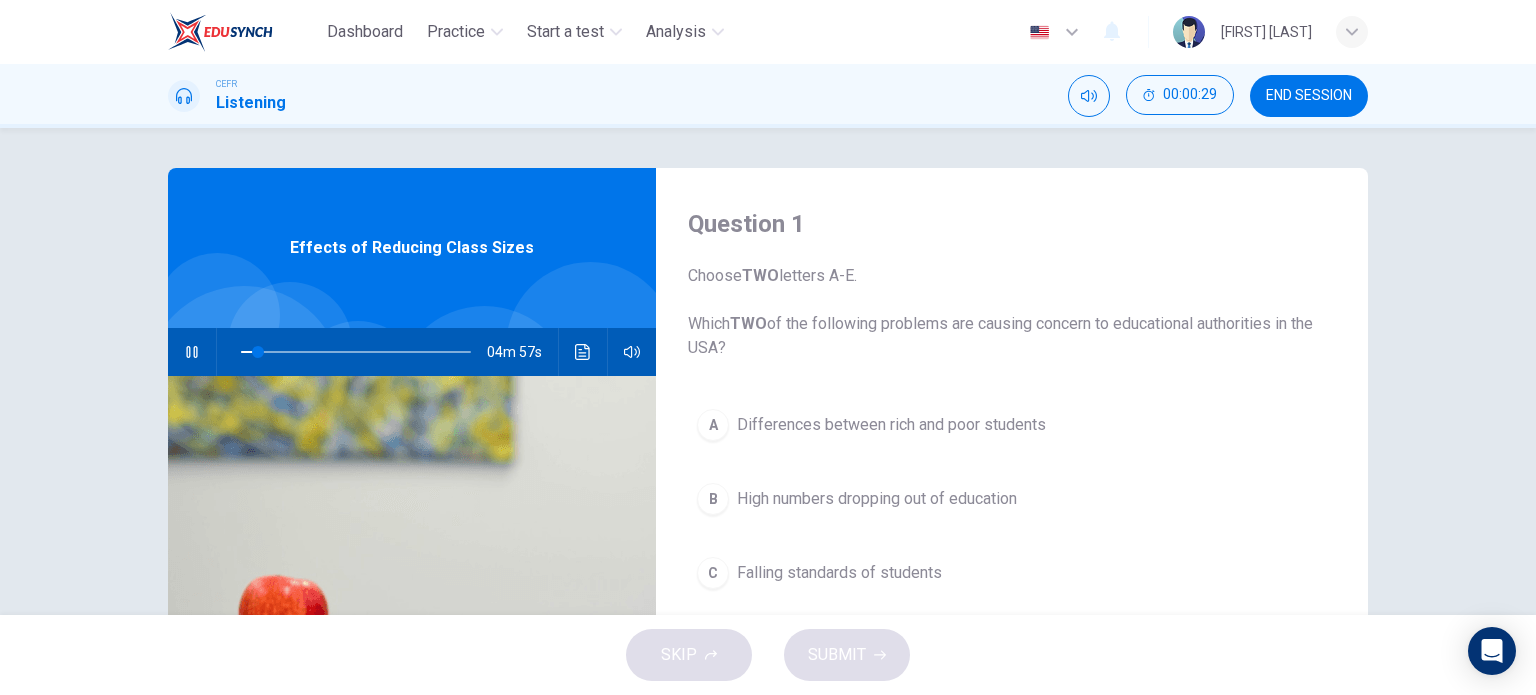 scroll, scrollTop: 132, scrollLeft: 0, axis: vertical 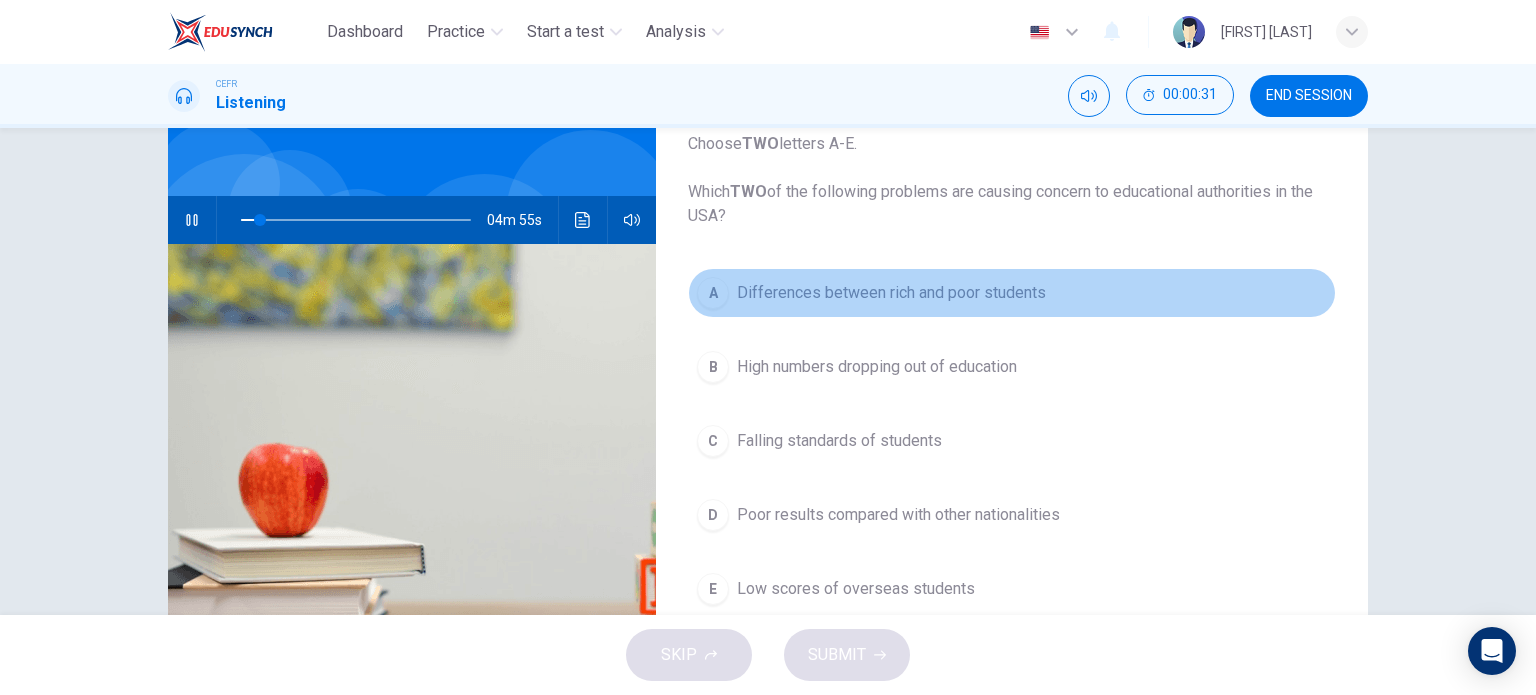 click on "Differences between rich and poor students" at bounding box center [891, 293] 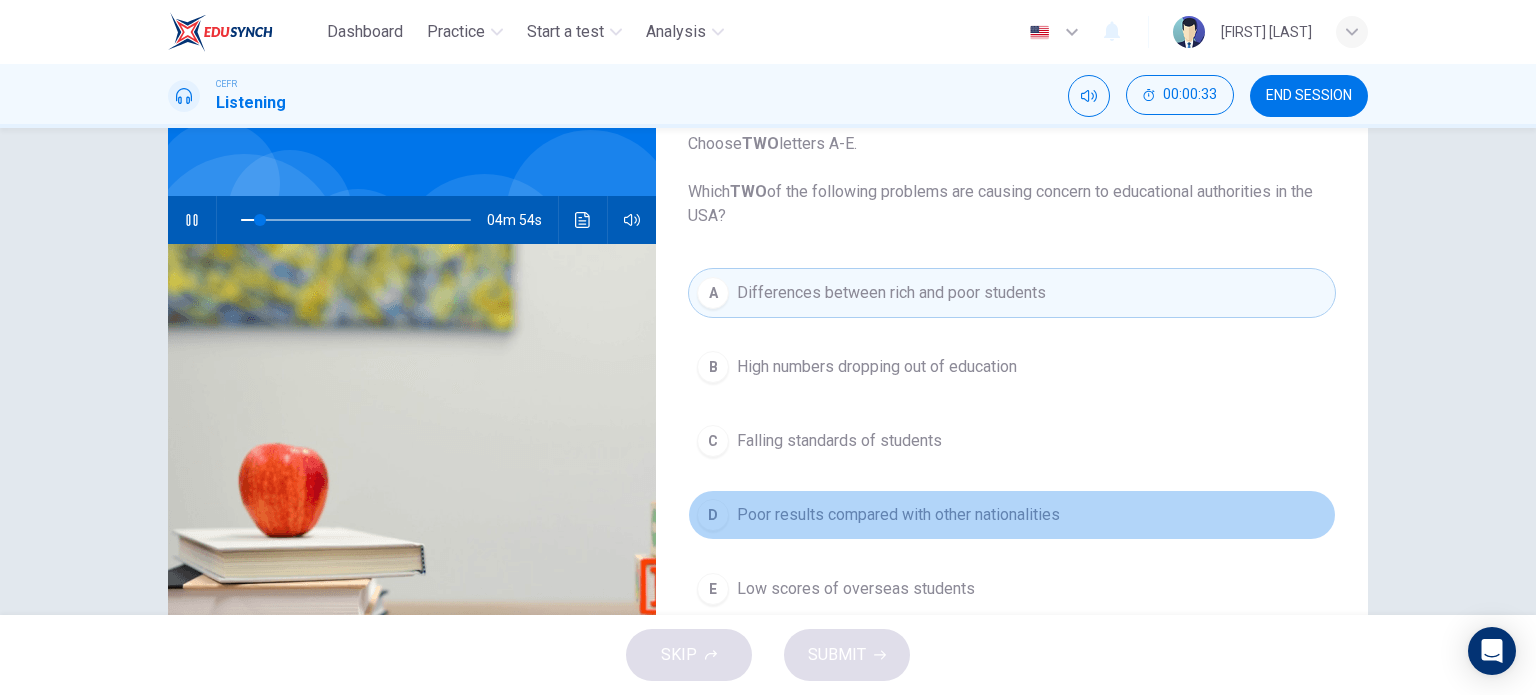 click on "Poor results compared with other nationalities" at bounding box center [877, 367] 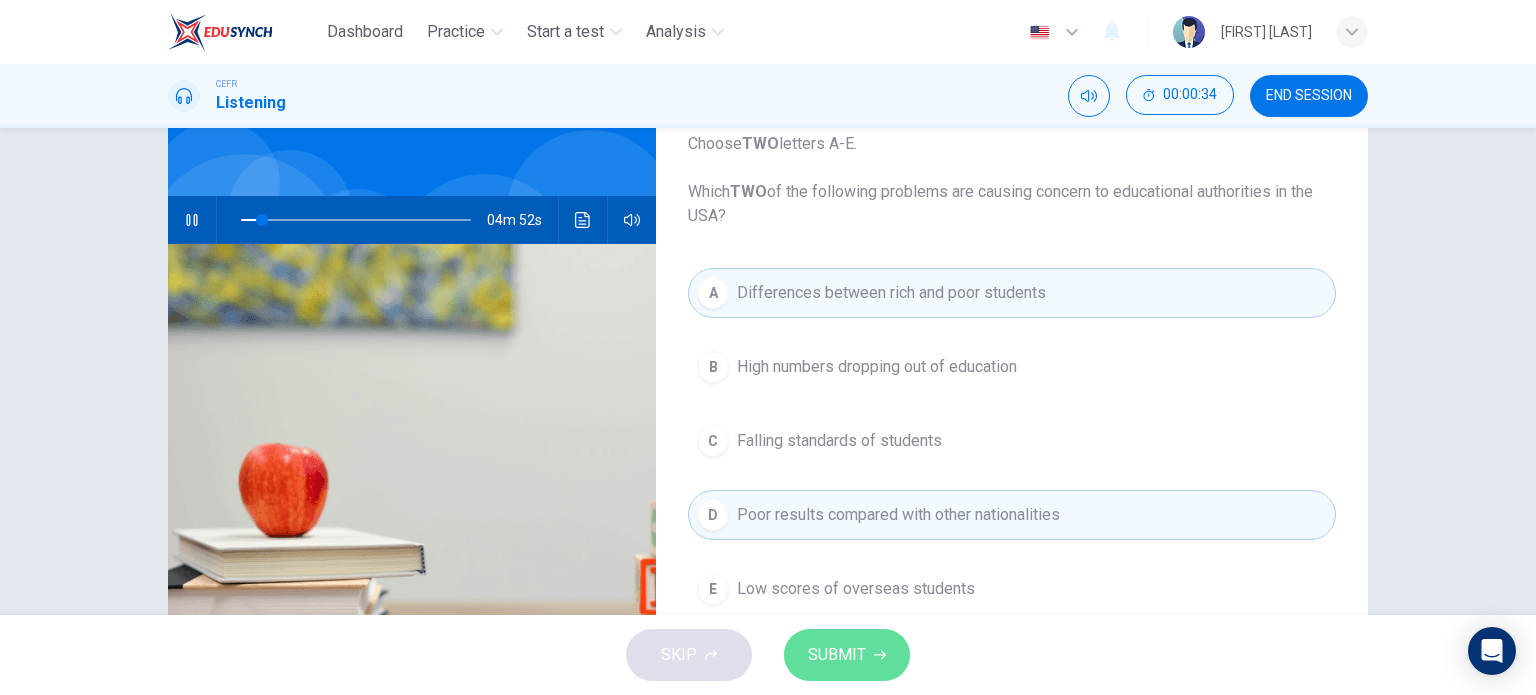 click on "SUBMIT" at bounding box center (837, 655) 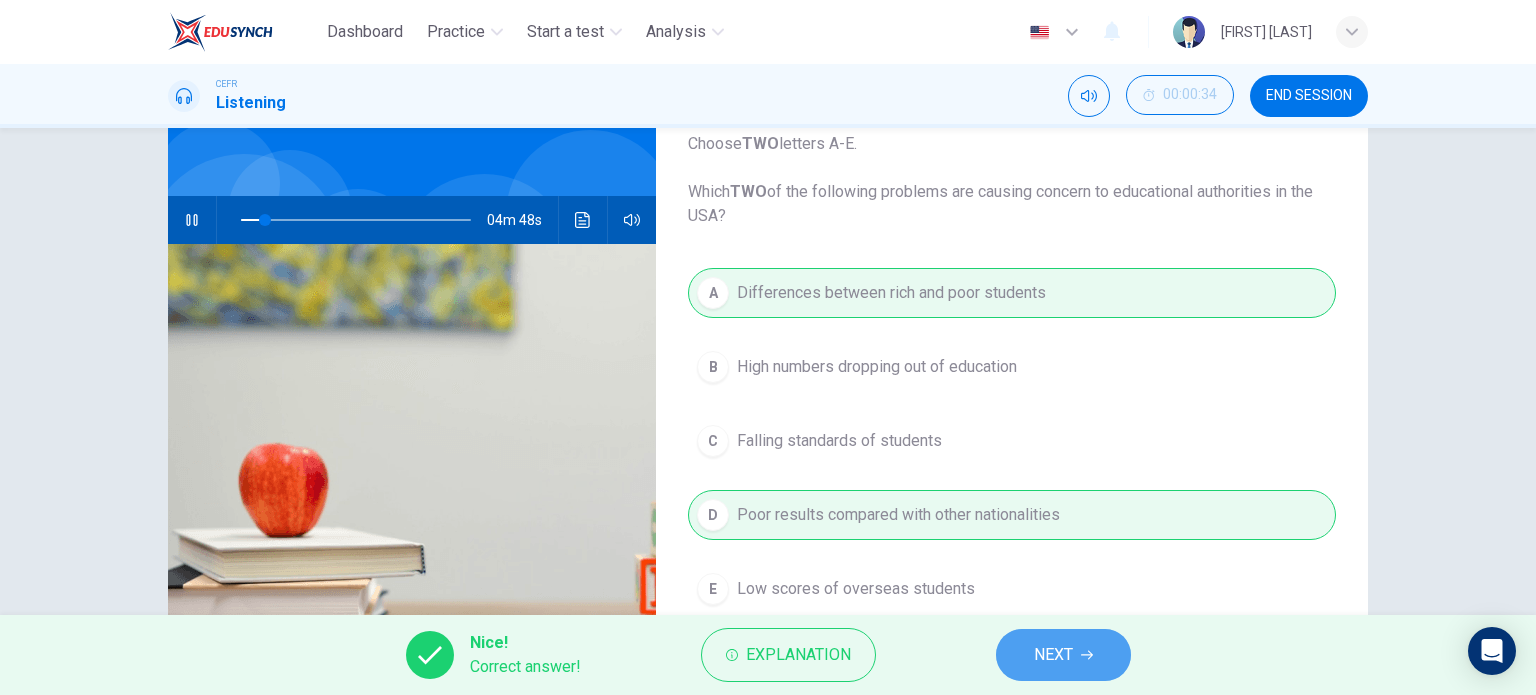 click on "NEXT" at bounding box center [1063, 655] 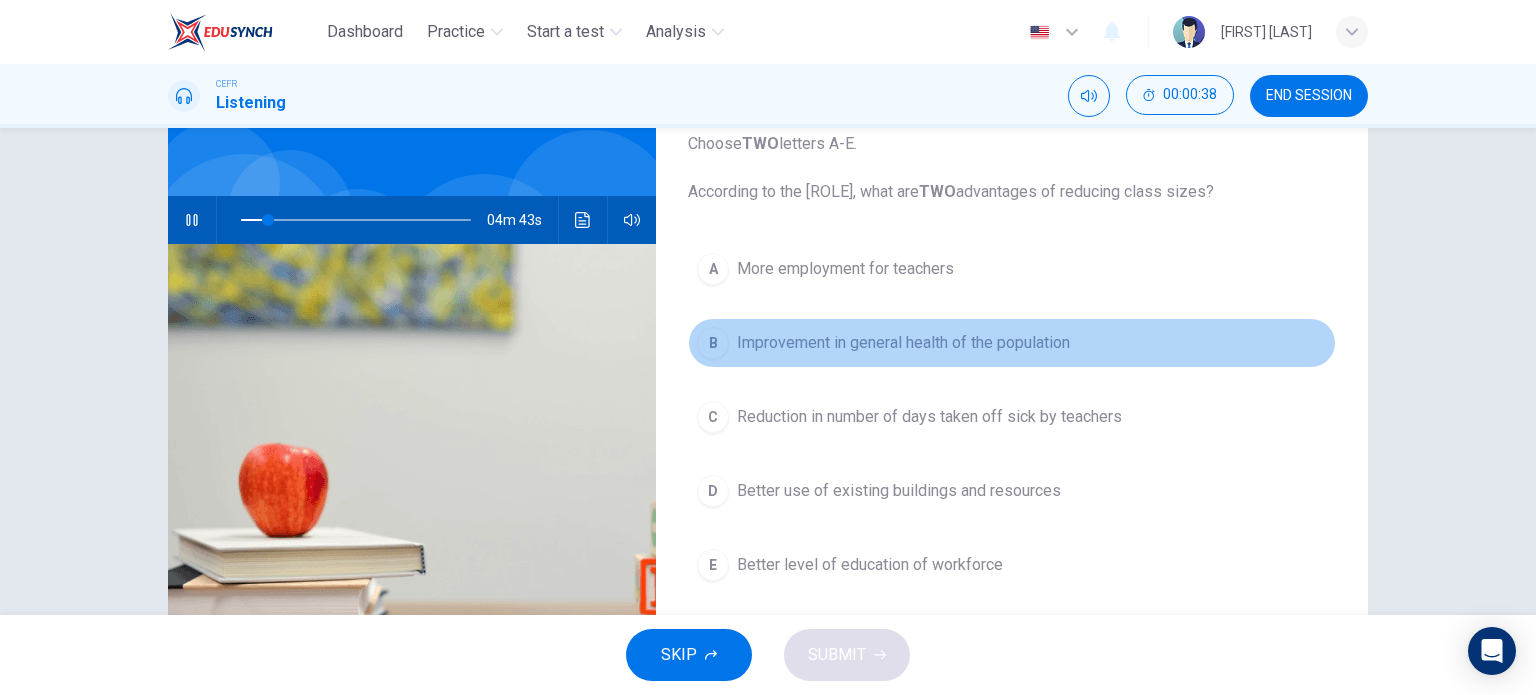 click on "B Improvement in general health of the population" at bounding box center (1012, 343) 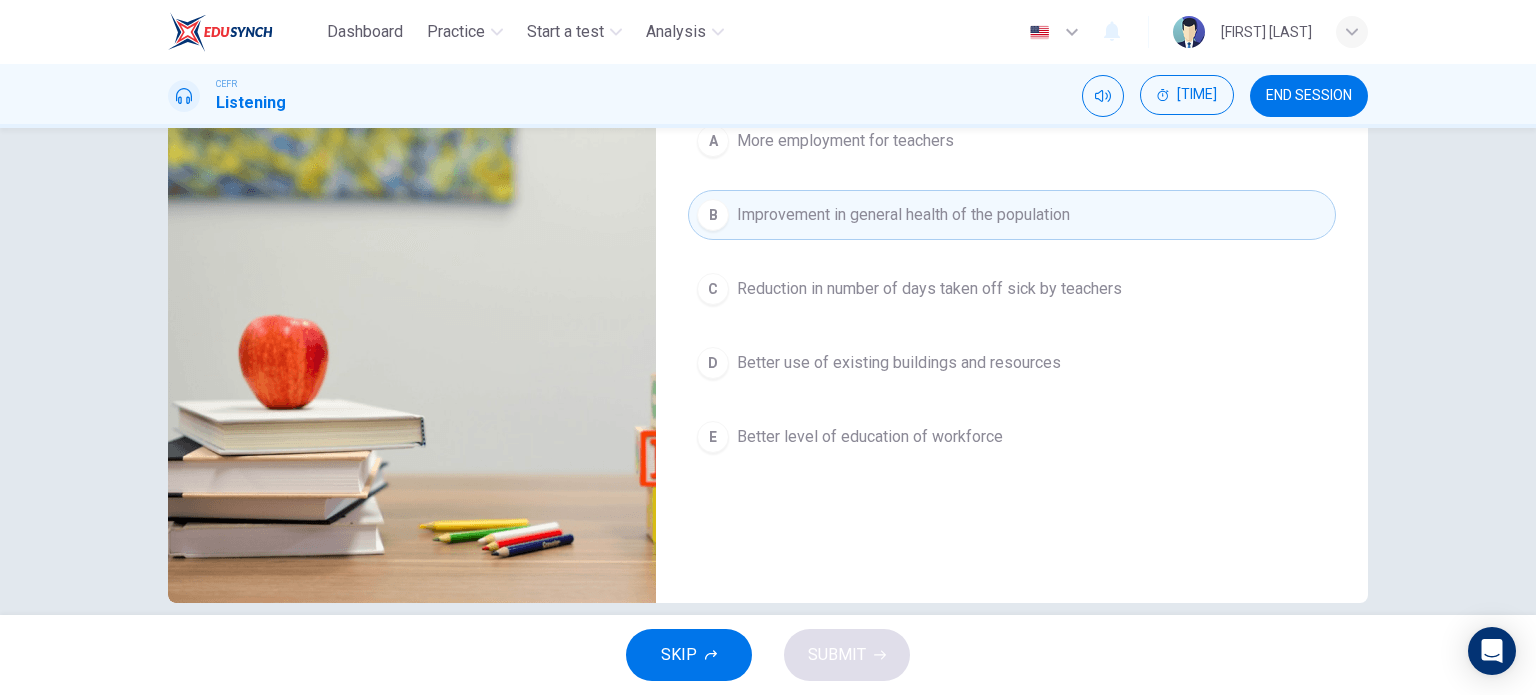scroll, scrollTop: 268, scrollLeft: 0, axis: vertical 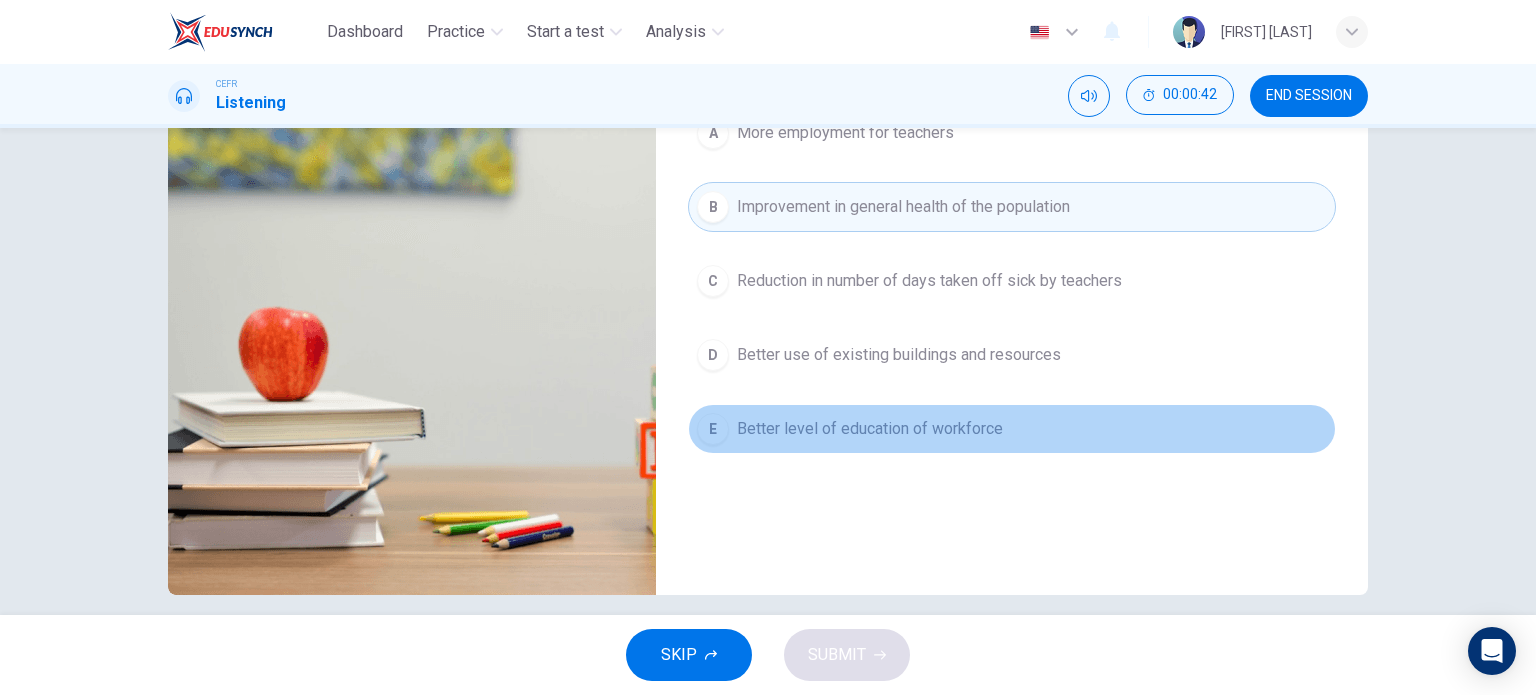 click on "E Better level of education of workforce" at bounding box center (1012, 429) 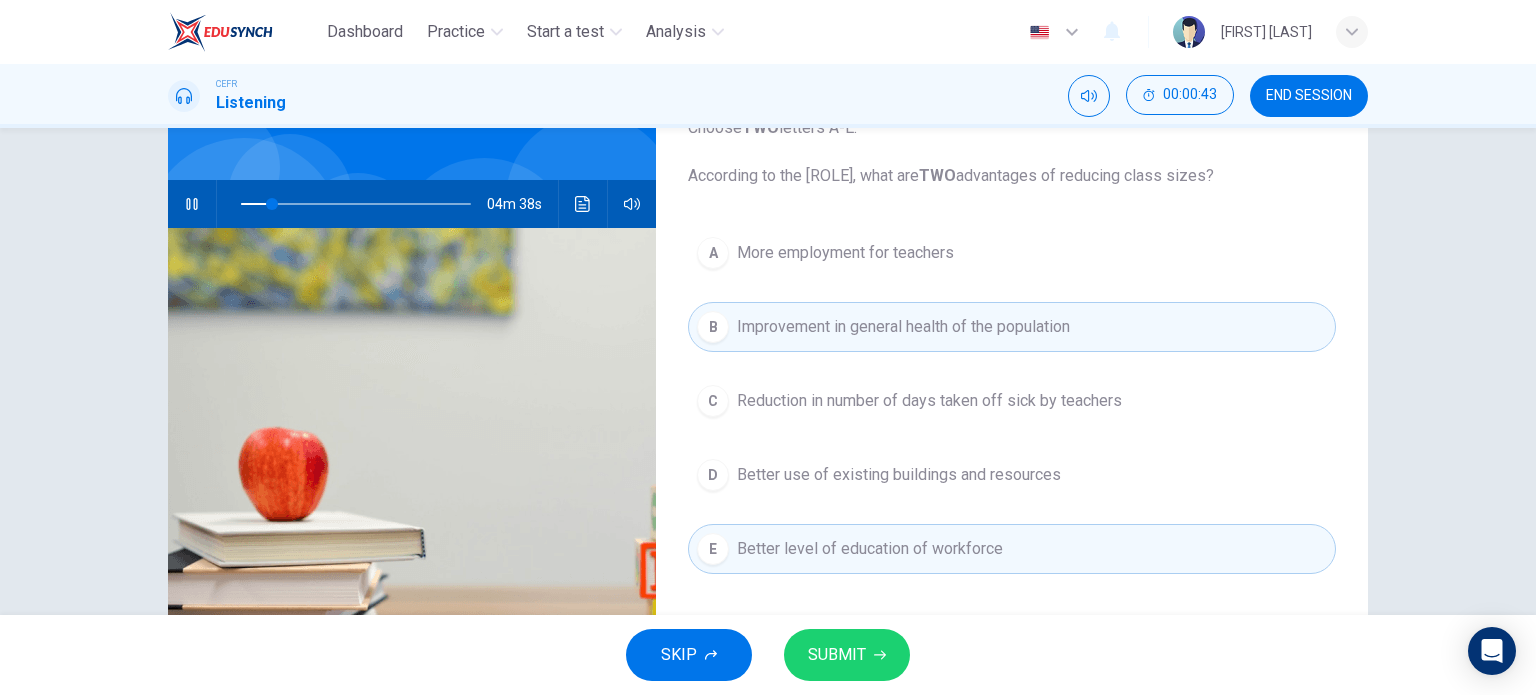 scroll, scrollTop: 146, scrollLeft: 0, axis: vertical 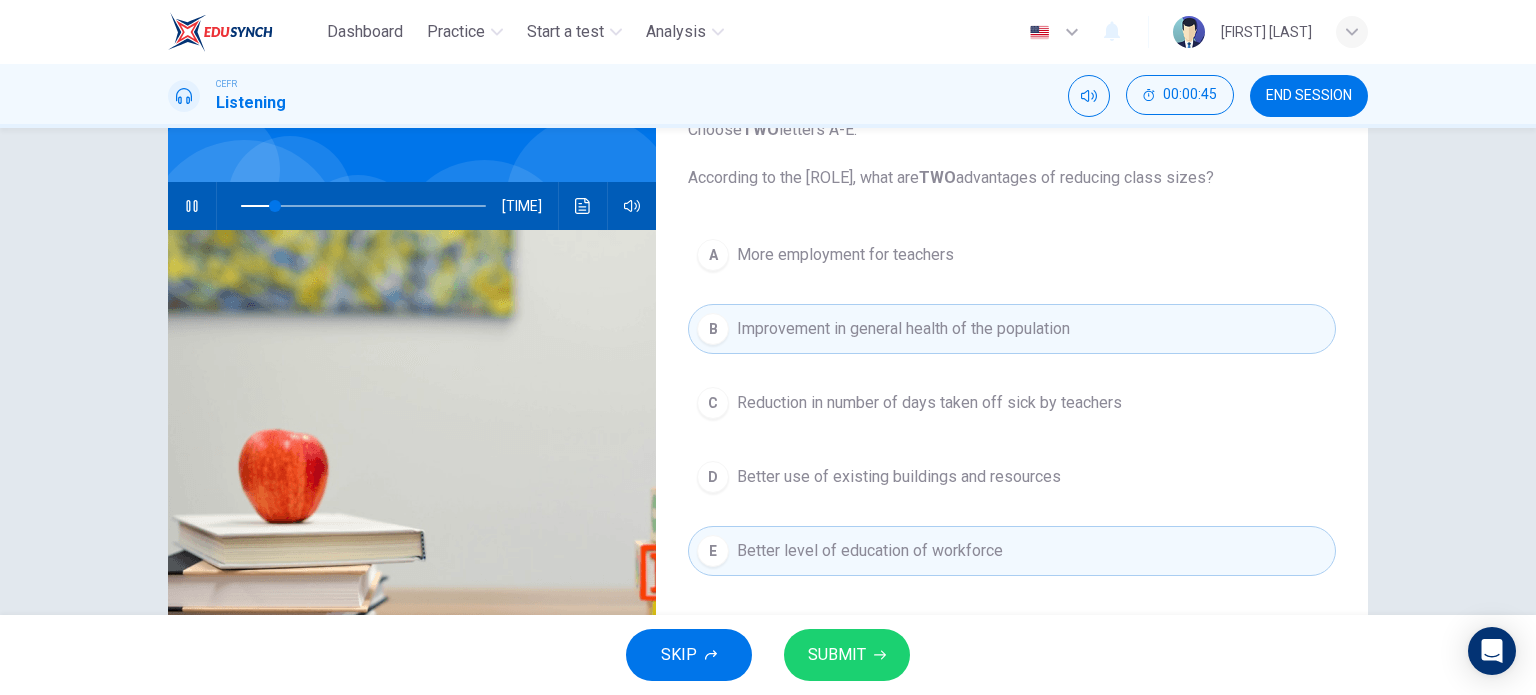 click on "Question 2 Choose  TWO  letters A-E.
According to the speaker, what are  TWO  advantages of reducing class sizes? A More employment for teachers B Improvement in general health of the population C Reduction in number of days taken off sick by teachers D Better use of existing buildings and resources E Better level of education of workforce Effects of Reducing Class Sizes 04m 36s" at bounding box center (768, 369) 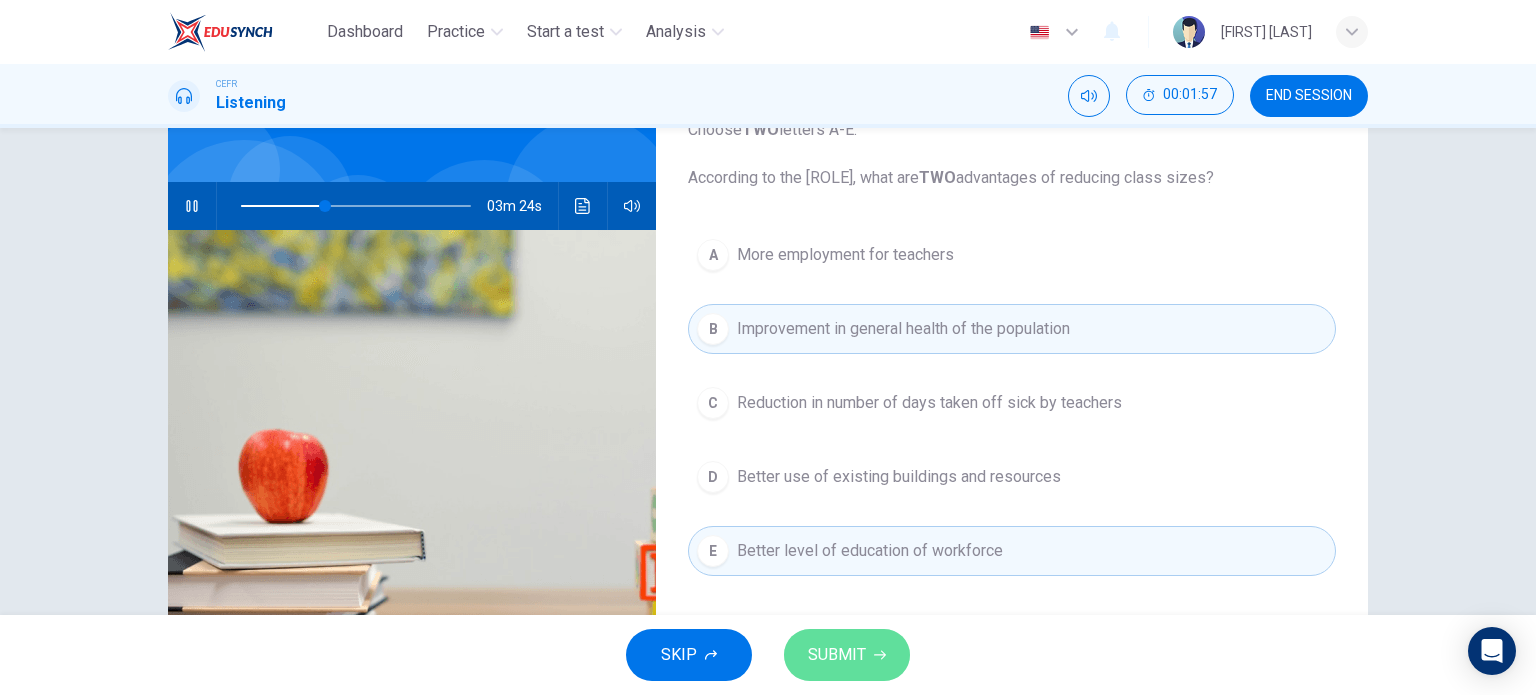 click on "SUBMIT" at bounding box center [847, 655] 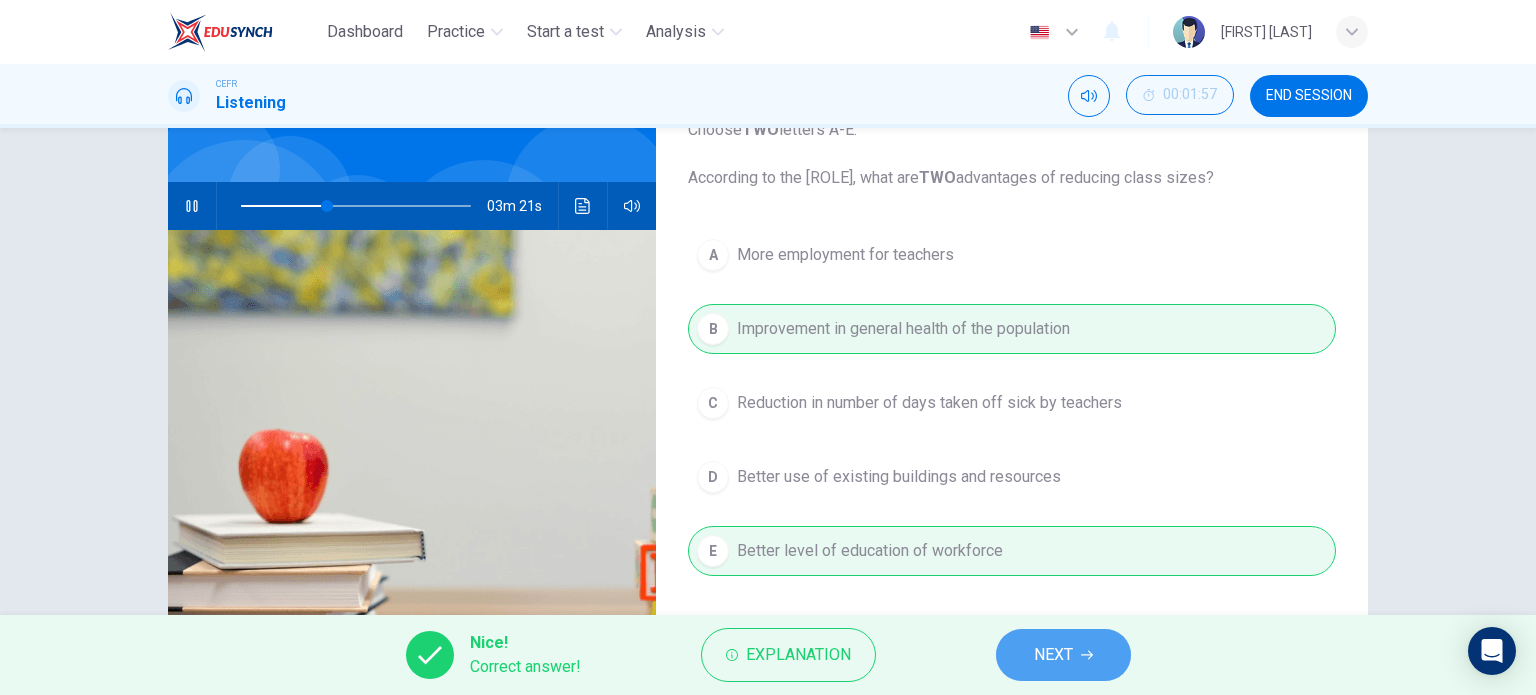 click on "NEXT" at bounding box center [1053, 655] 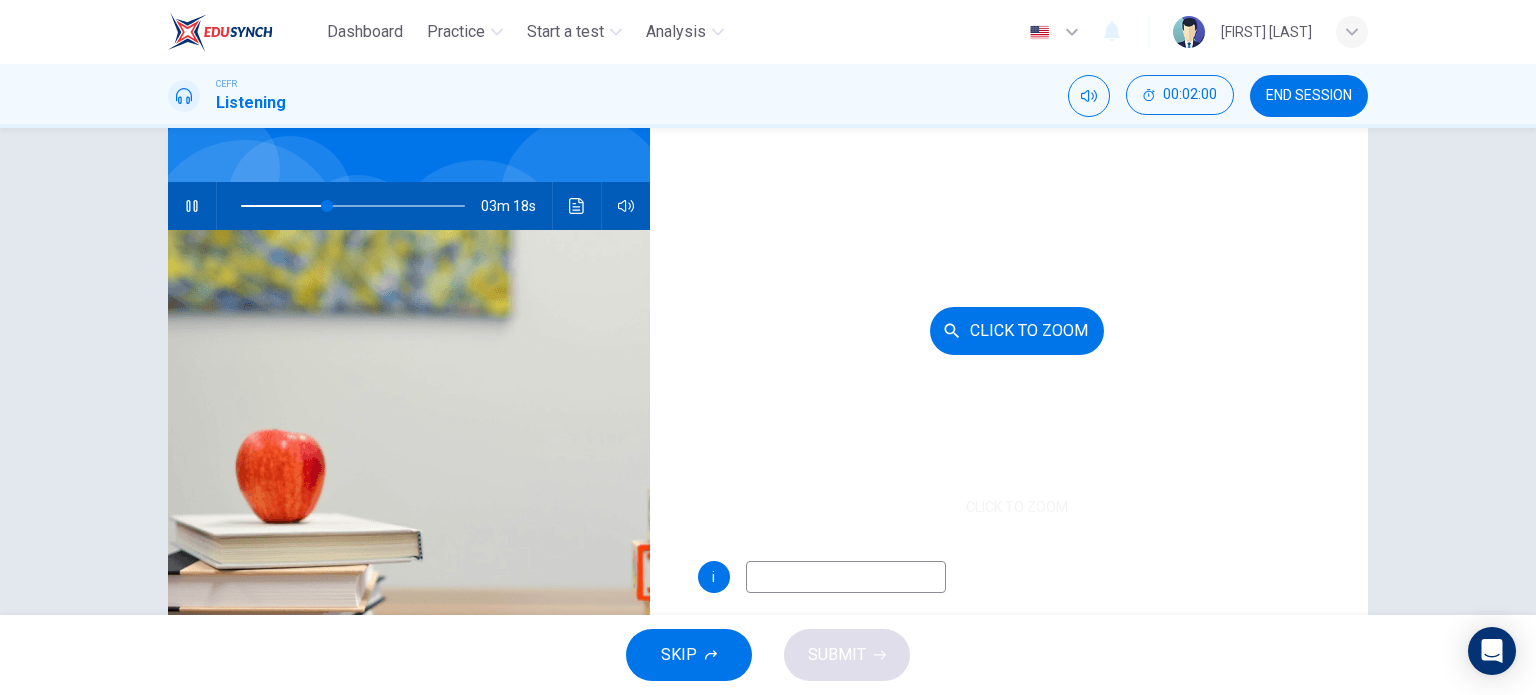 scroll, scrollTop: 91, scrollLeft: 0, axis: vertical 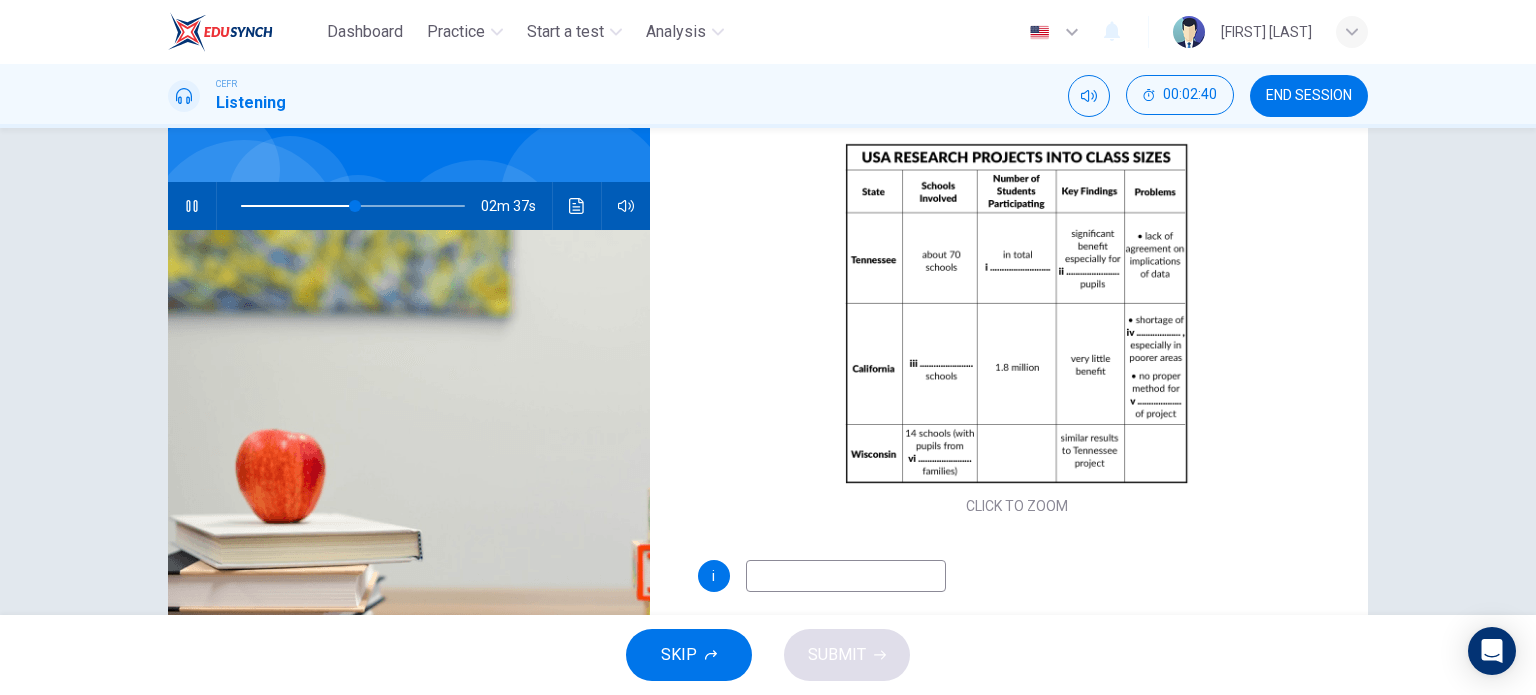 click at bounding box center (846, 576) 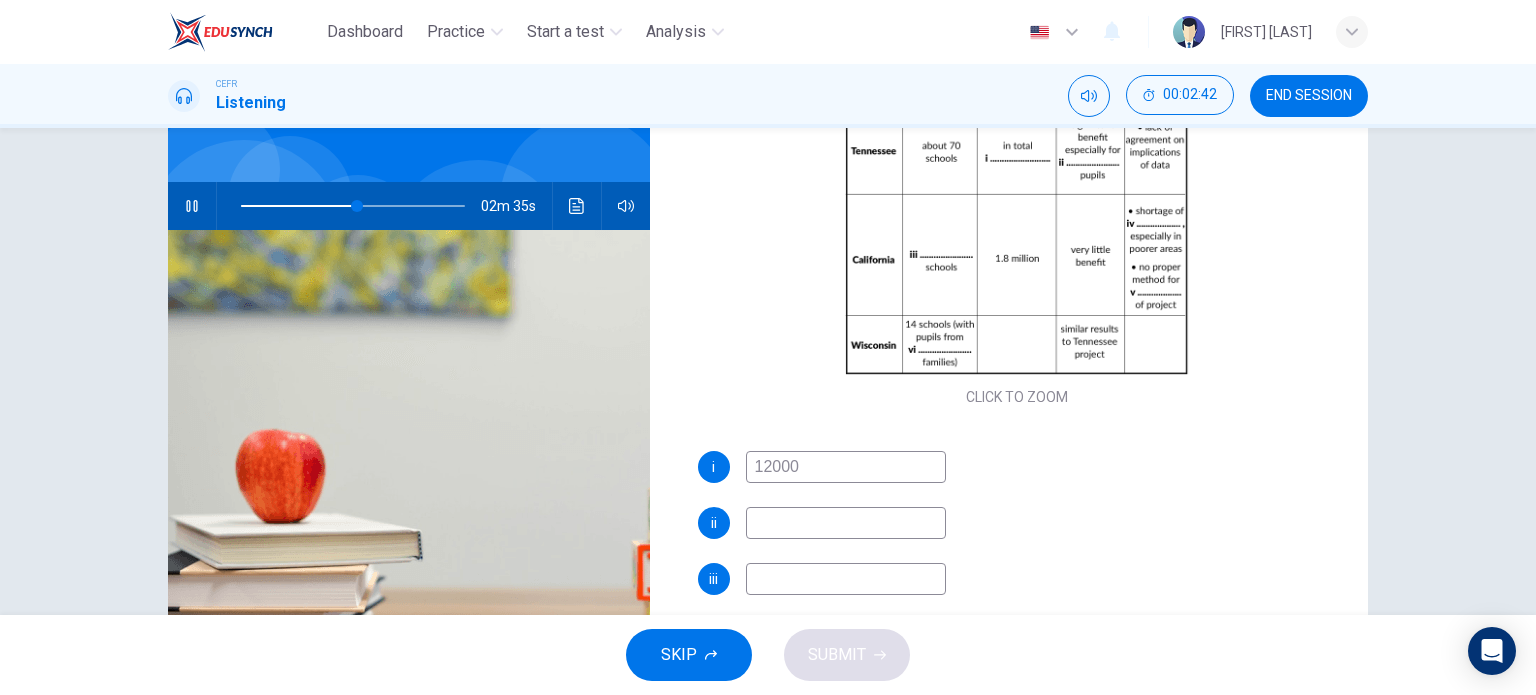 scroll, scrollTop: 202, scrollLeft: 0, axis: vertical 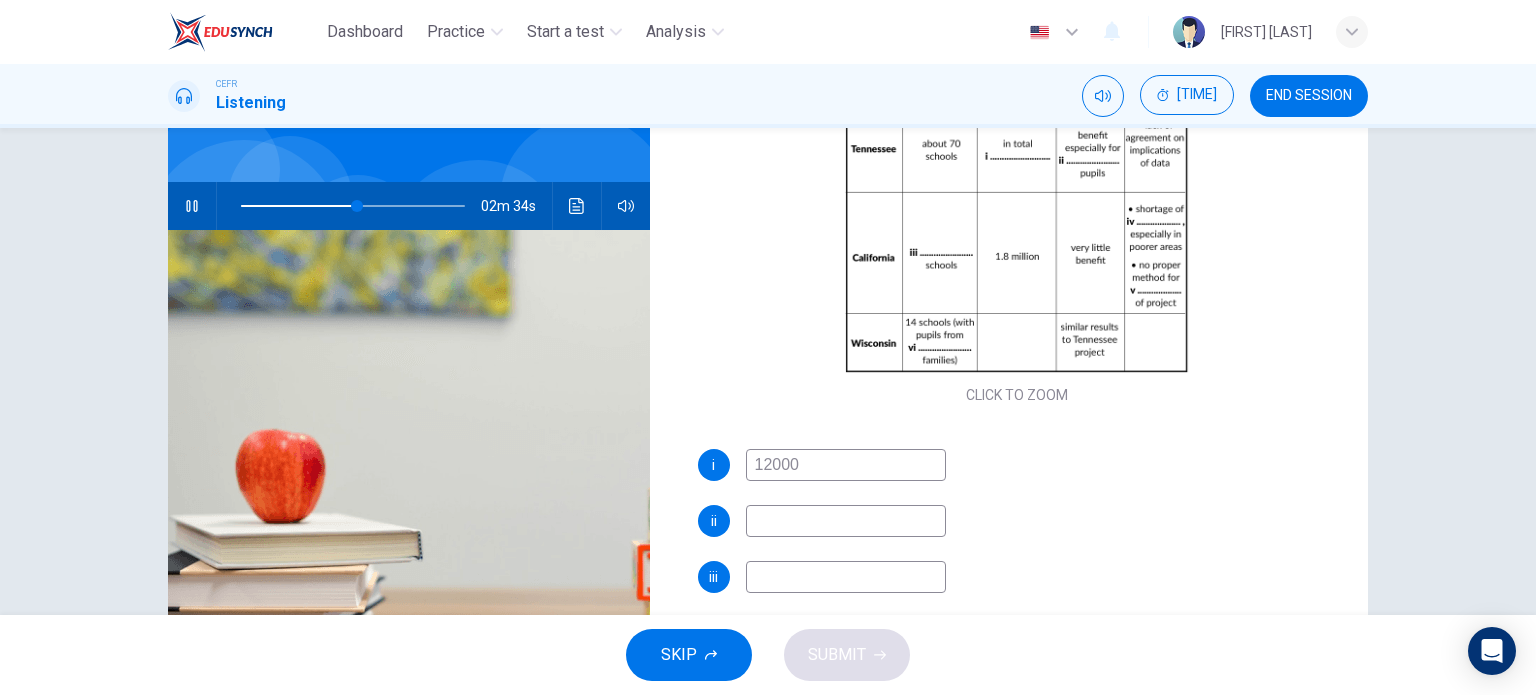type on "12000" 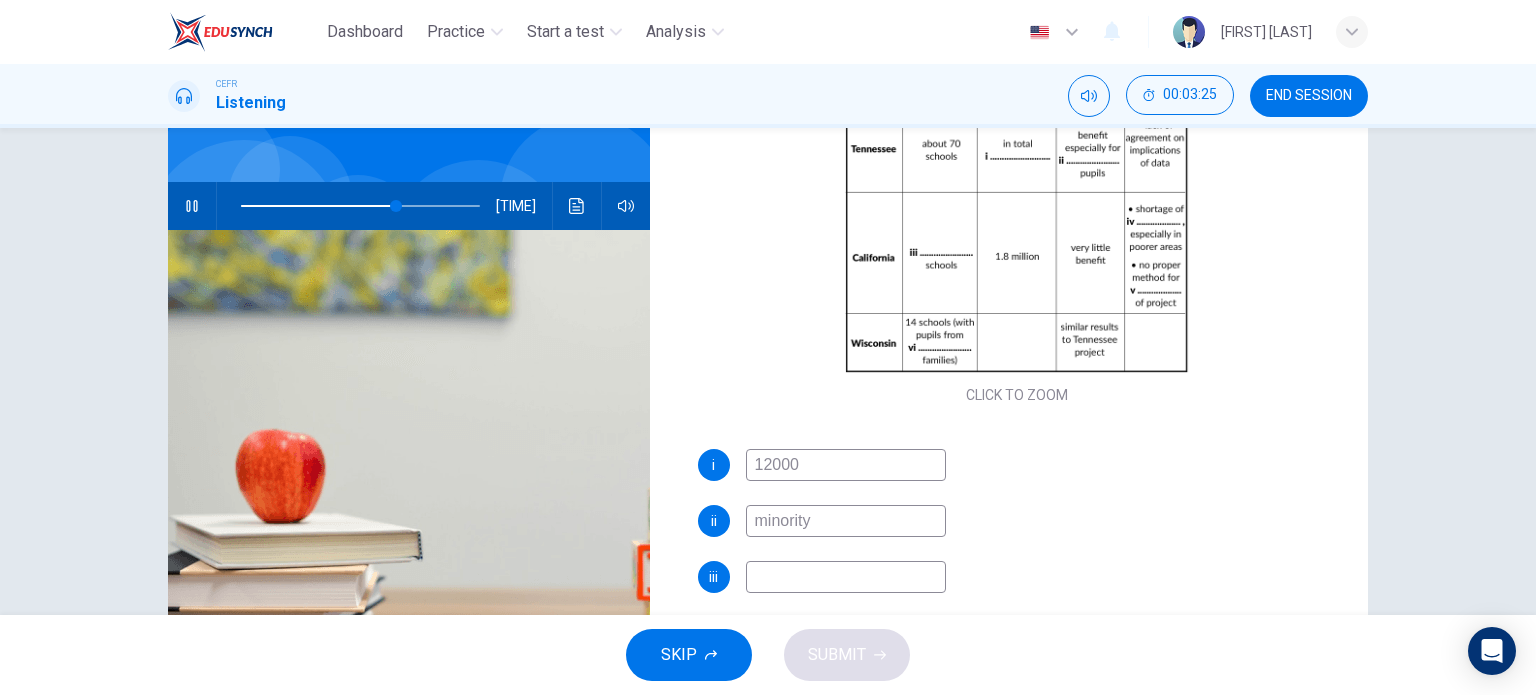 type on "minority" 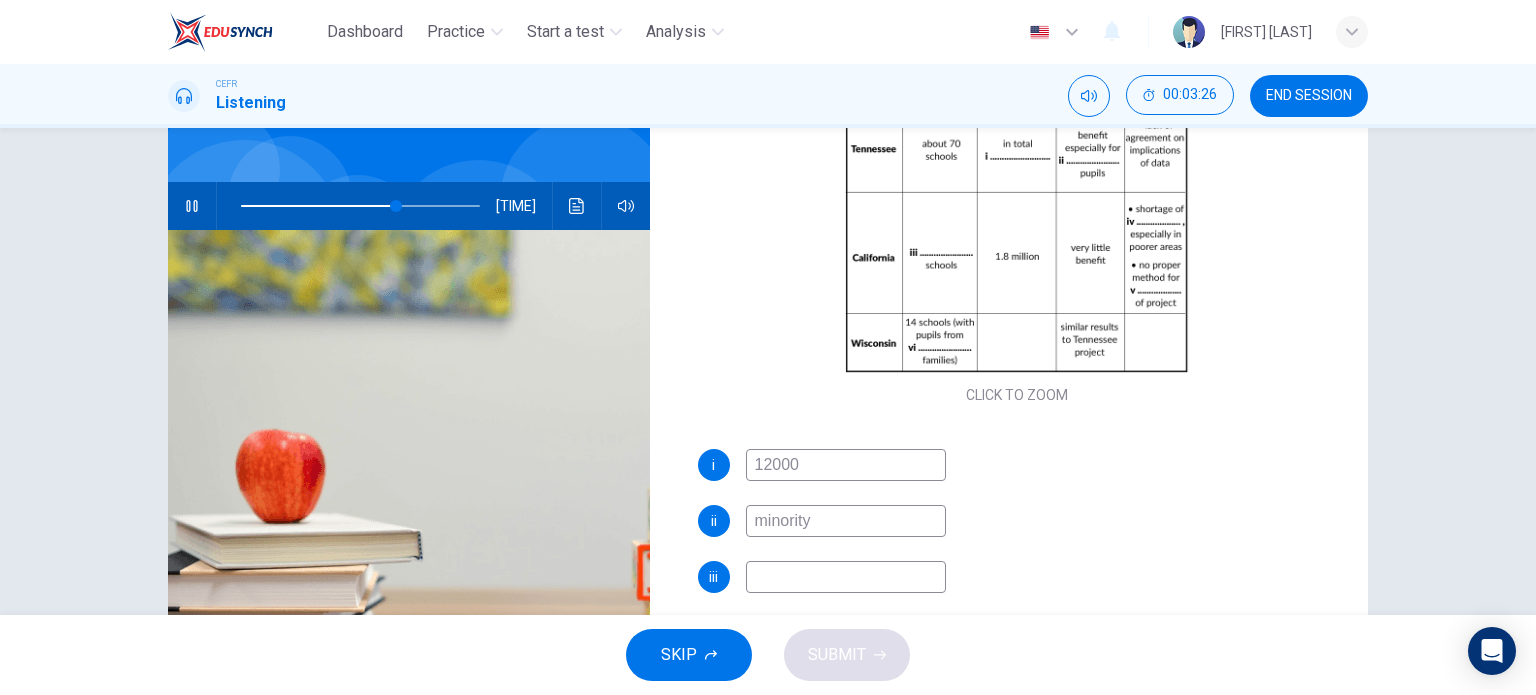 click at bounding box center [846, 465] 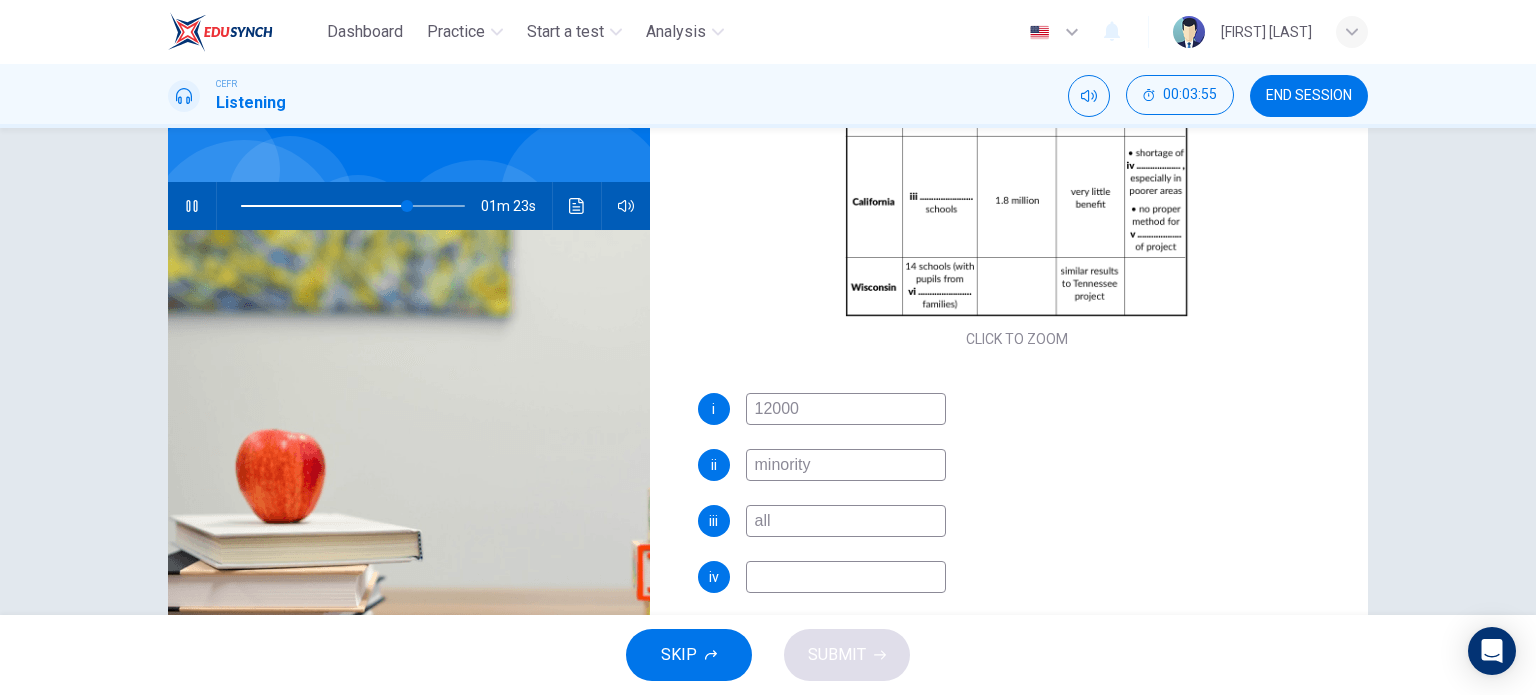 scroll, scrollTop: 258, scrollLeft: 0, axis: vertical 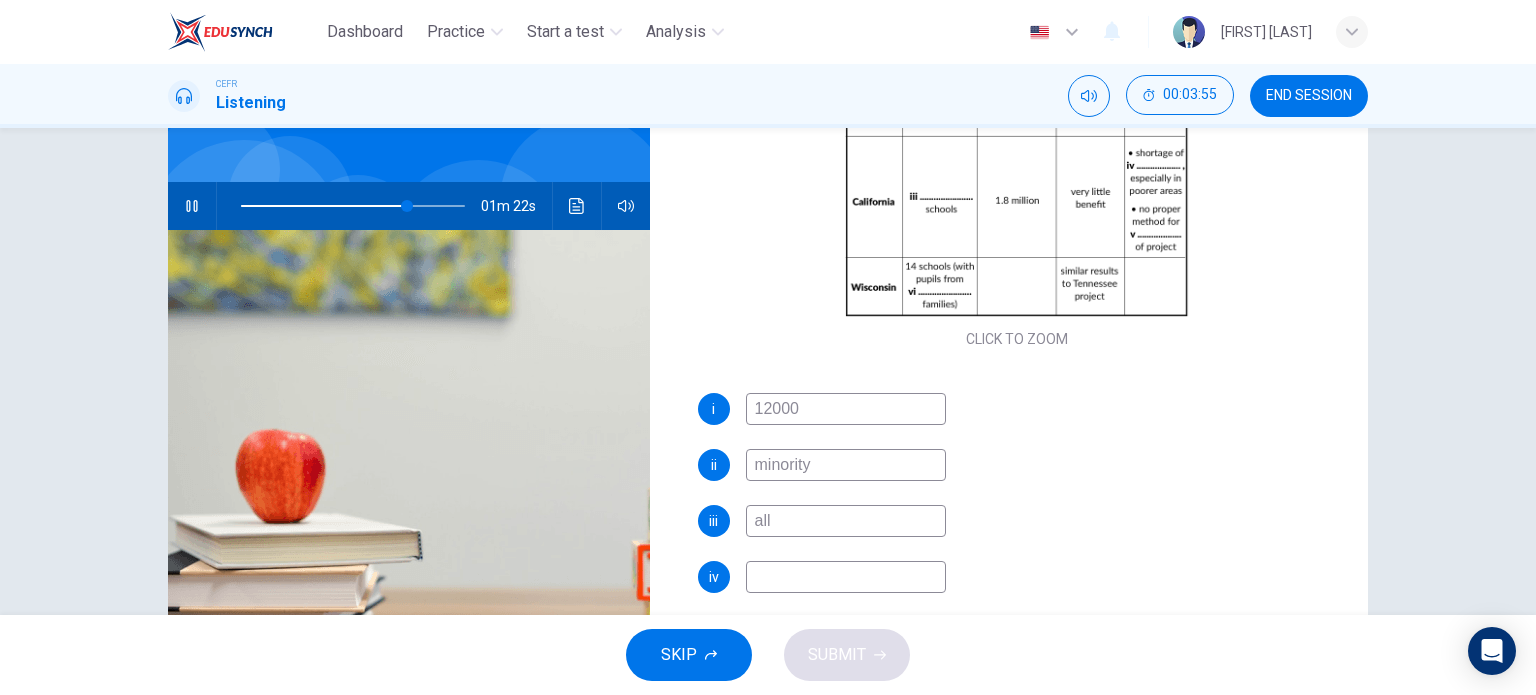 type on "all" 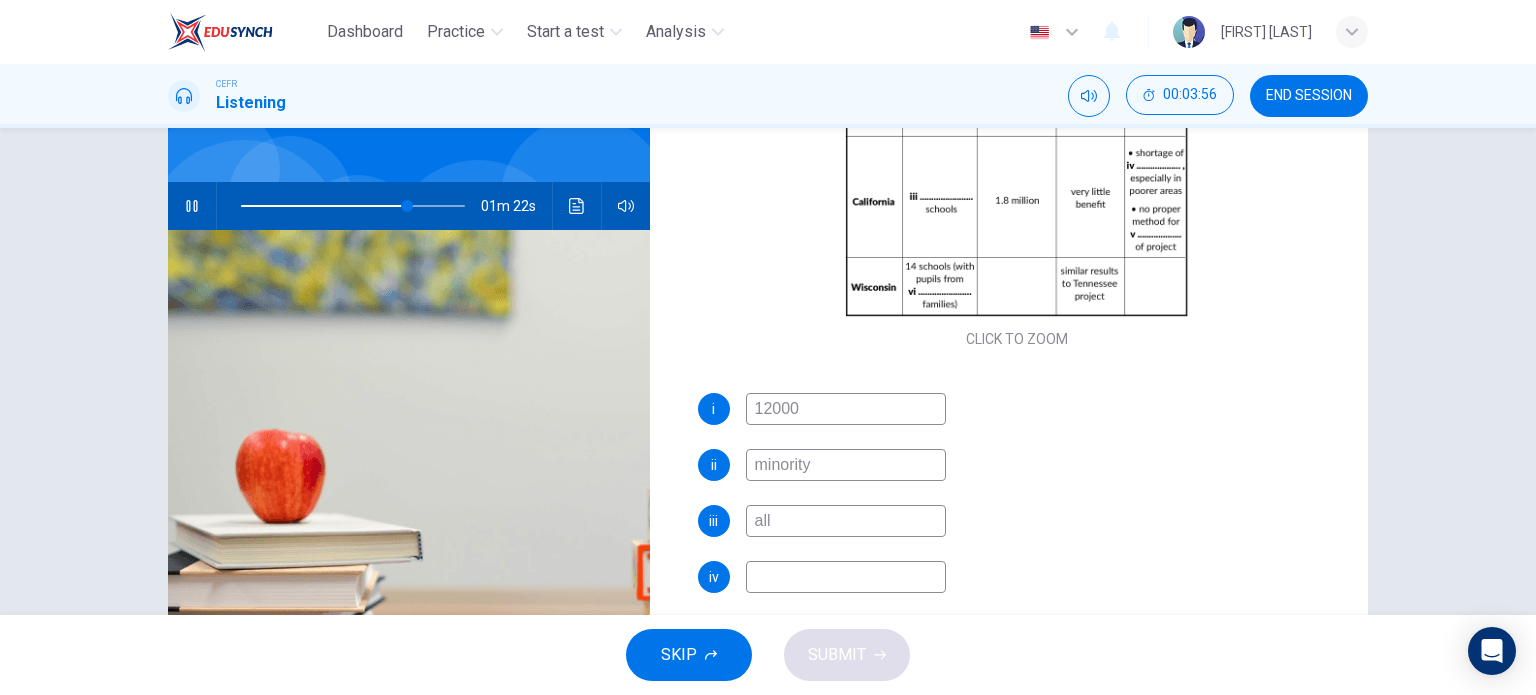 click at bounding box center [846, 409] 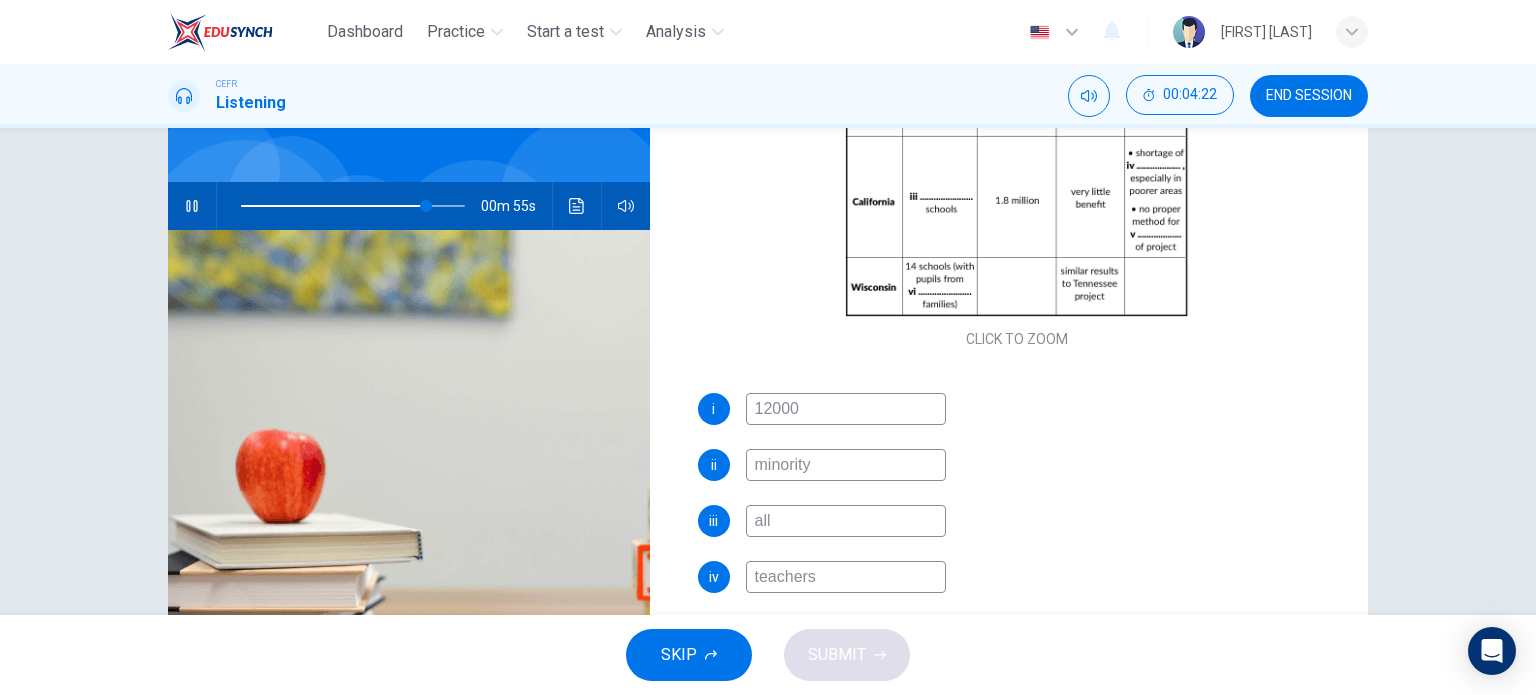 scroll, scrollTop: 285, scrollLeft: 0, axis: vertical 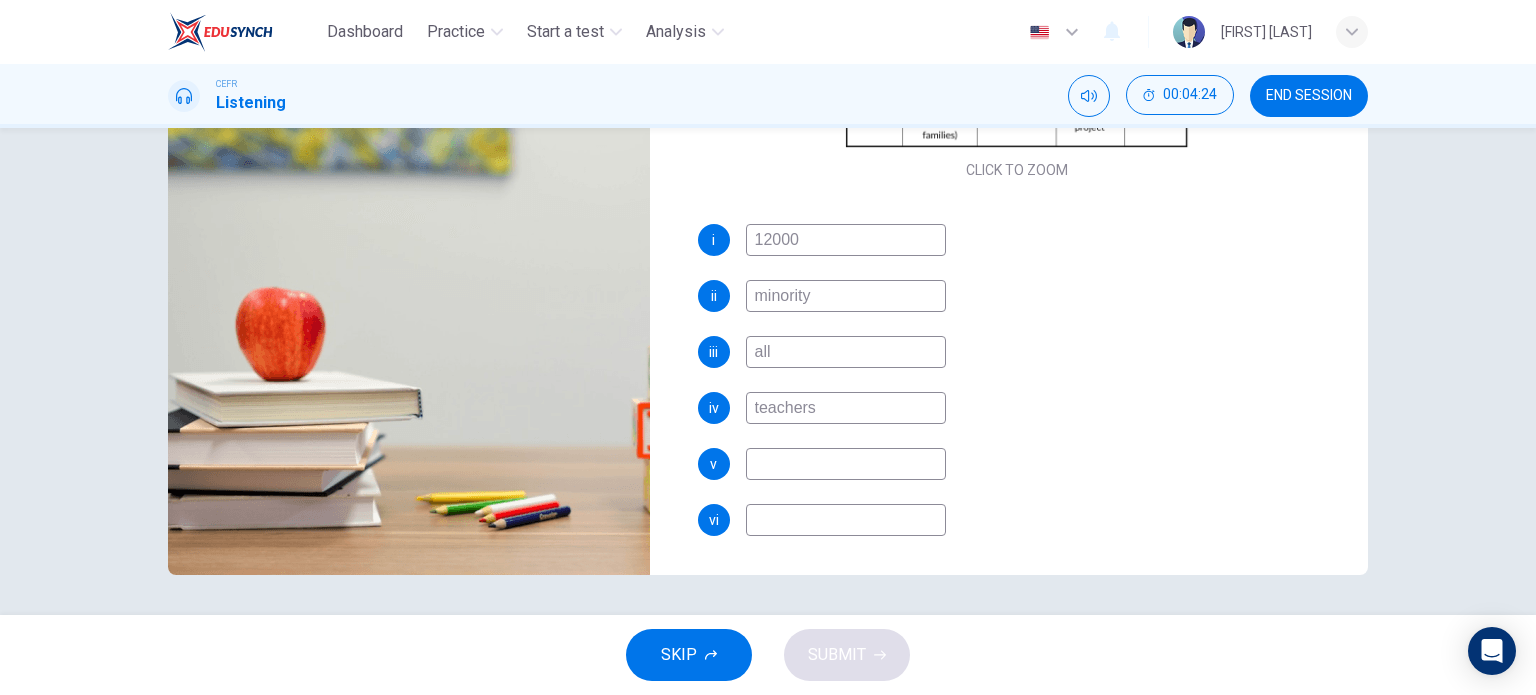 type on "teachers" 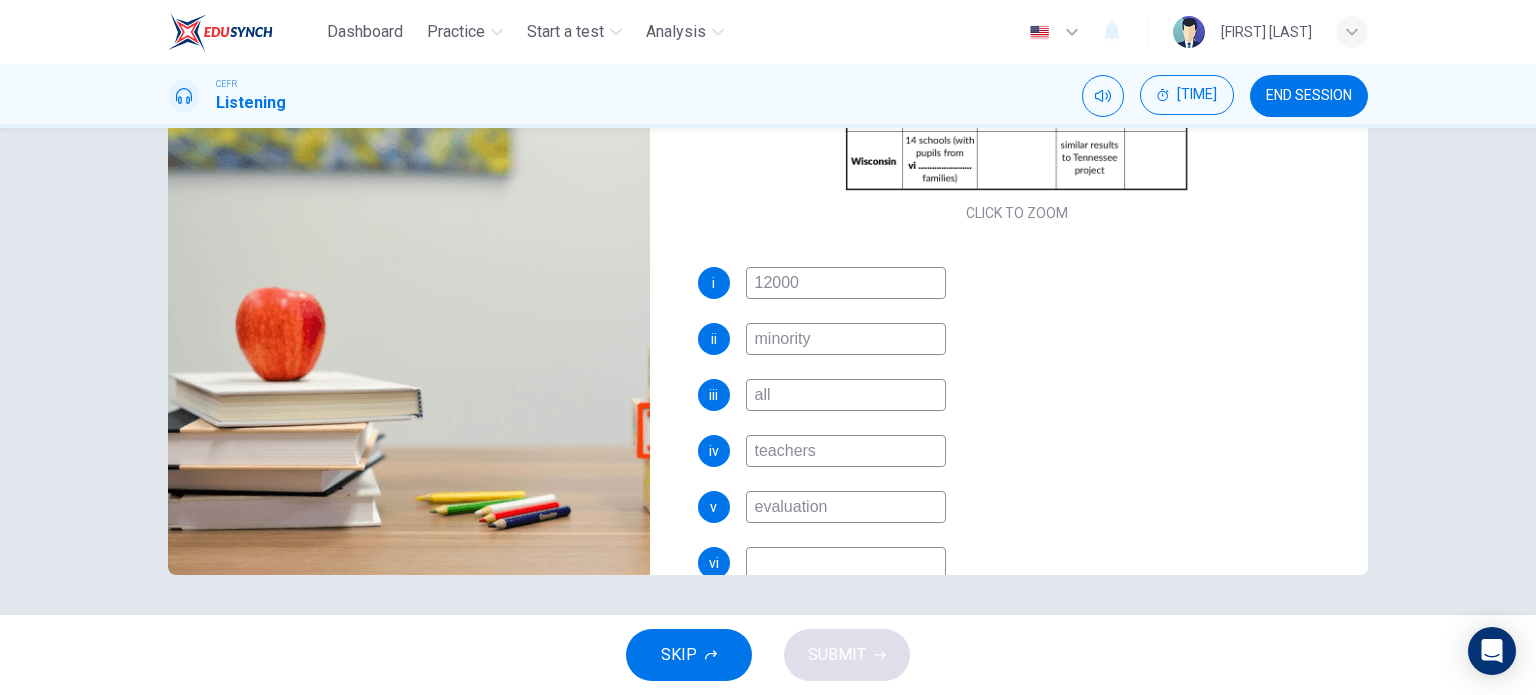 scroll, scrollTop: 260, scrollLeft: 0, axis: vertical 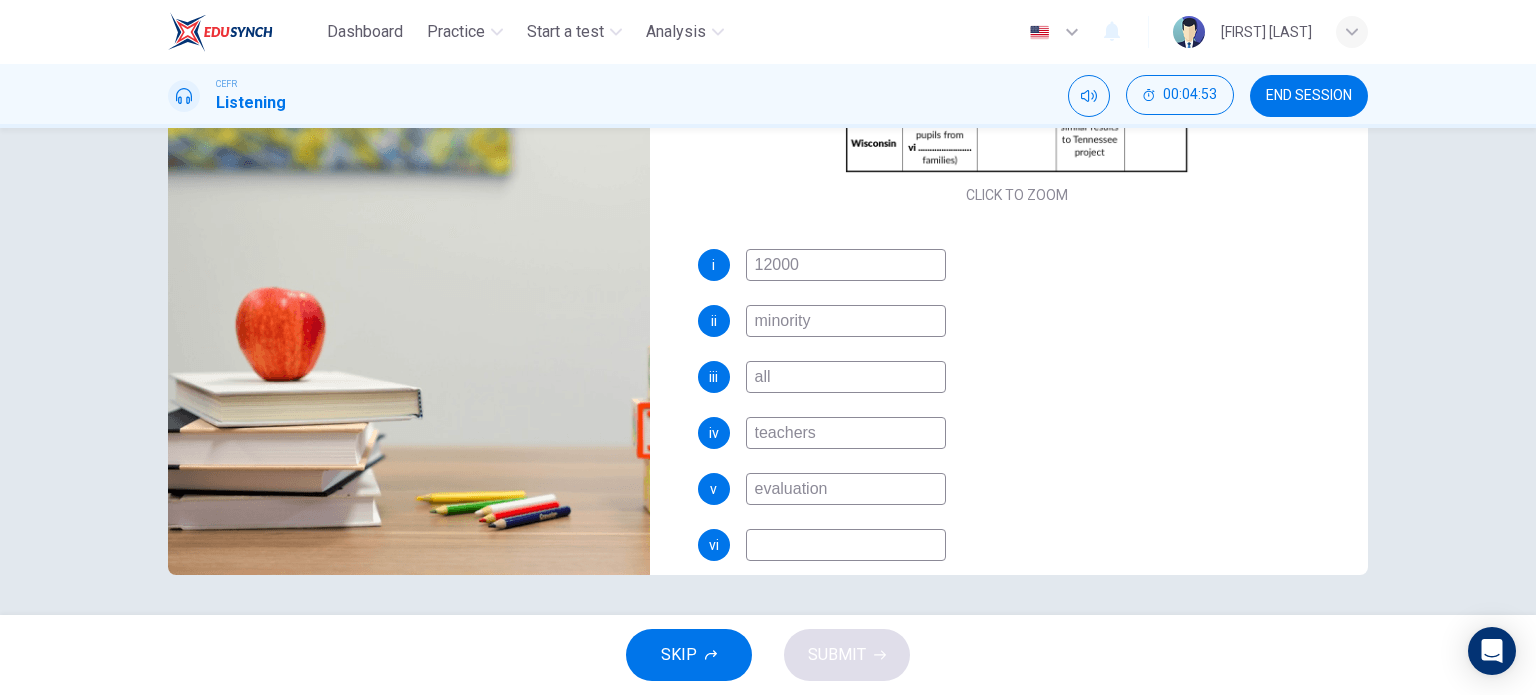 type on "evaluation" 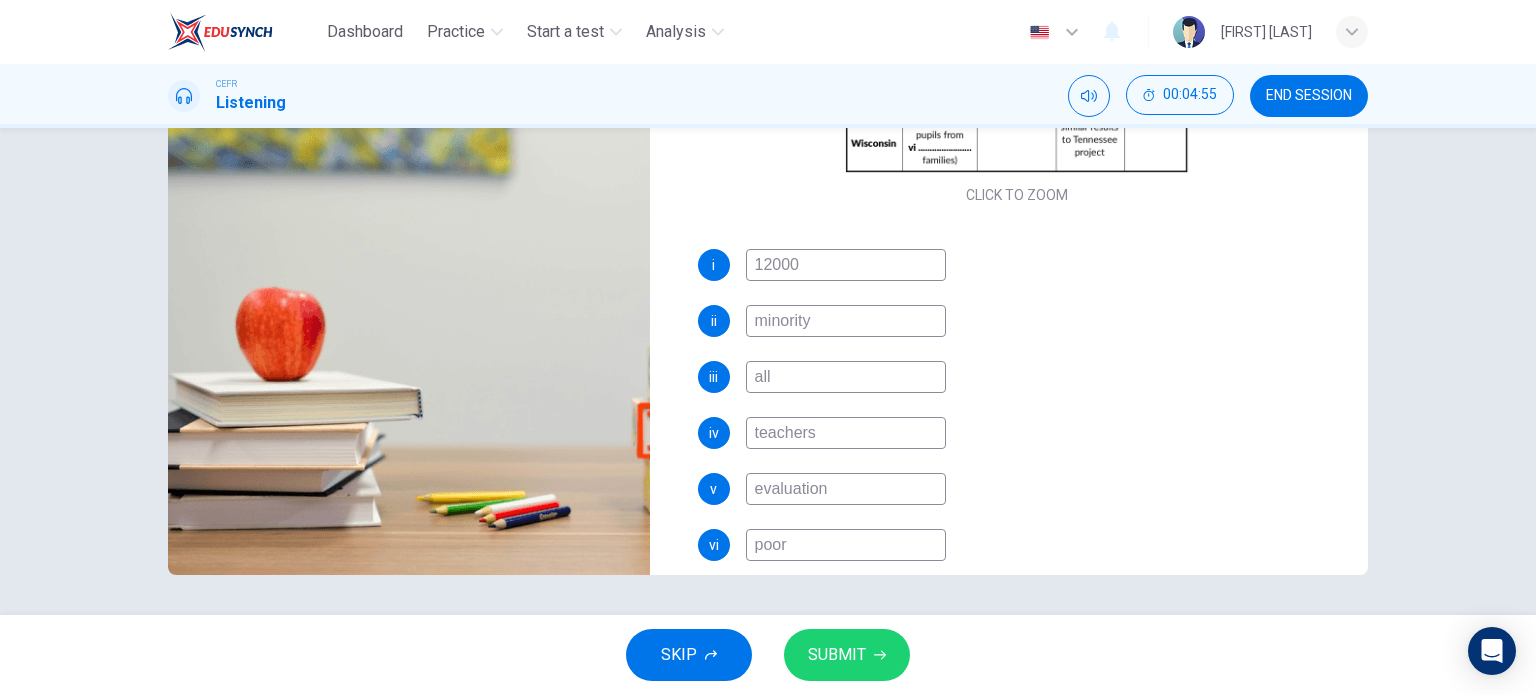 scroll, scrollTop: 0, scrollLeft: 0, axis: both 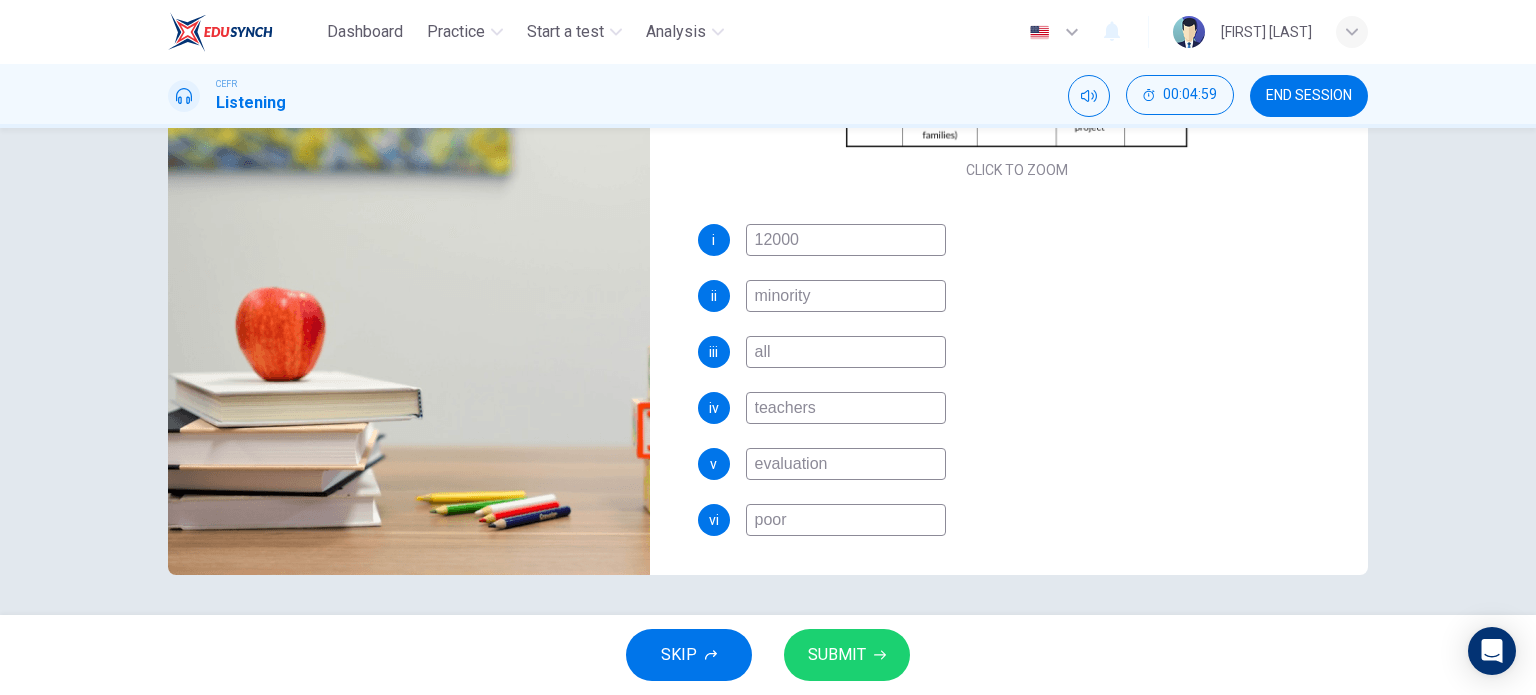 type on "poor" 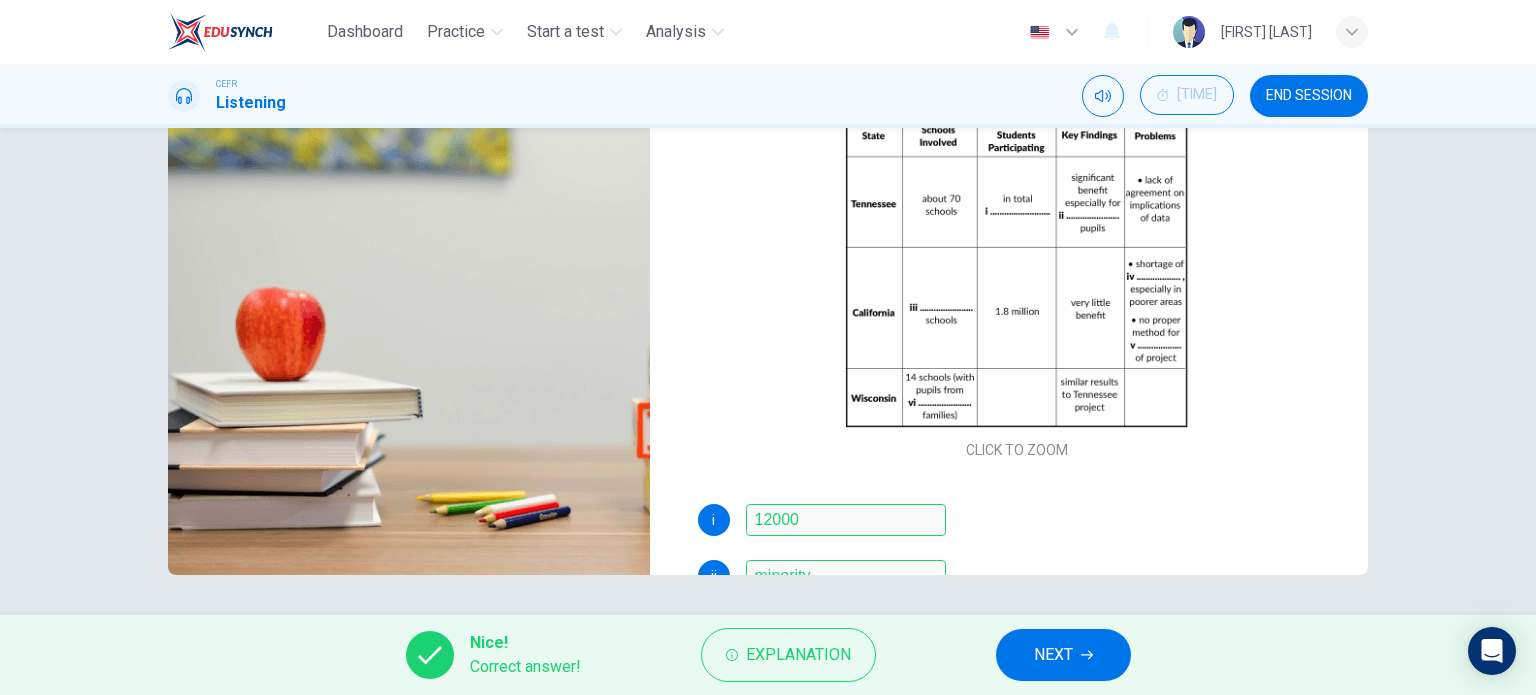 scroll, scrollTop: 0, scrollLeft: 0, axis: both 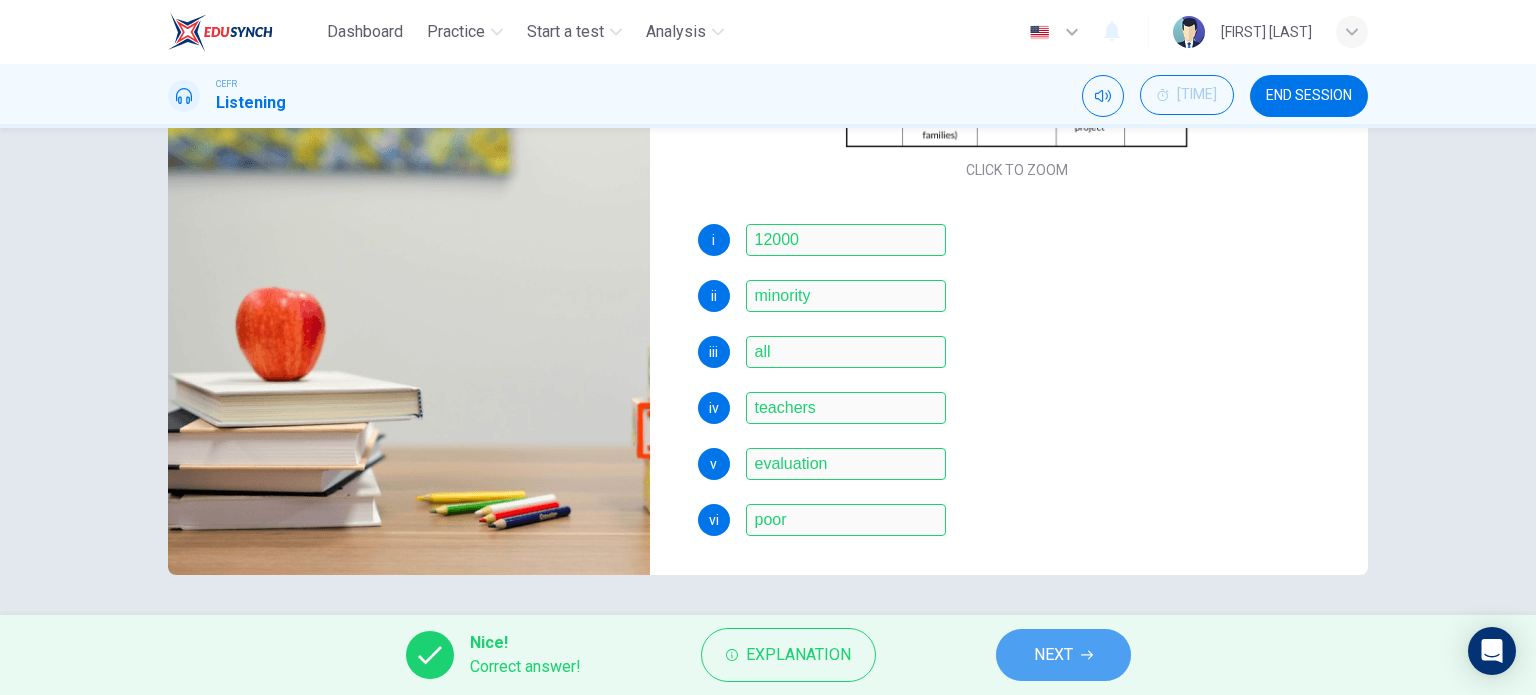 click on "NEXT" at bounding box center (1063, 655) 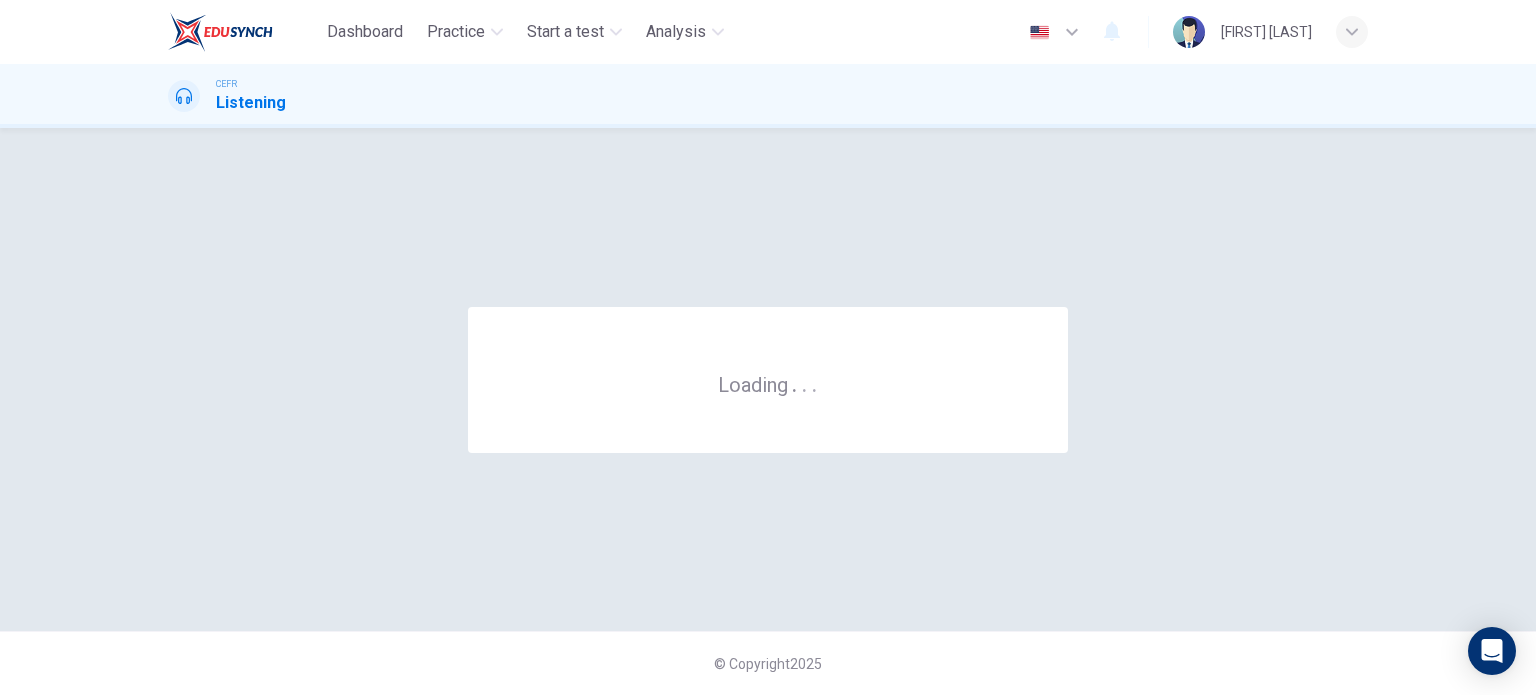 scroll, scrollTop: 0, scrollLeft: 0, axis: both 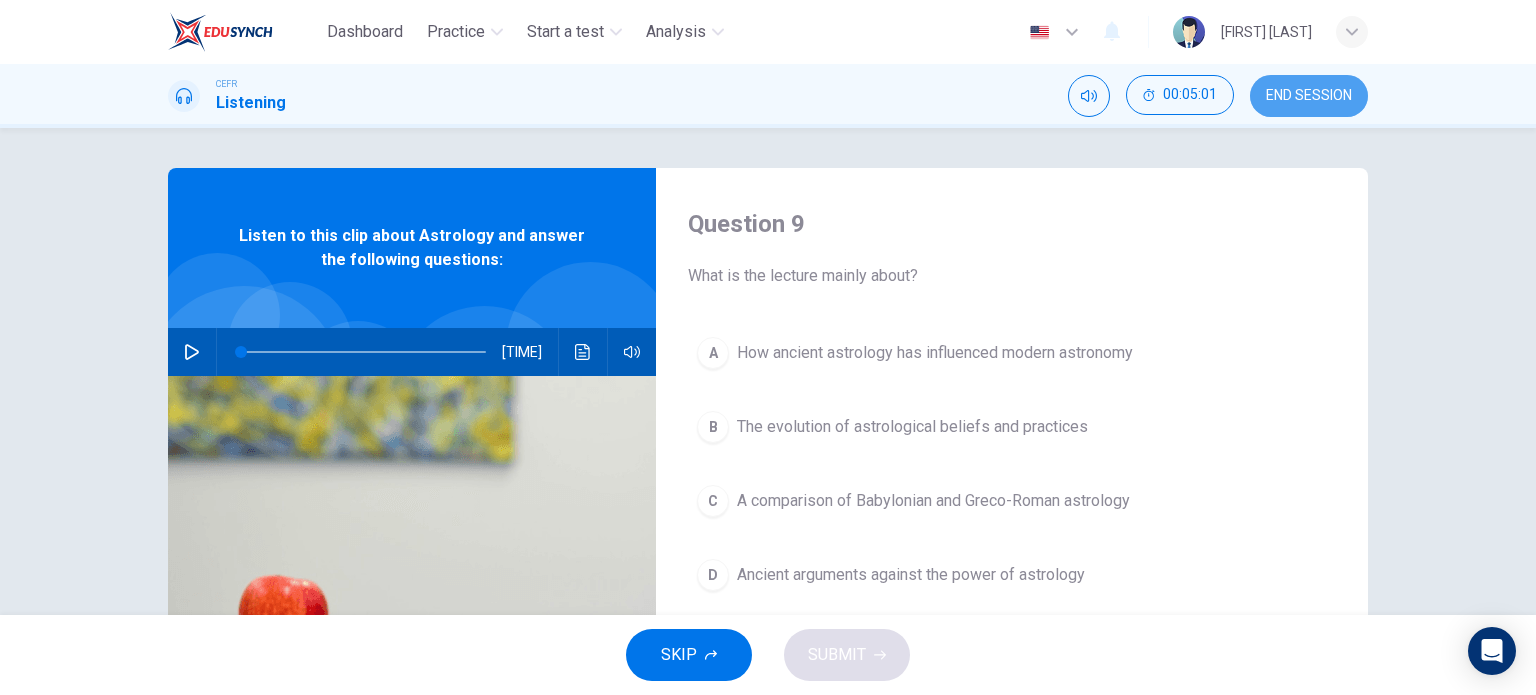 click on "END SESSION" at bounding box center (1309, 96) 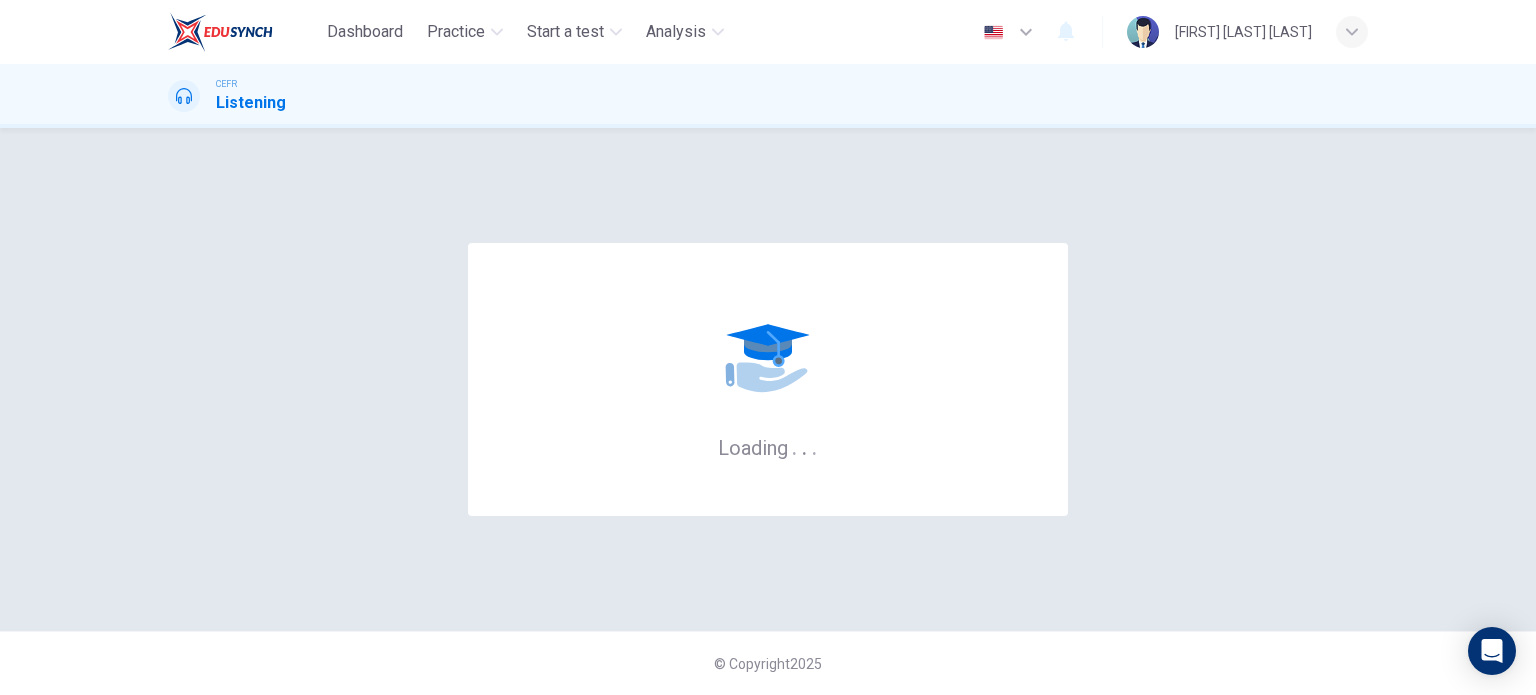 scroll, scrollTop: 0, scrollLeft: 0, axis: both 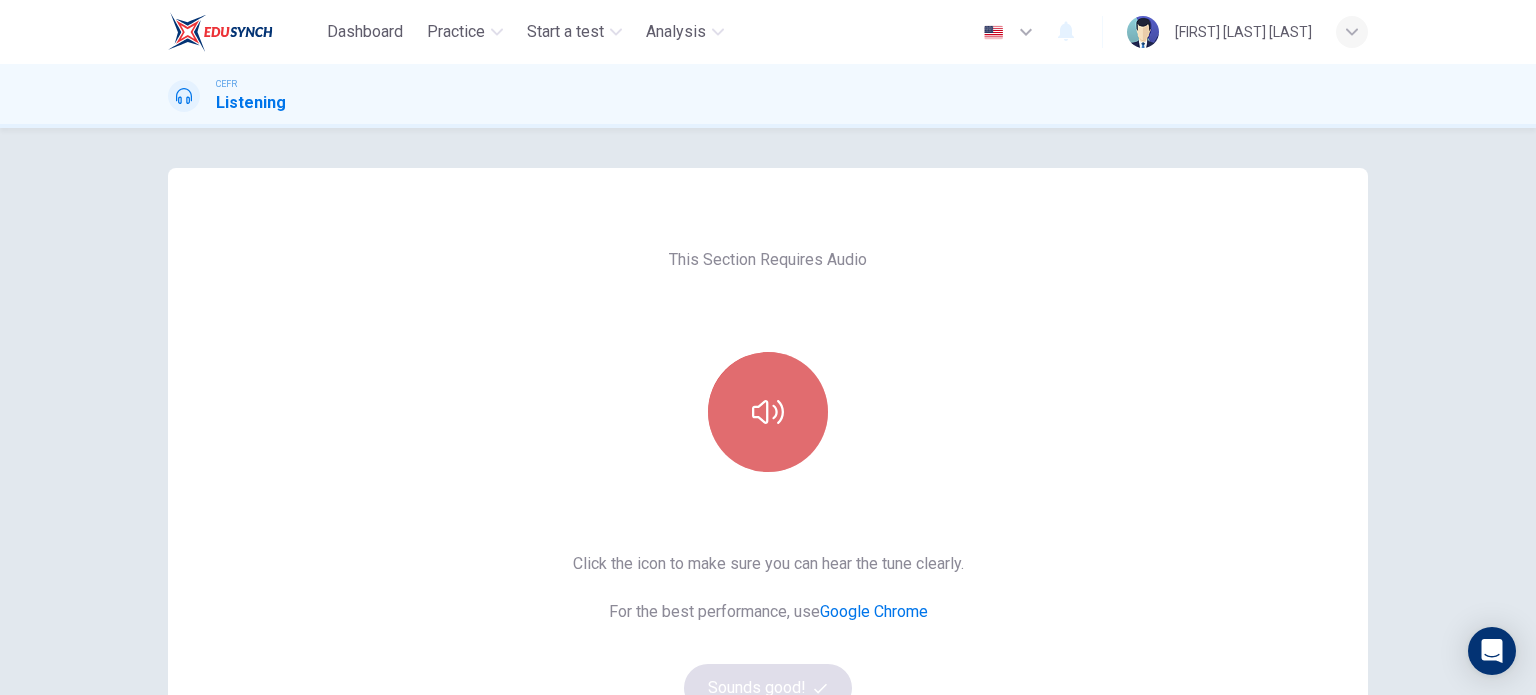 click at bounding box center [768, 412] 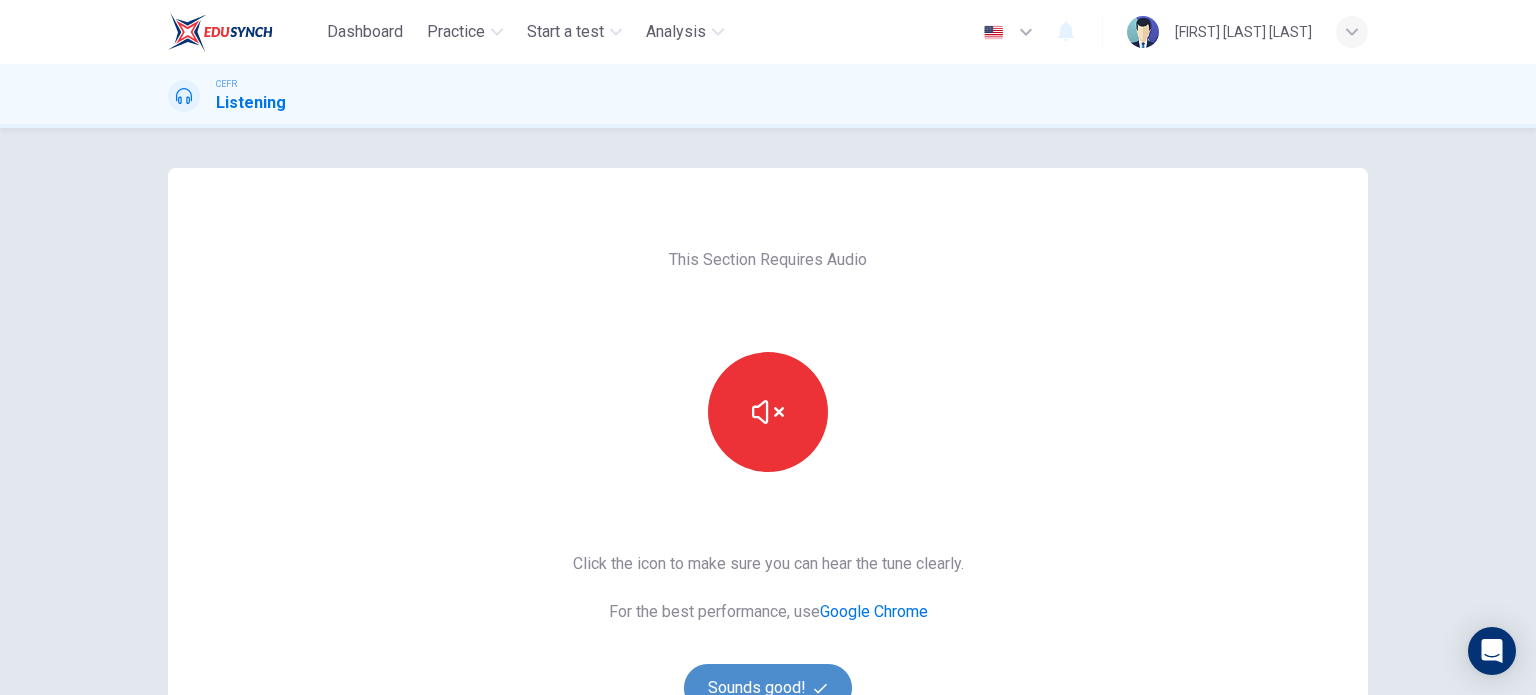 click on "Sounds good!" at bounding box center (768, 688) 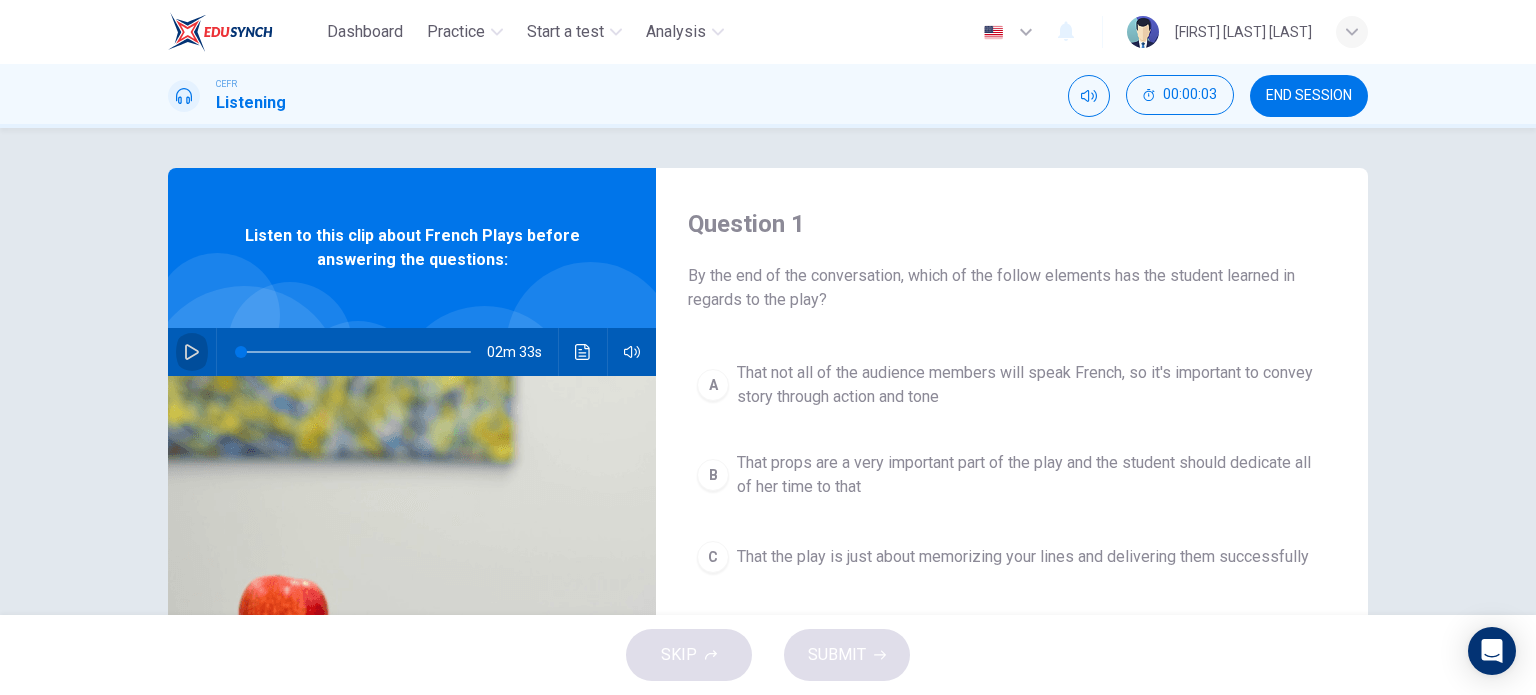 click at bounding box center [192, 352] 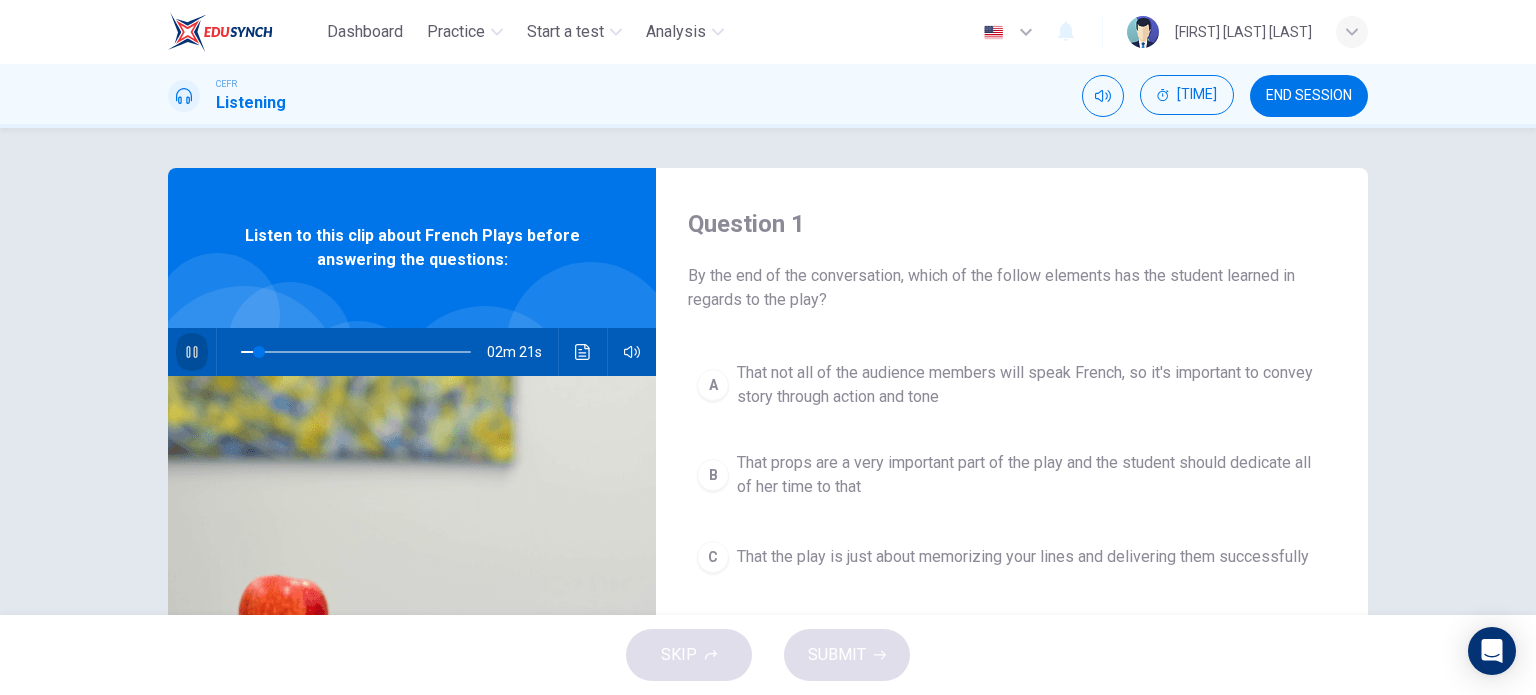 click at bounding box center (192, 352) 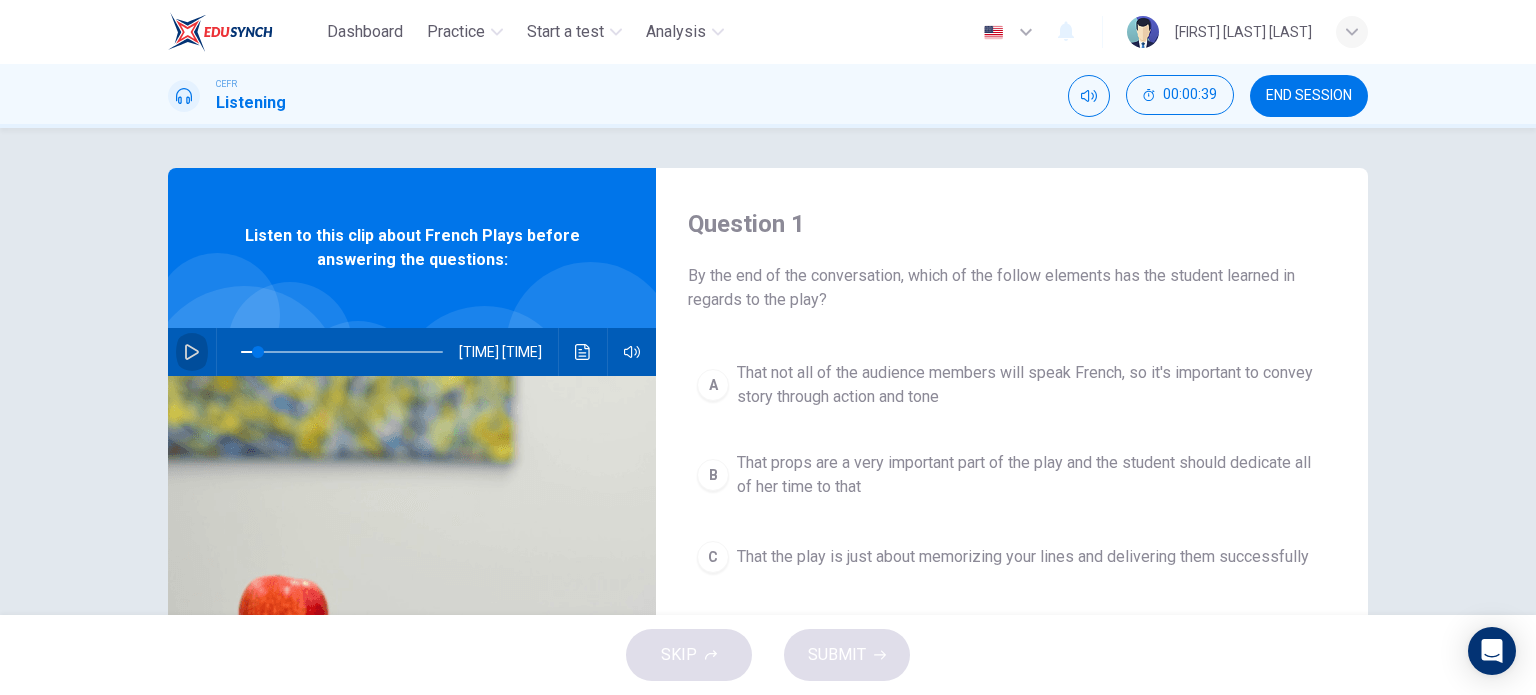 click at bounding box center [192, 352] 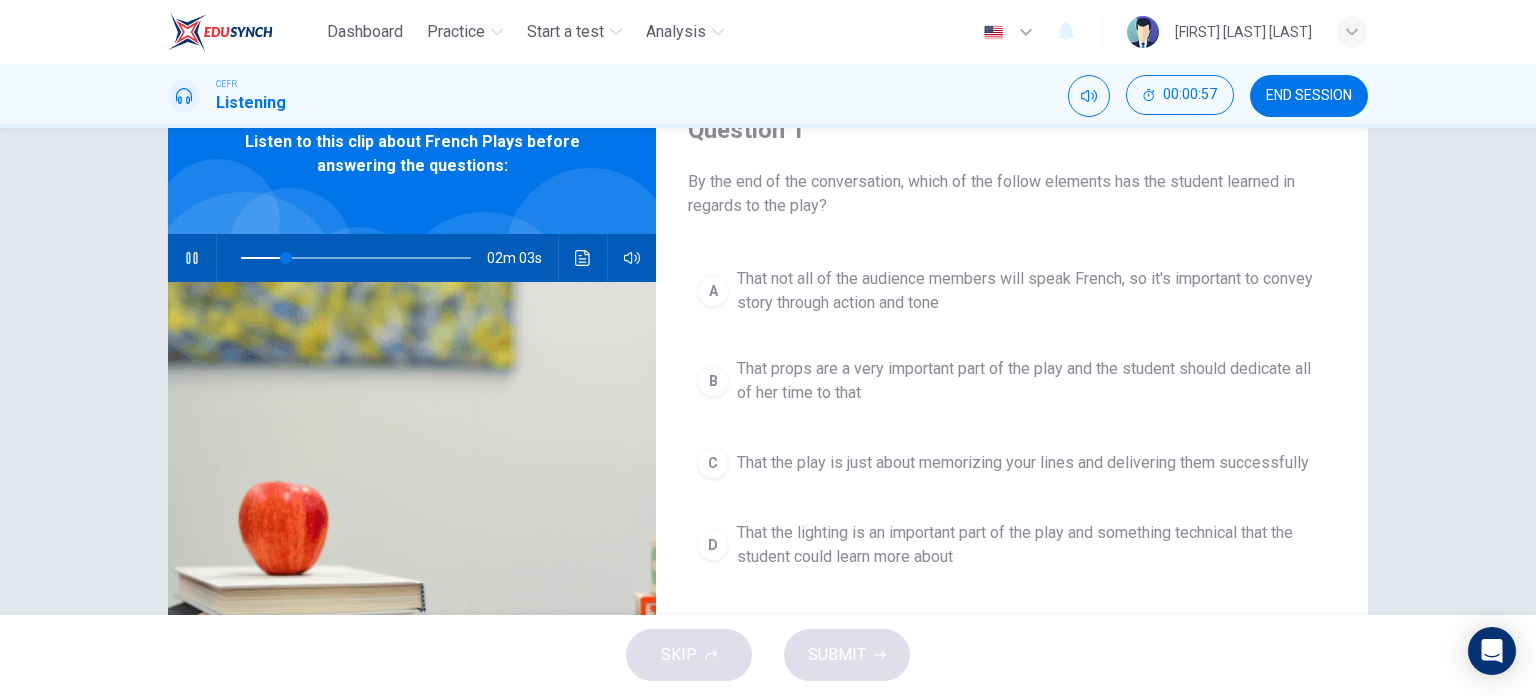 scroll, scrollTop: 98, scrollLeft: 0, axis: vertical 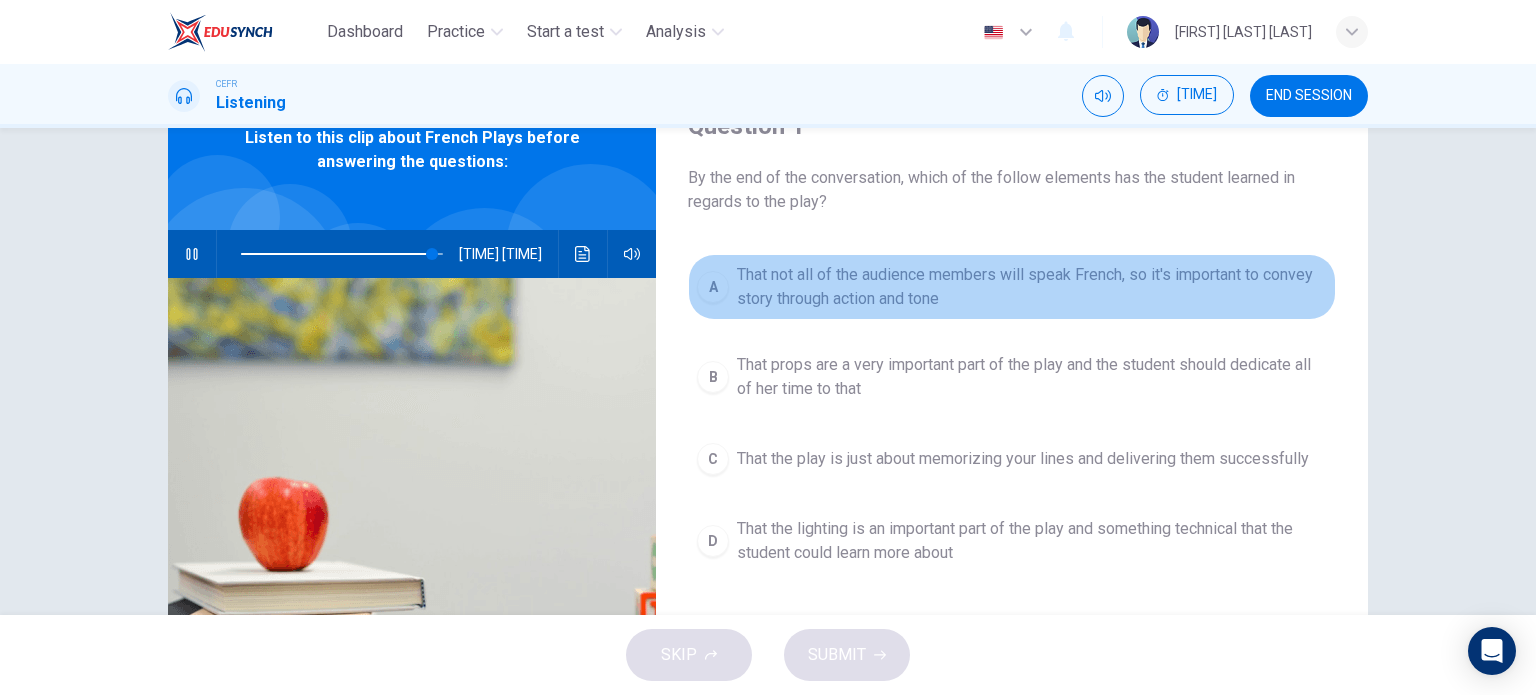 click on "That not all of the audience members will speak French, so it's important to convey story through action and tone" at bounding box center (1032, 287) 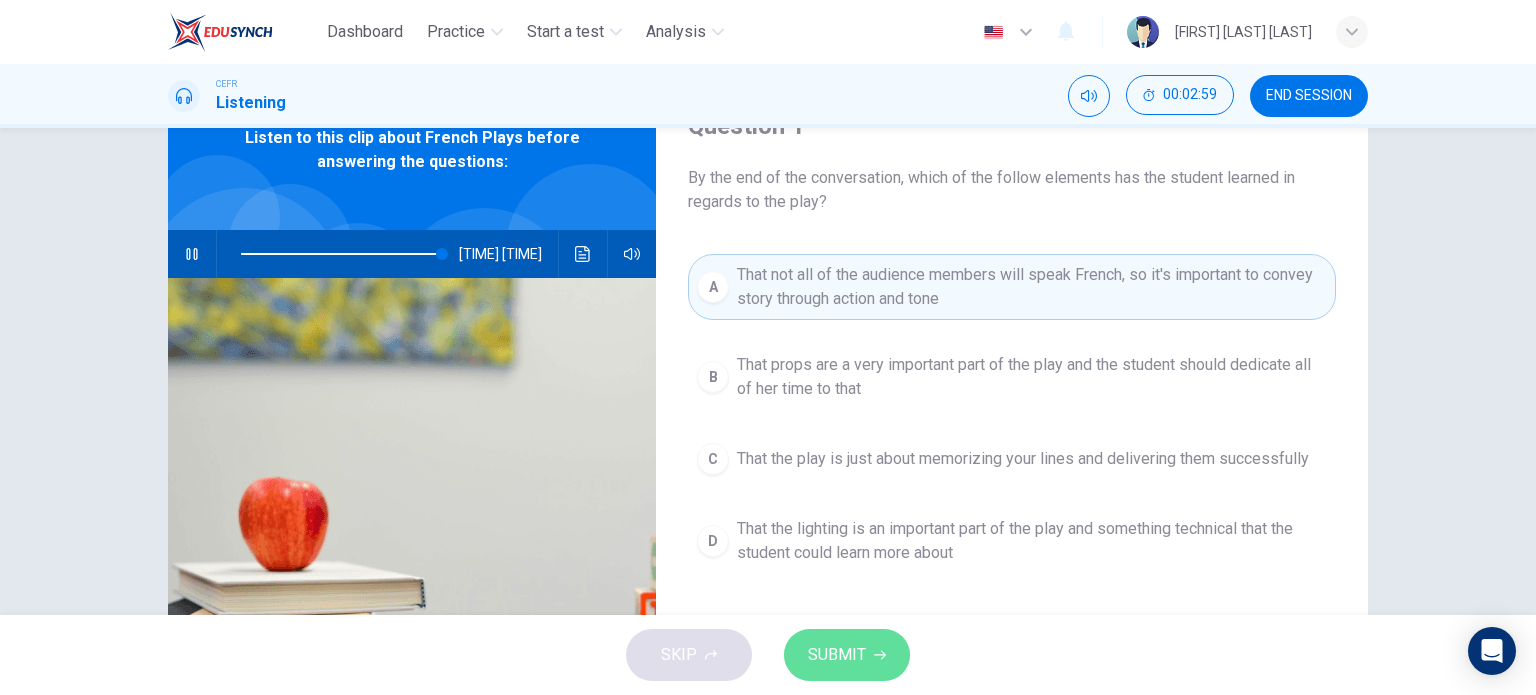 click on "SUBMIT" at bounding box center (837, 655) 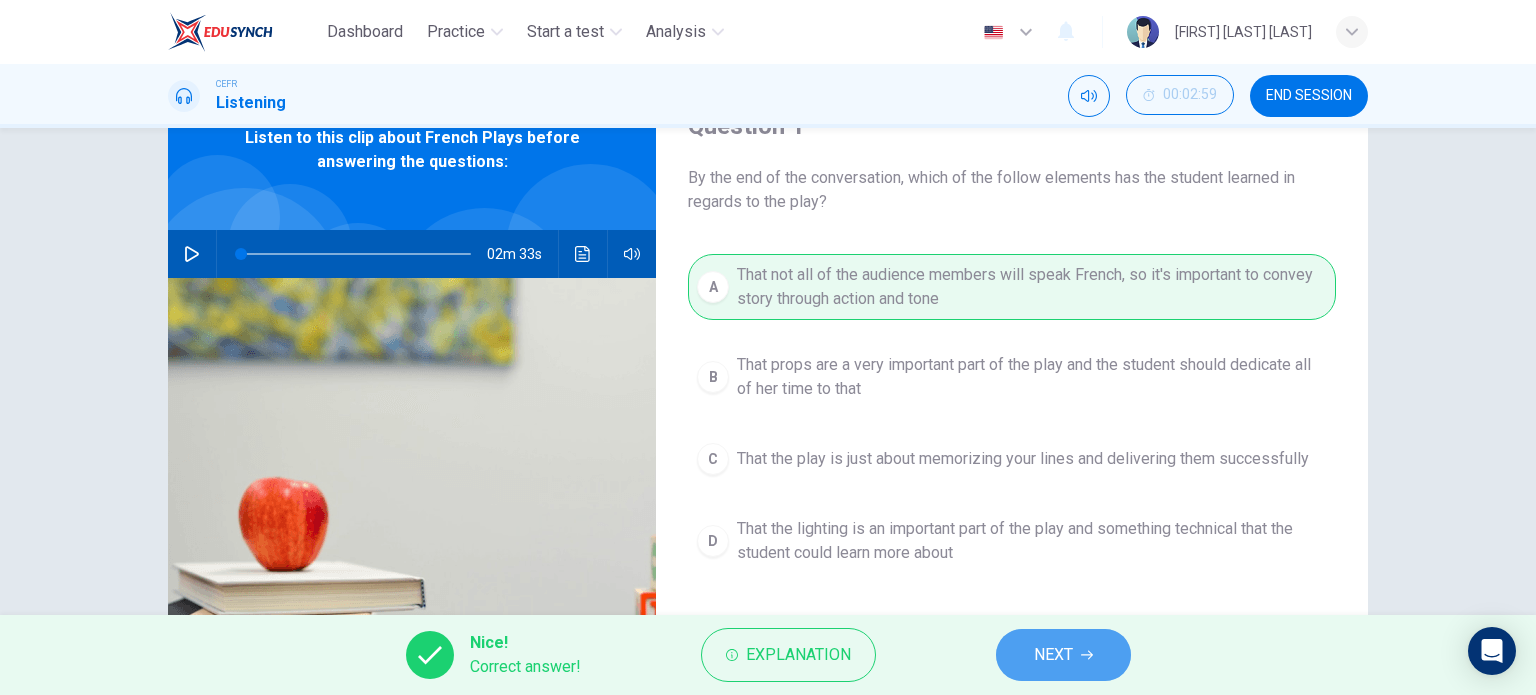 click on "NEXT" at bounding box center (1063, 655) 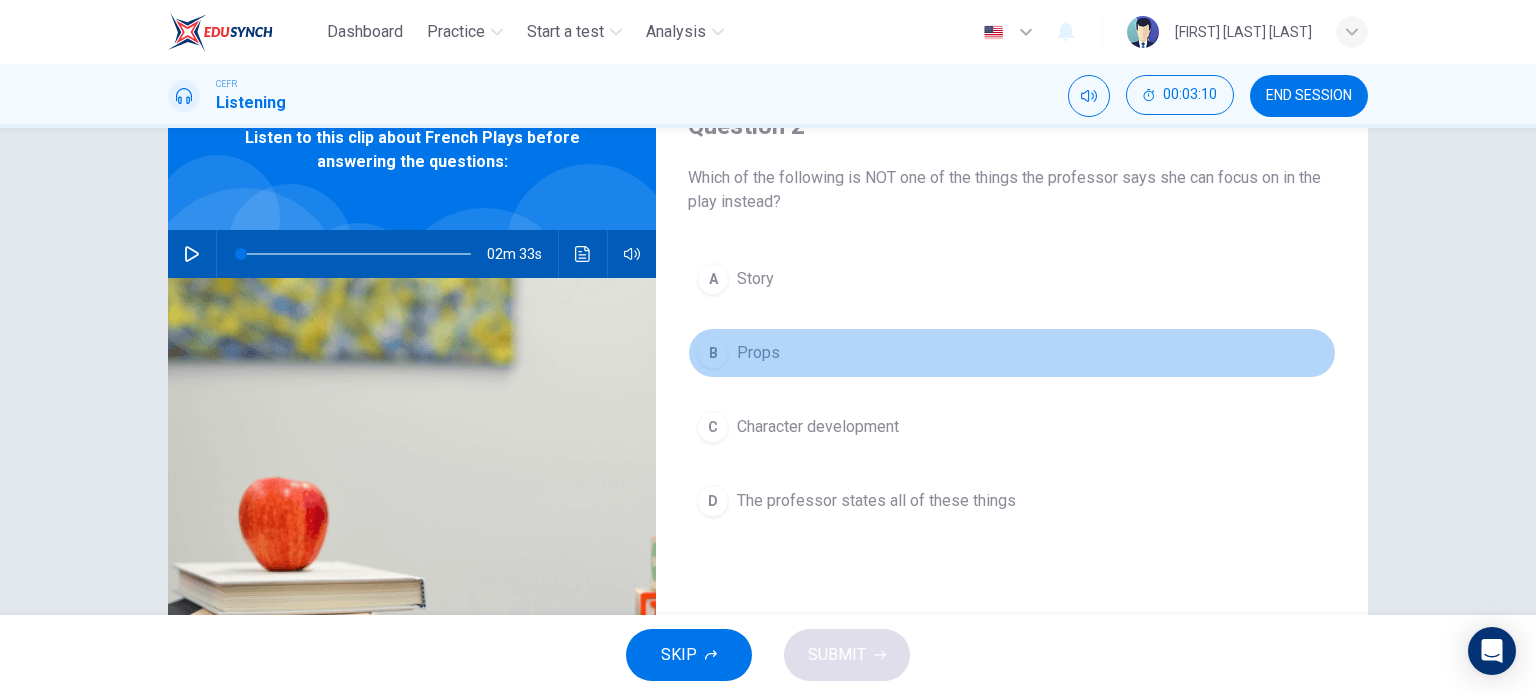 click on "Props" at bounding box center [755, 279] 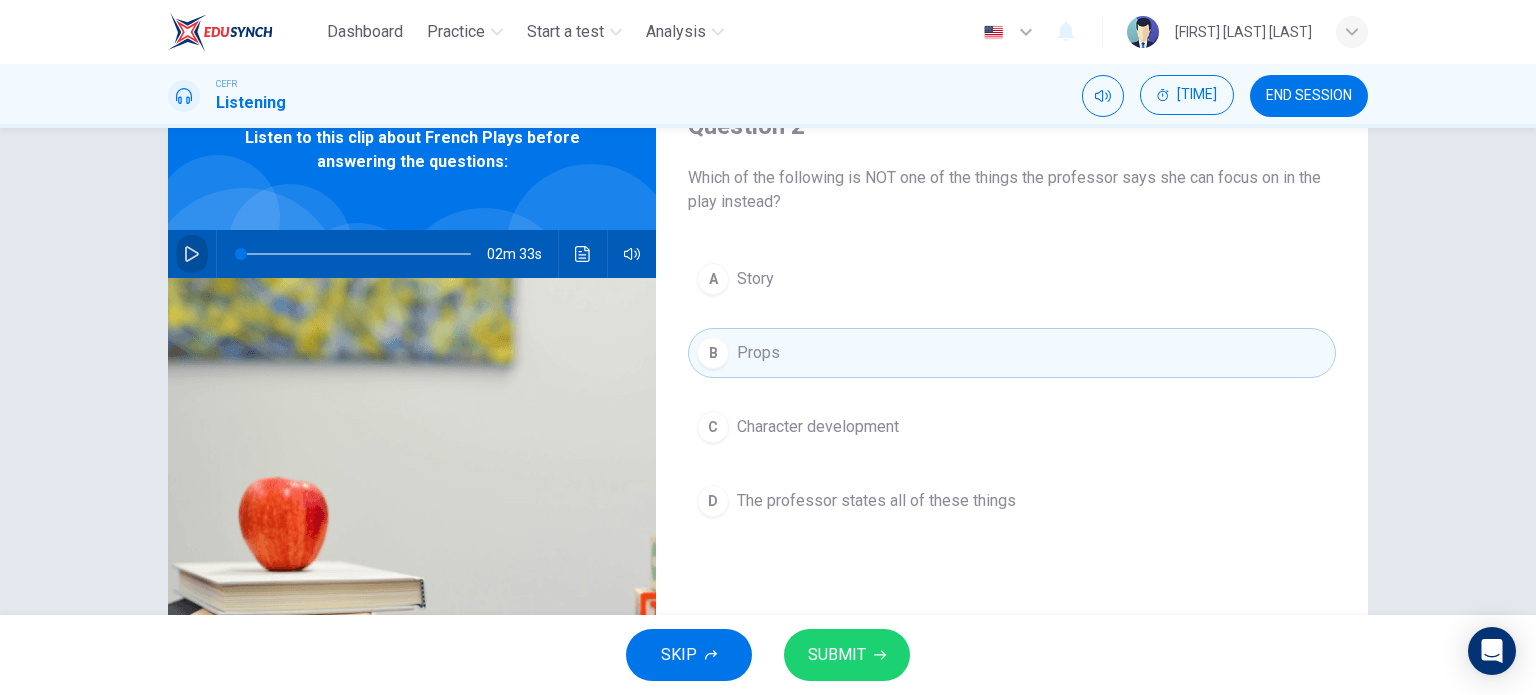 click at bounding box center (192, 254) 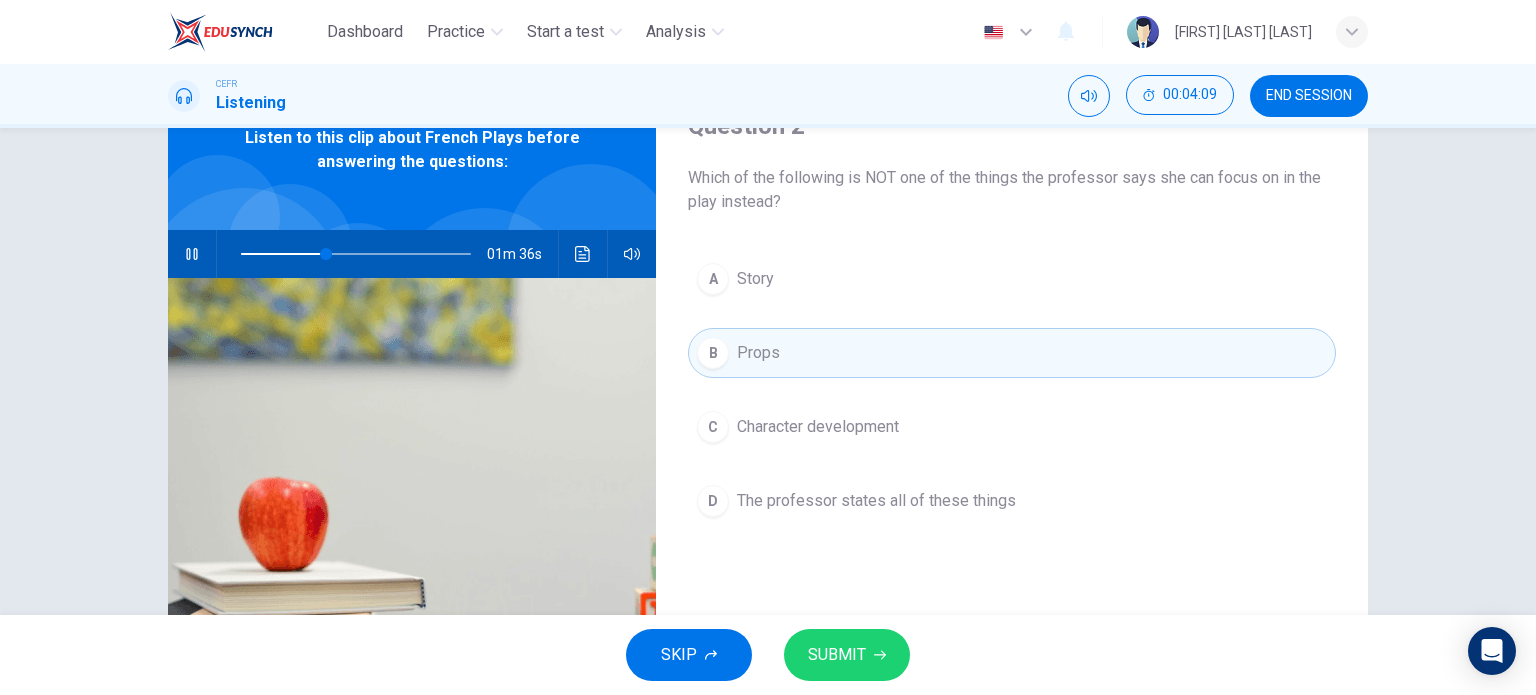 click on "SUBMIT" at bounding box center [837, 655] 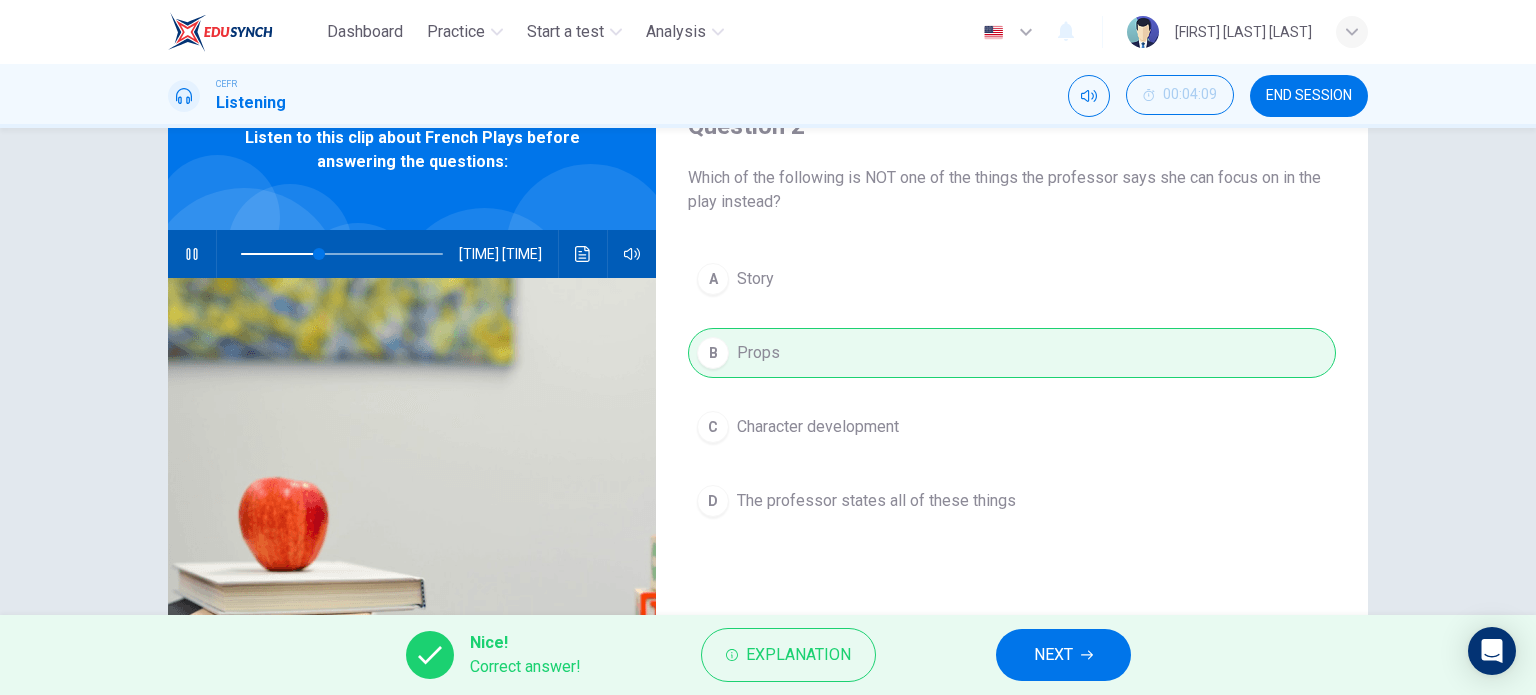 click on "NEXT" at bounding box center (1053, 655) 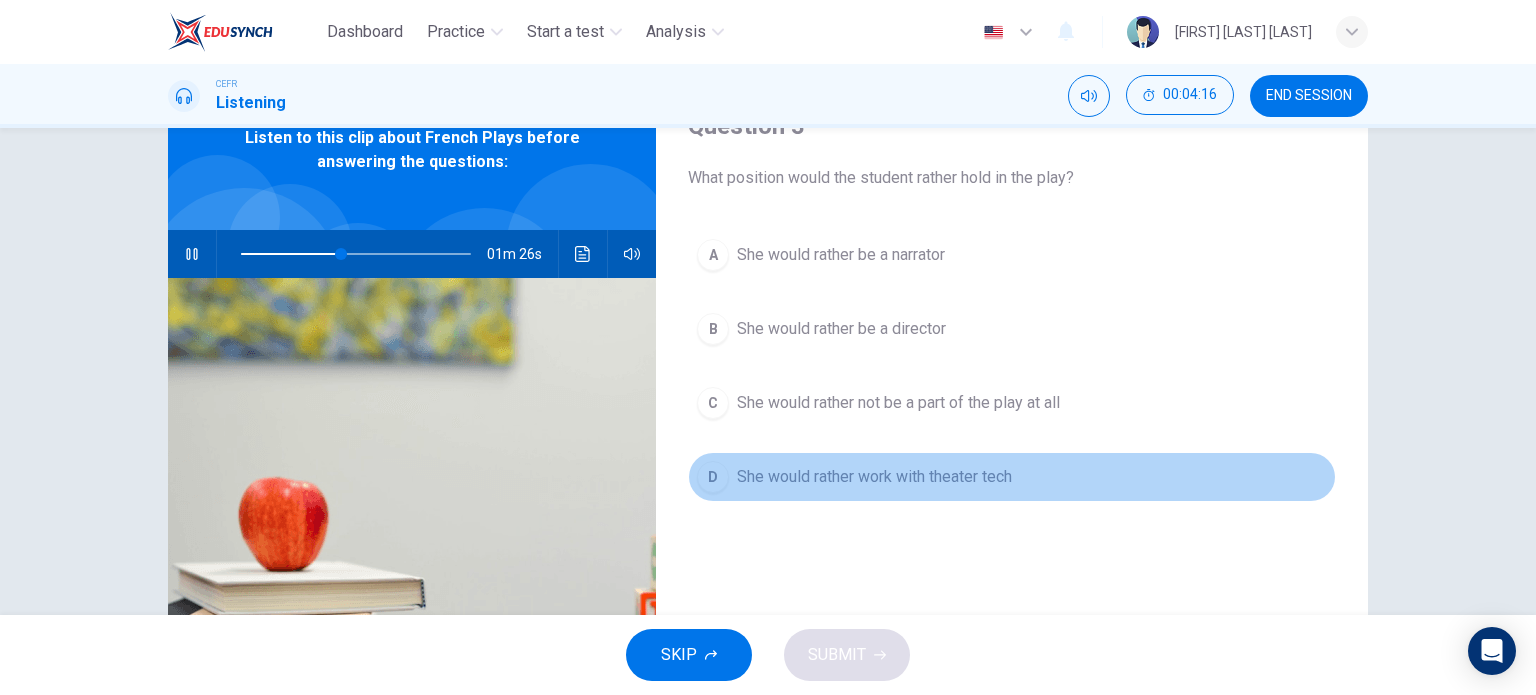 click on "She would rather work with theater tech" at bounding box center (841, 255) 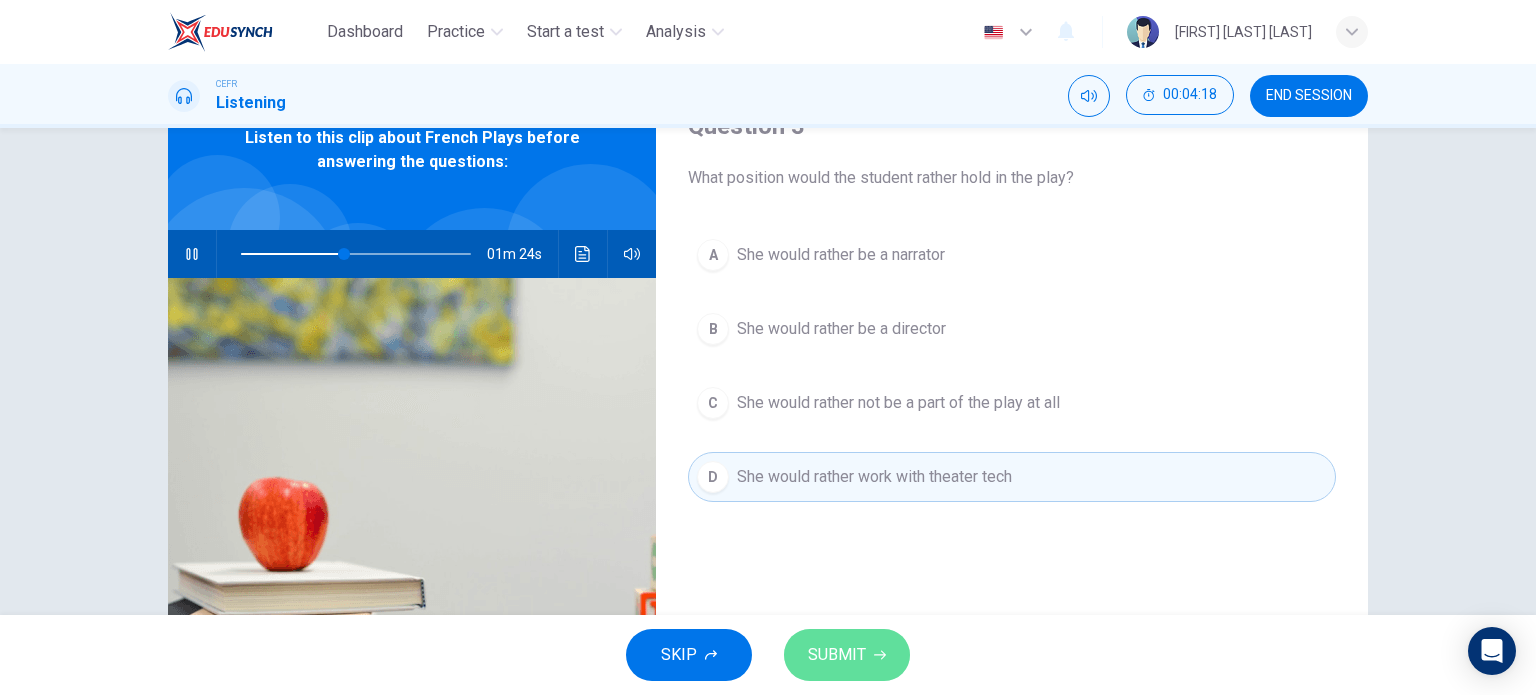 click on "SUBMIT" at bounding box center (847, 655) 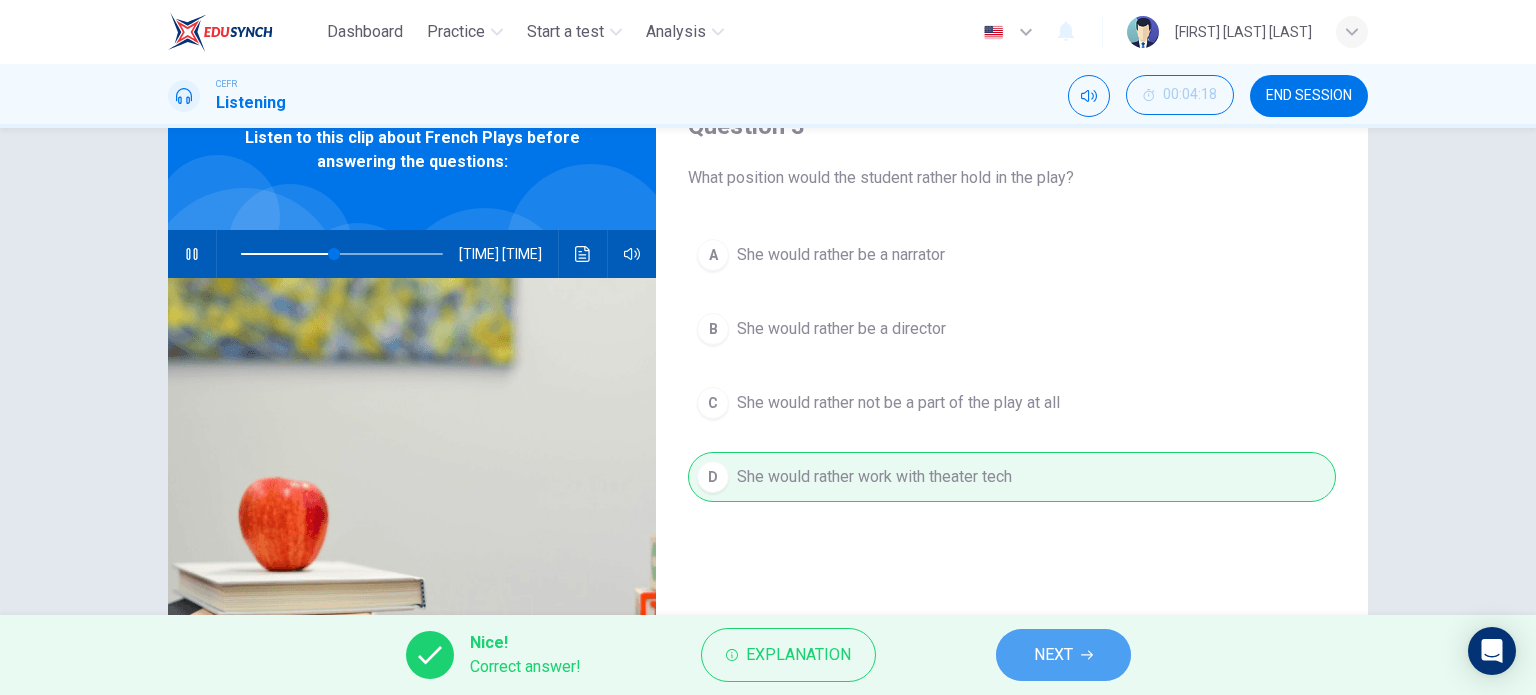 click on "NEXT" at bounding box center [1063, 655] 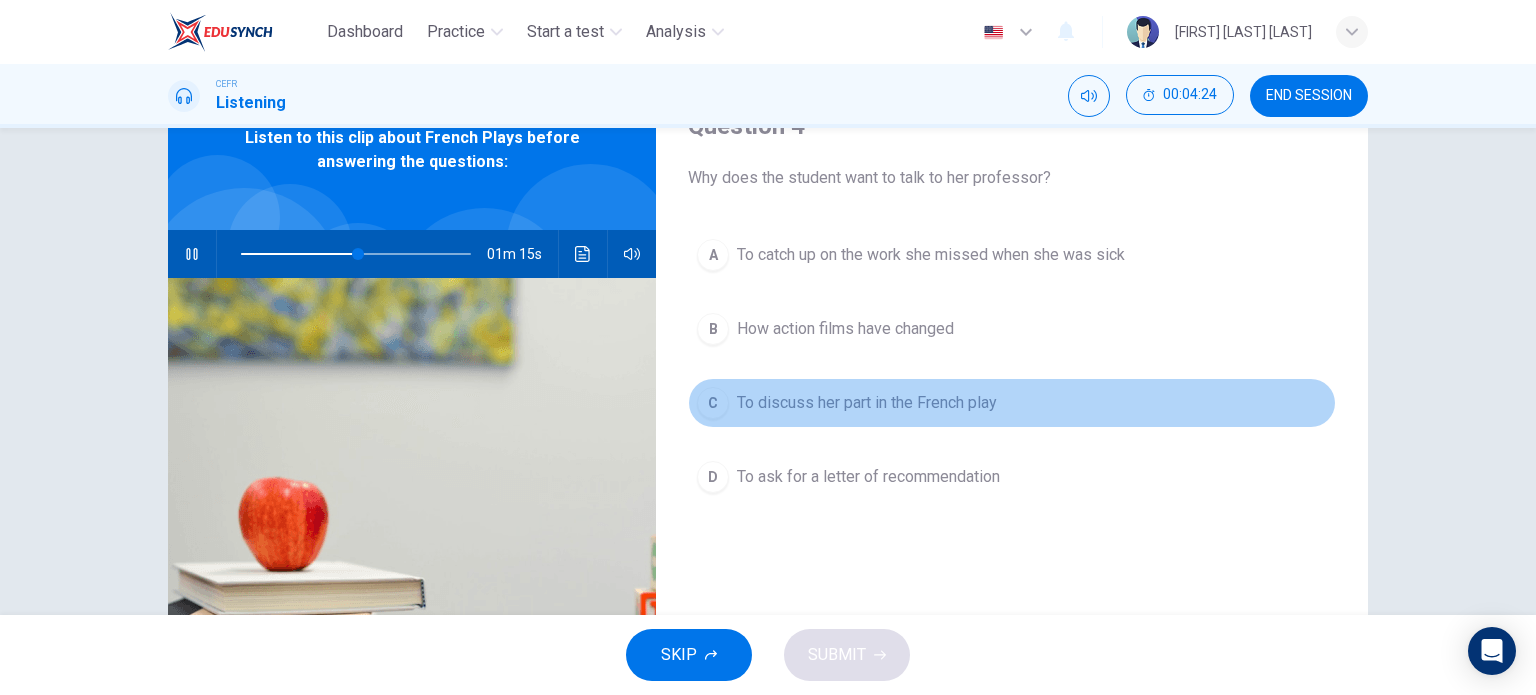 click on "To discuss her part in the French play" at bounding box center (931, 255) 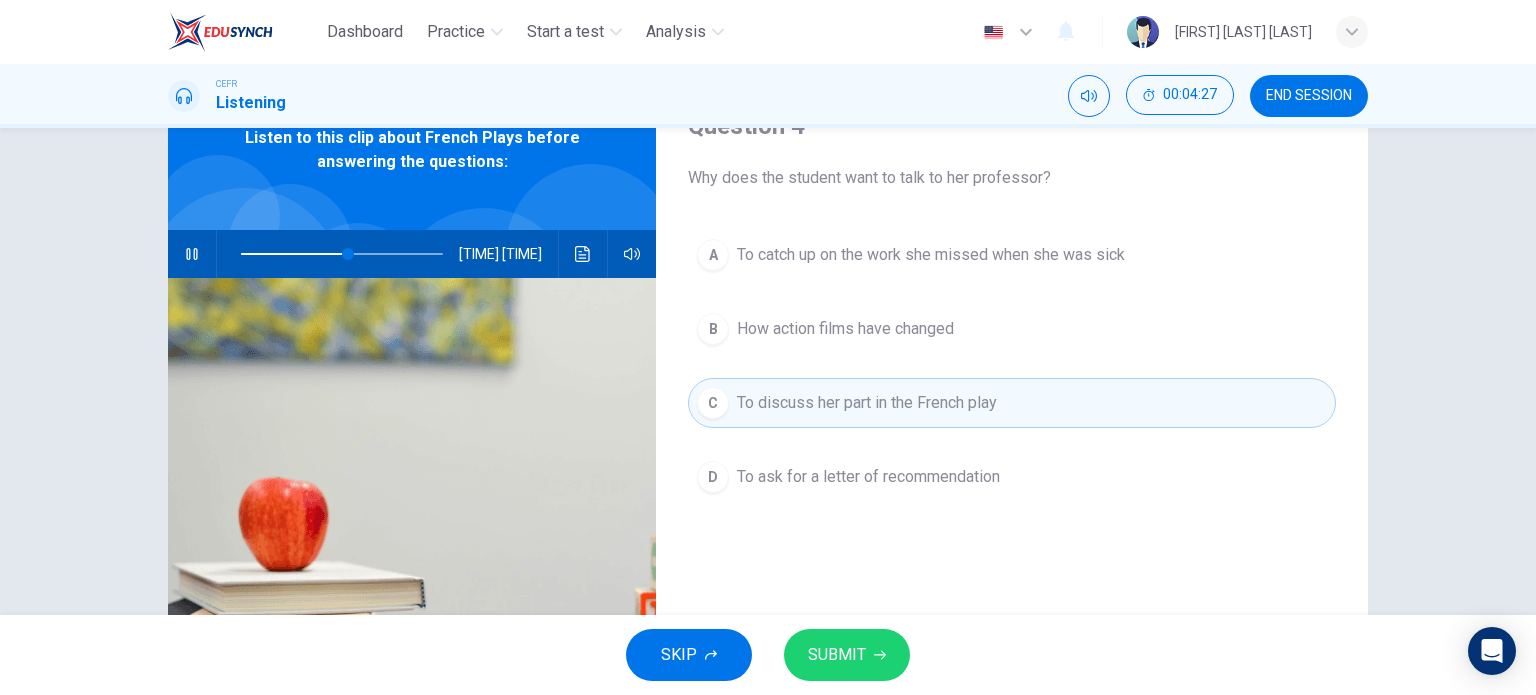 click on "SUBMIT" at bounding box center [837, 655] 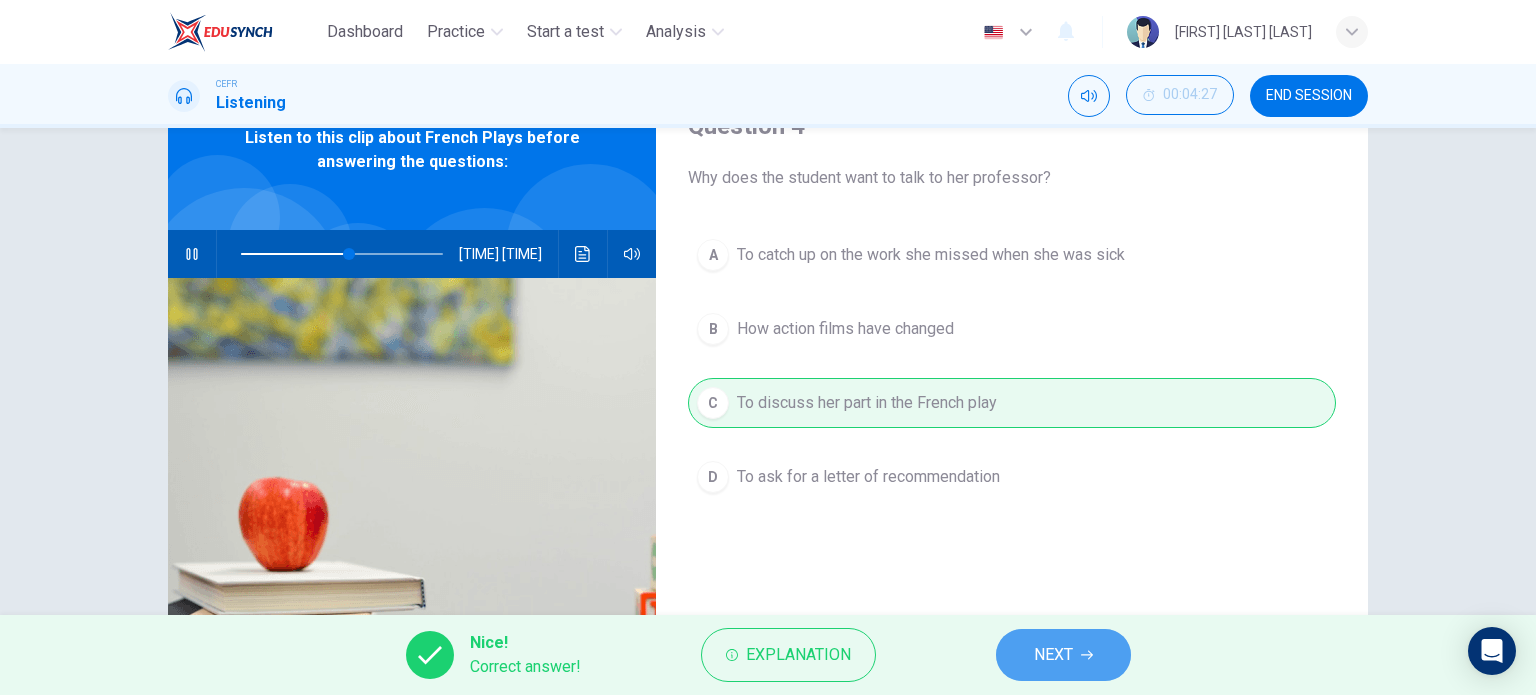 click on "NEXT" at bounding box center (1063, 655) 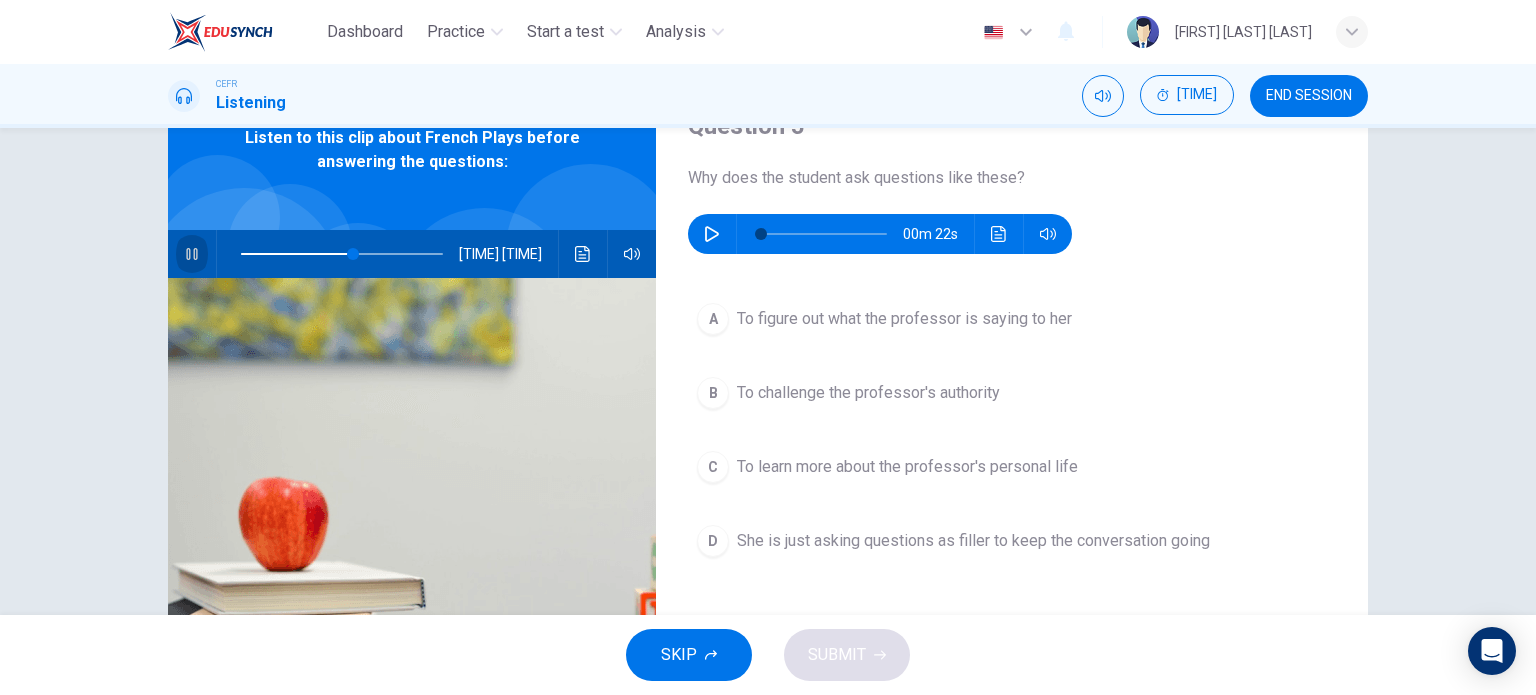 click at bounding box center (192, 254) 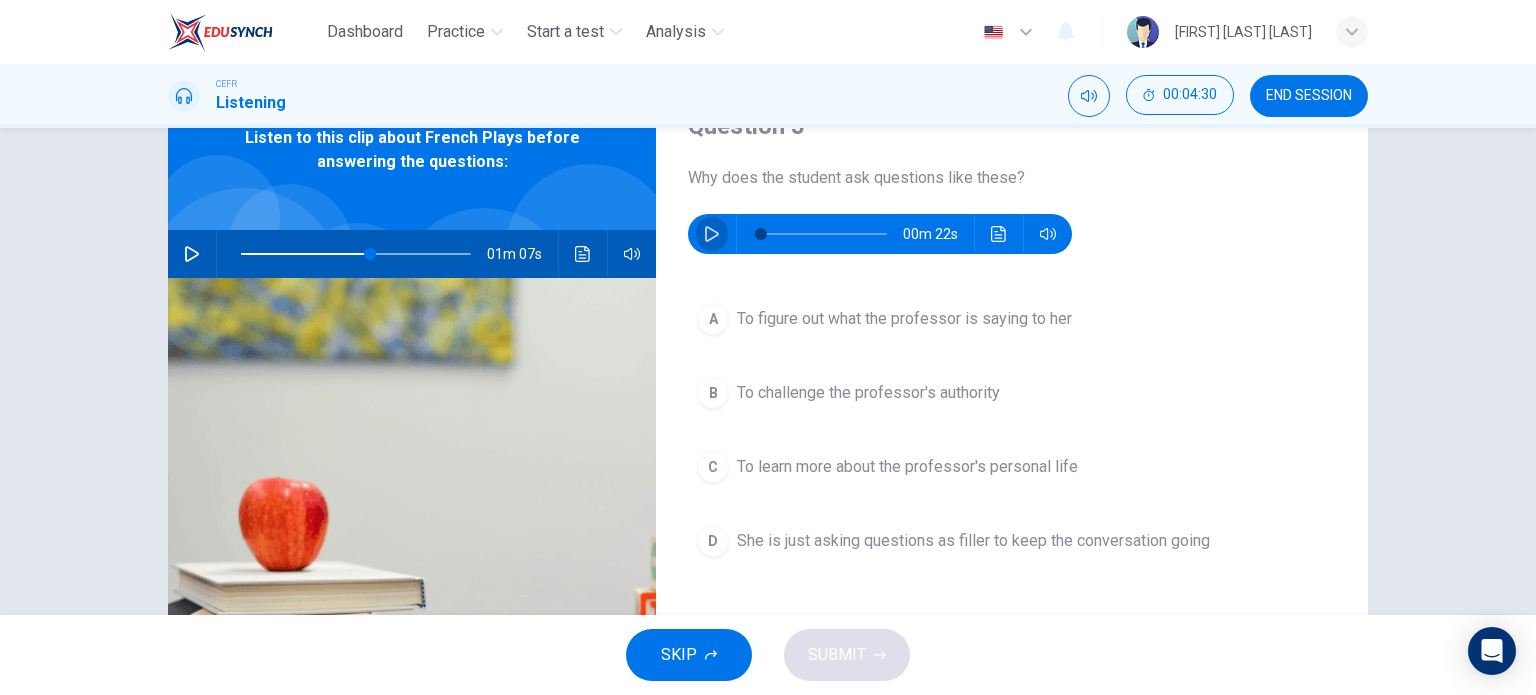 click at bounding box center (712, 234) 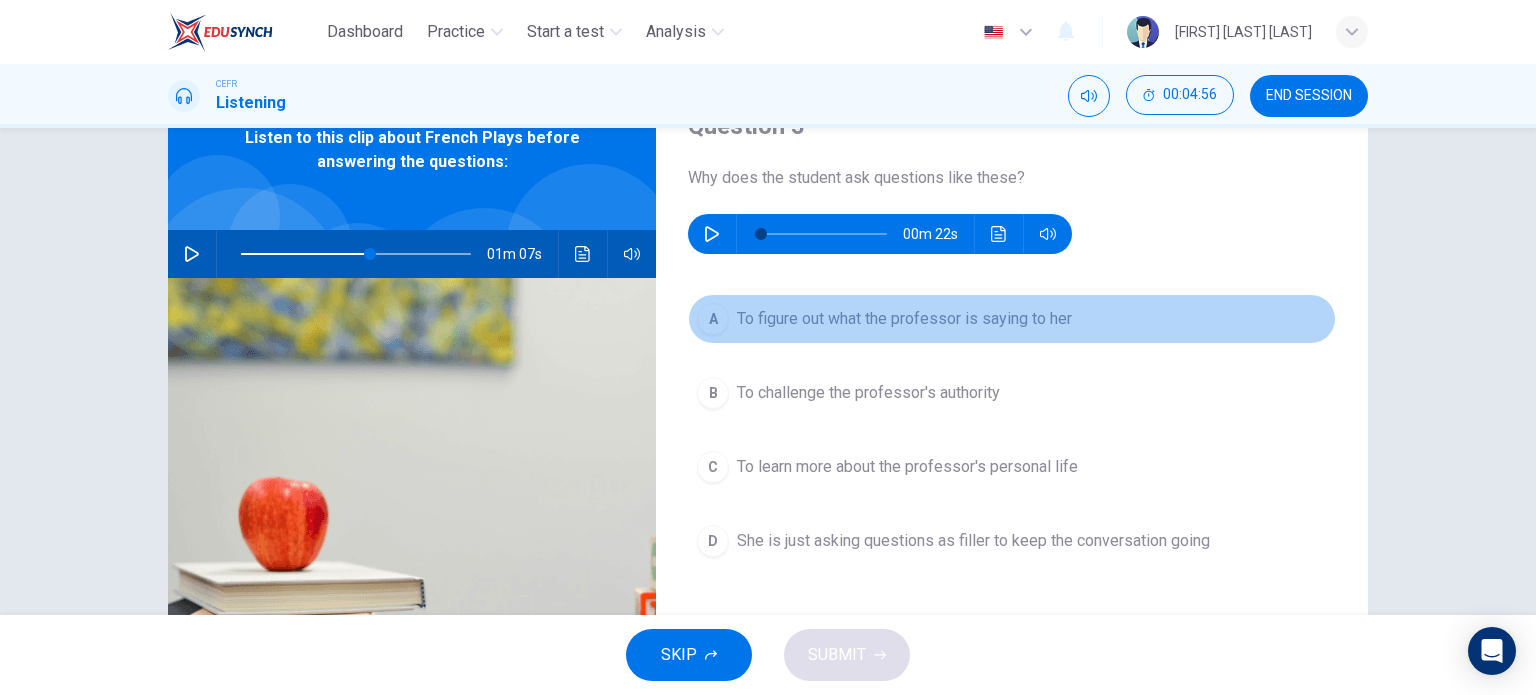 click on "A To figure out what the professor is saying to her" at bounding box center [1012, 319] 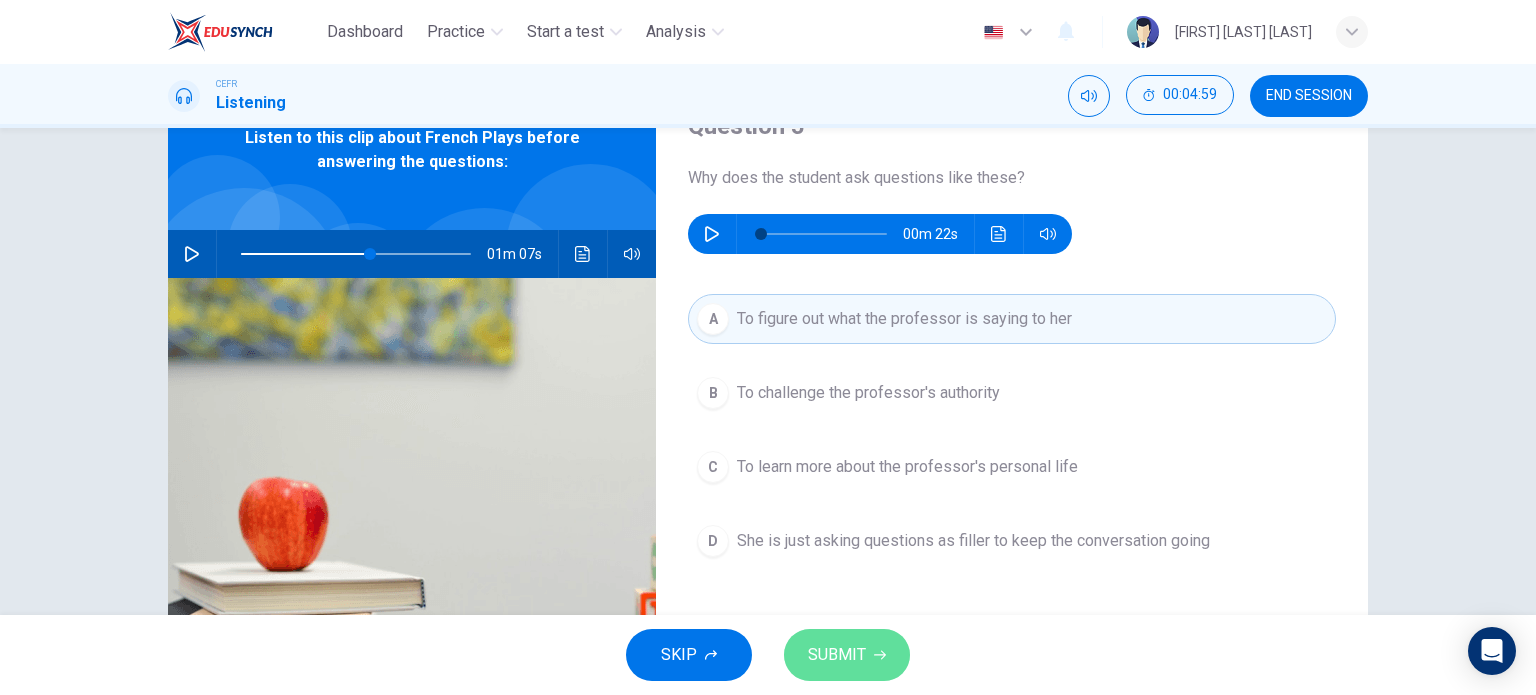 click on "SUBMIT" at bounding box center (847, 655) 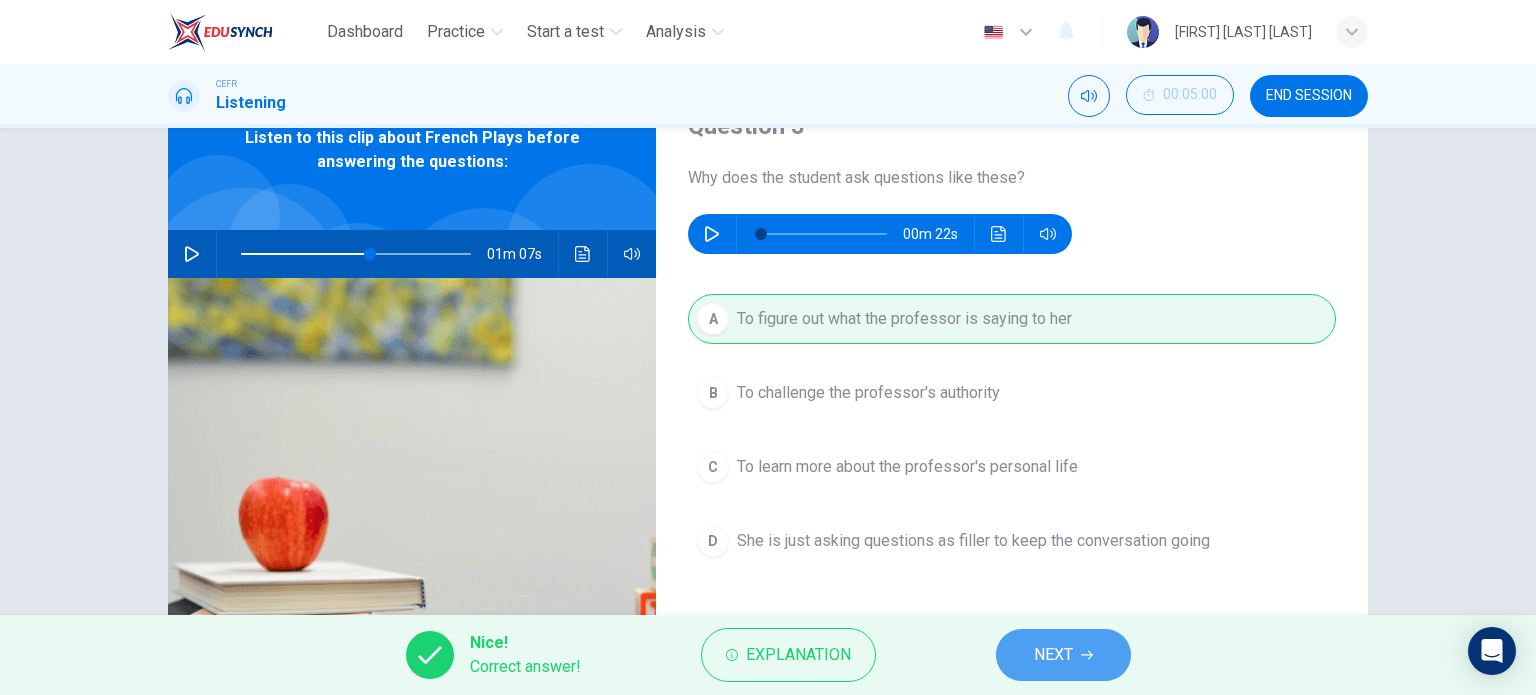 click on "NEXT" at bounding box center [1063, 655] 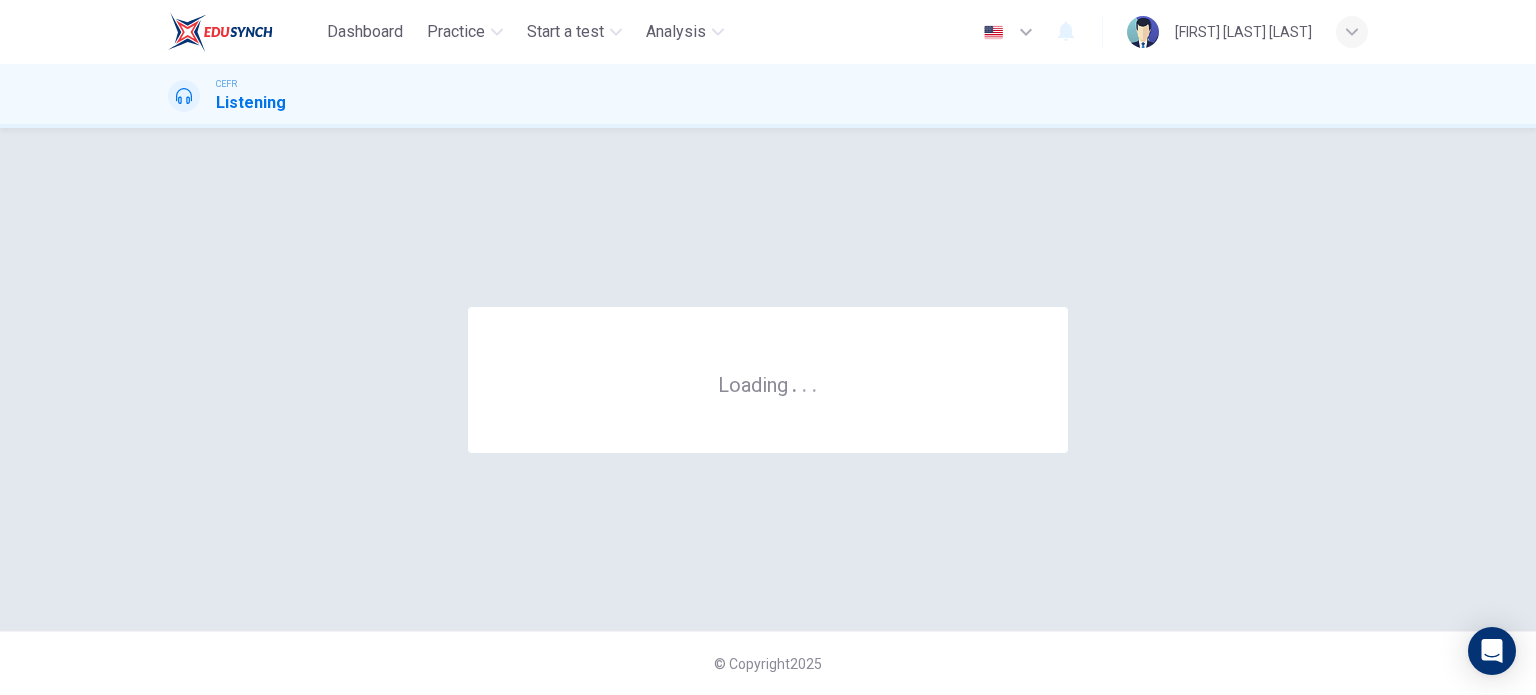 scroll, scrollTop: 0, scrollLeft: 0, axis: both 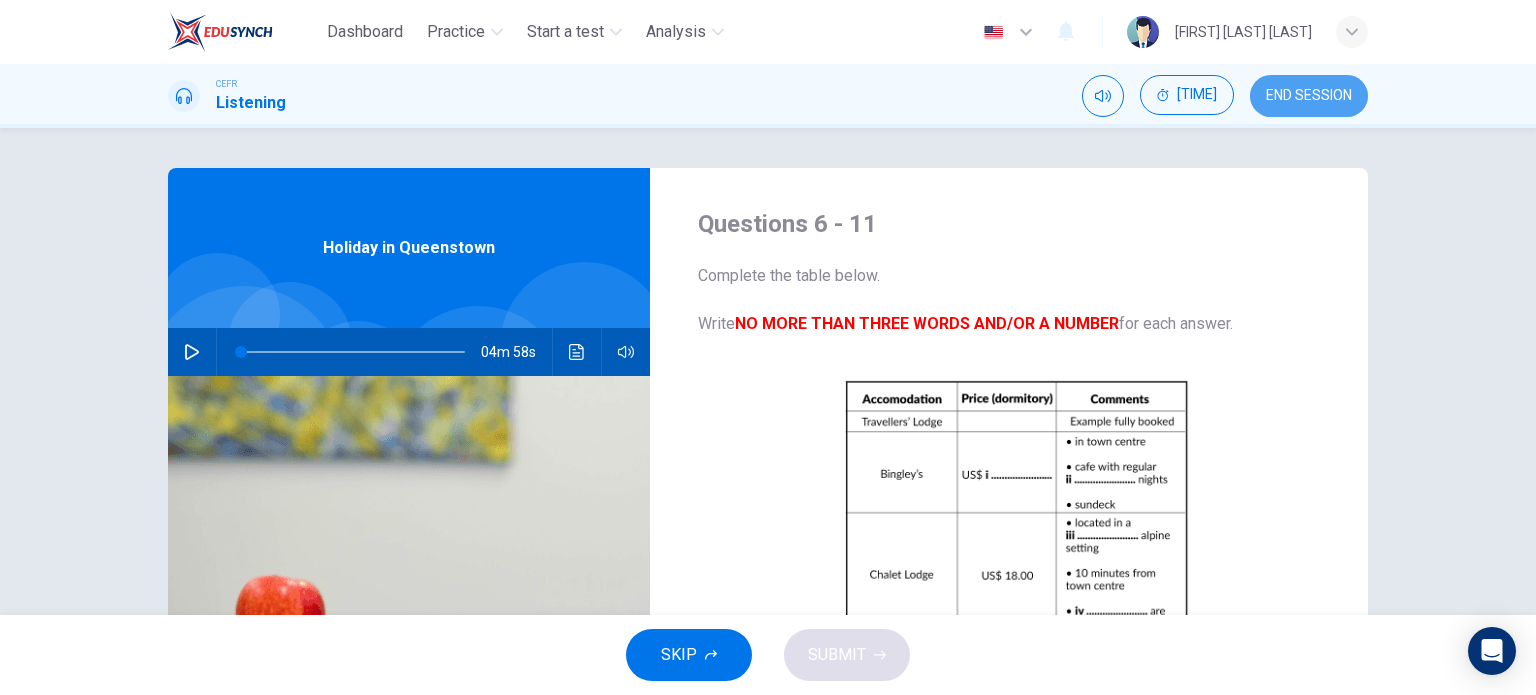 click on "END SESSION" at bounding box center (1309, 96) 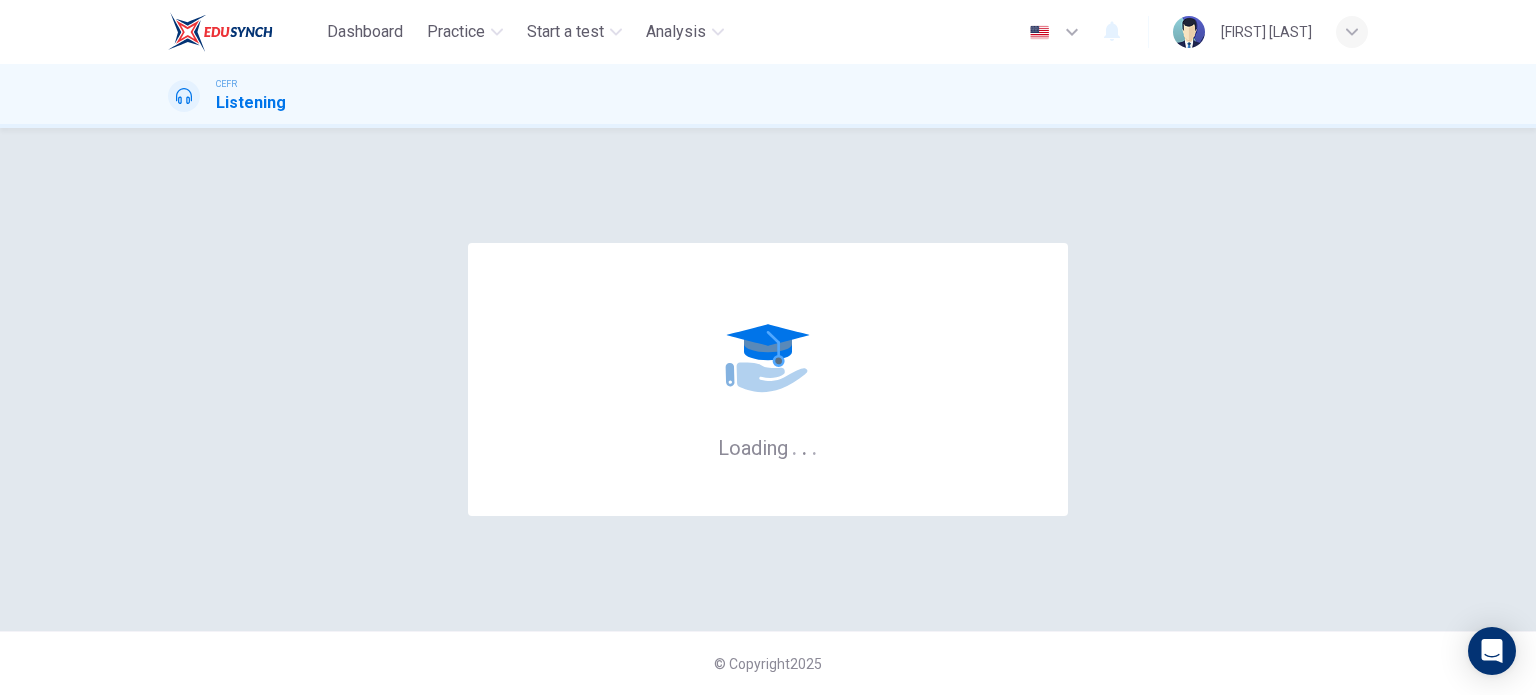 scroll, scrollTop: 0, scrollLeft: 0, axis: both 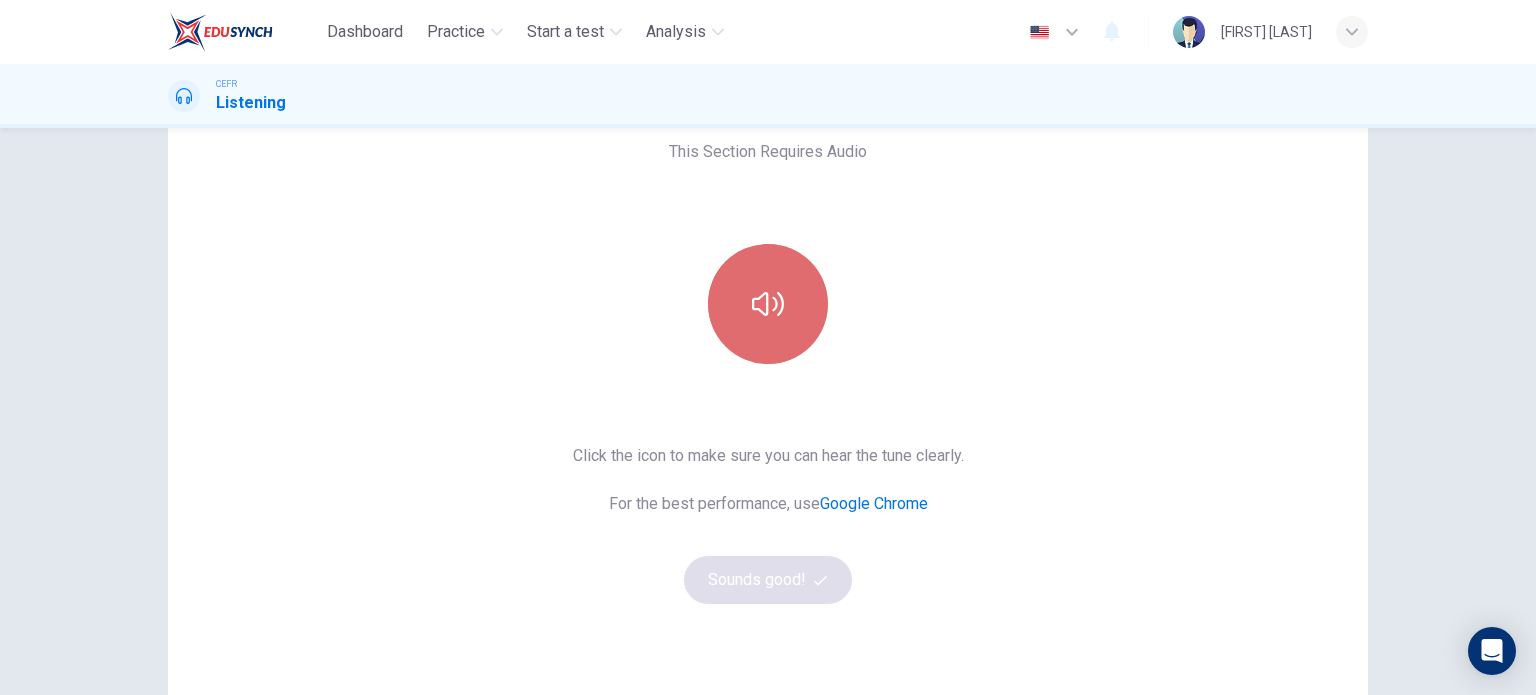 click at bounding box center (768, 304) 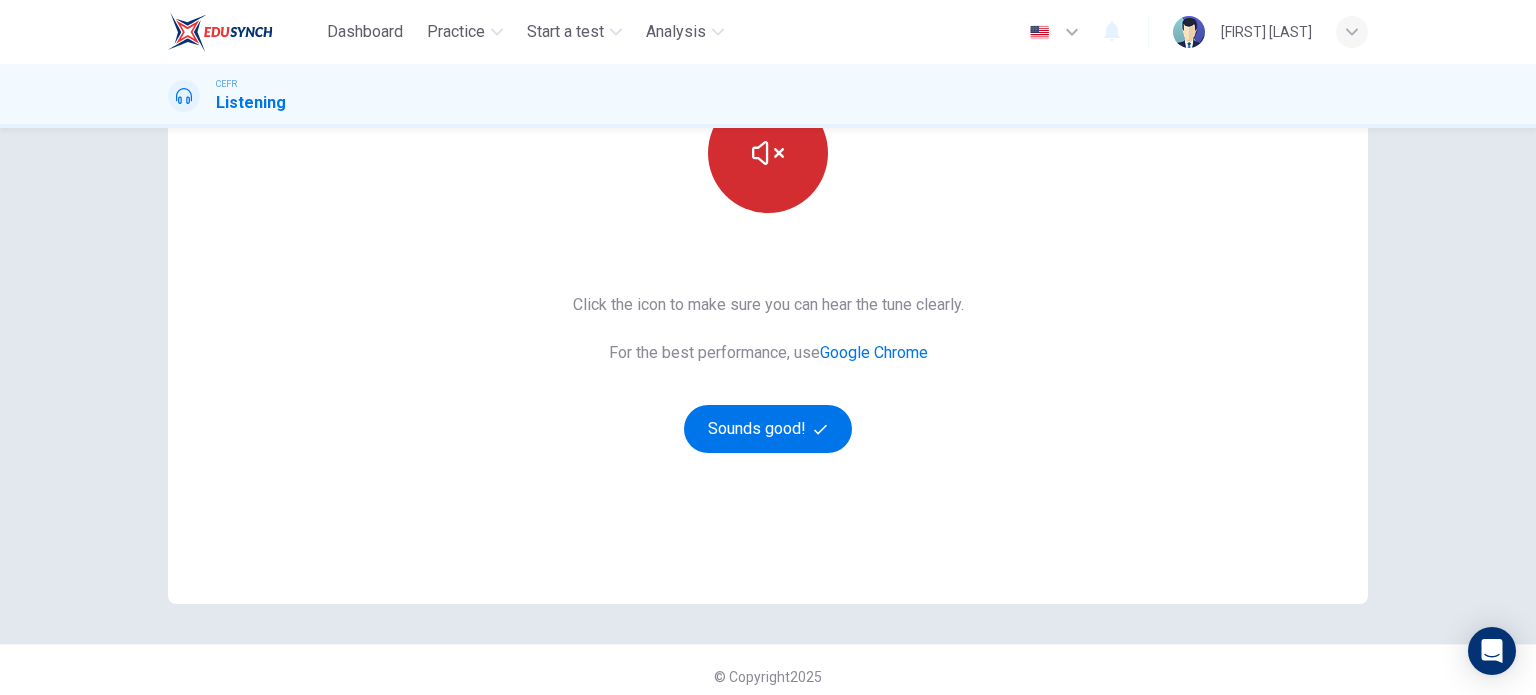 scroll, scrollTop: 272, scrollLeft: 0, axis: vertical 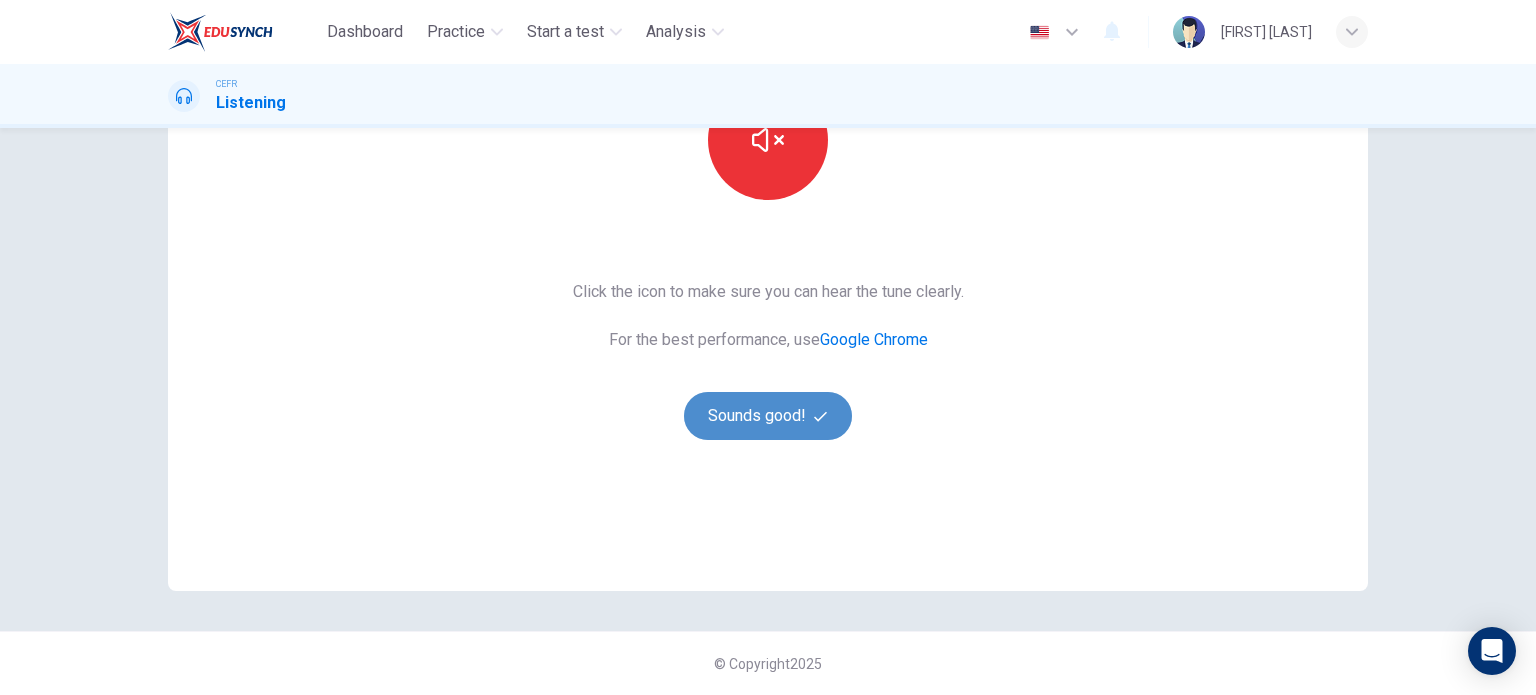 click on "Sounds good!" at bounding box center [768, 416] 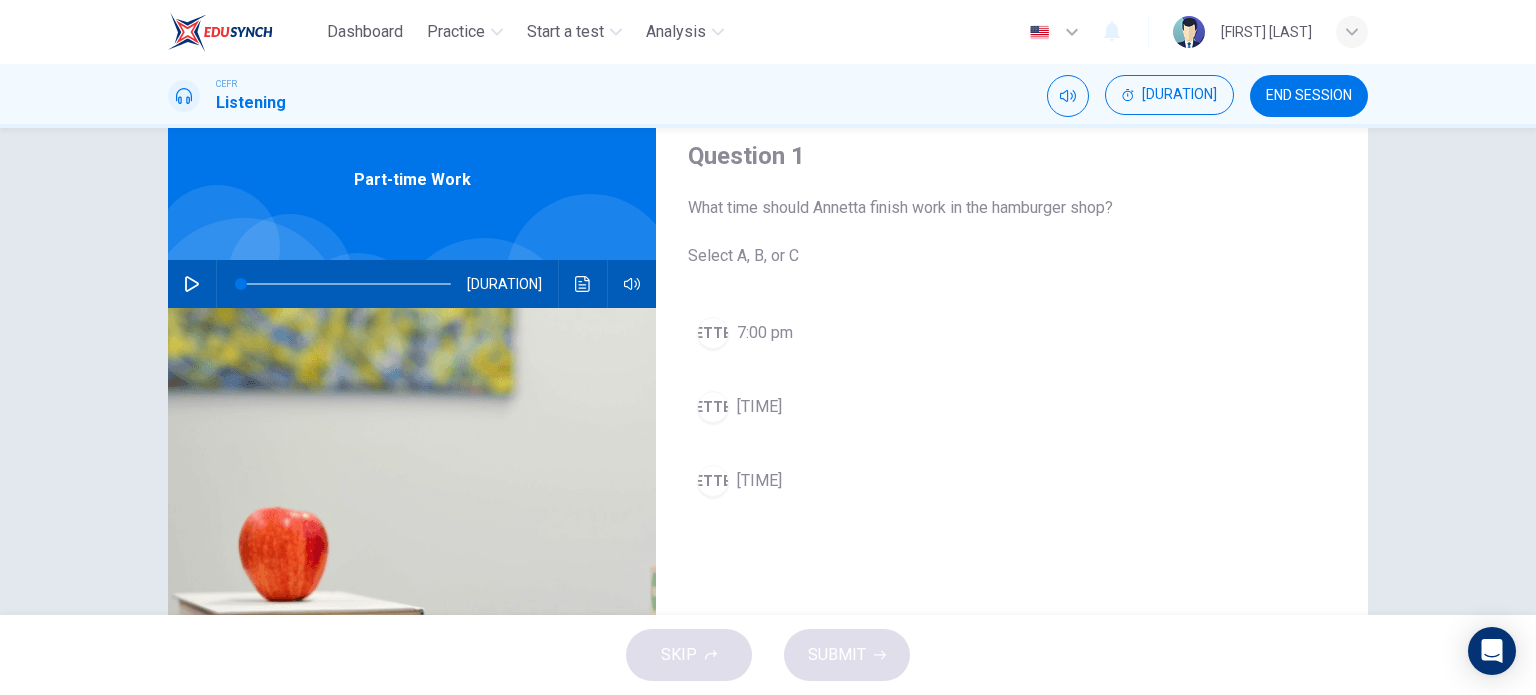 scroll, scrollTop: 26, scrollLeft: 0, axis: vertical 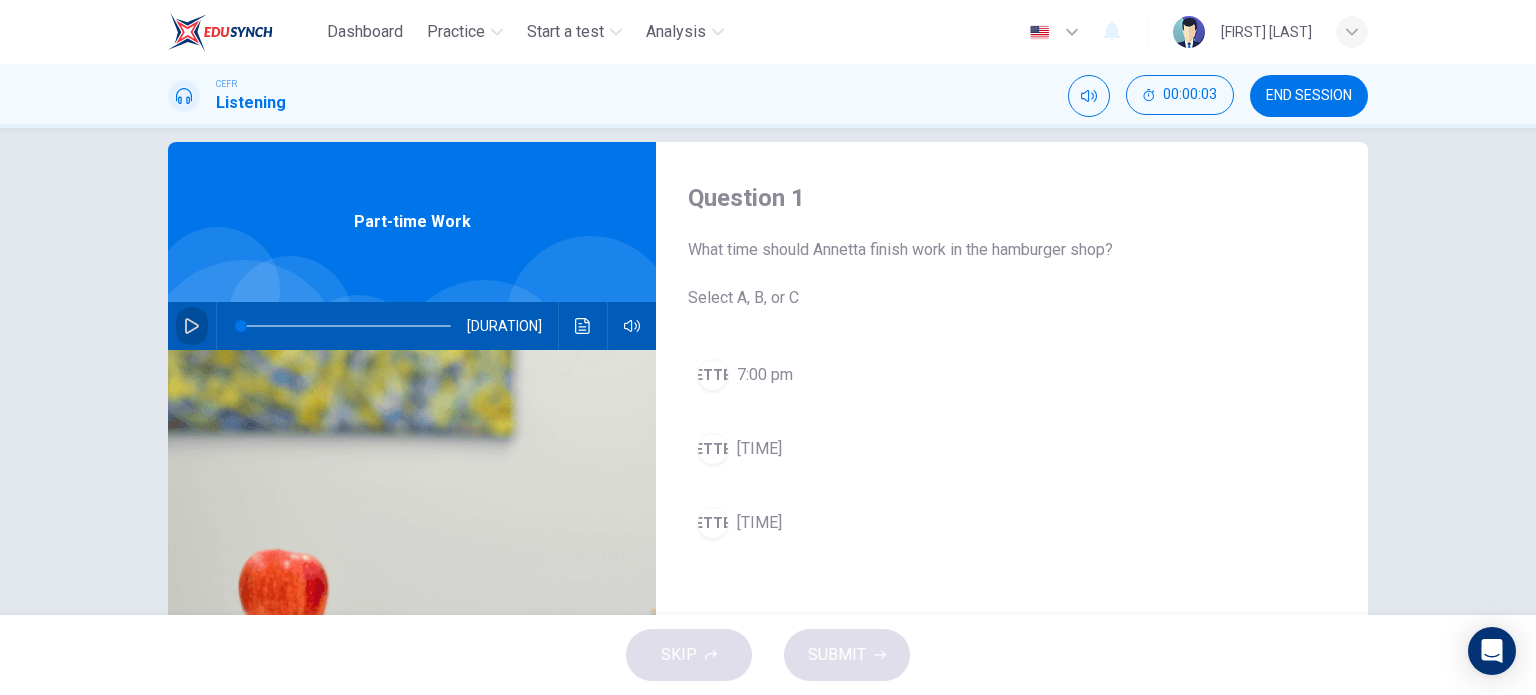 click at bounding box center (192, 326) 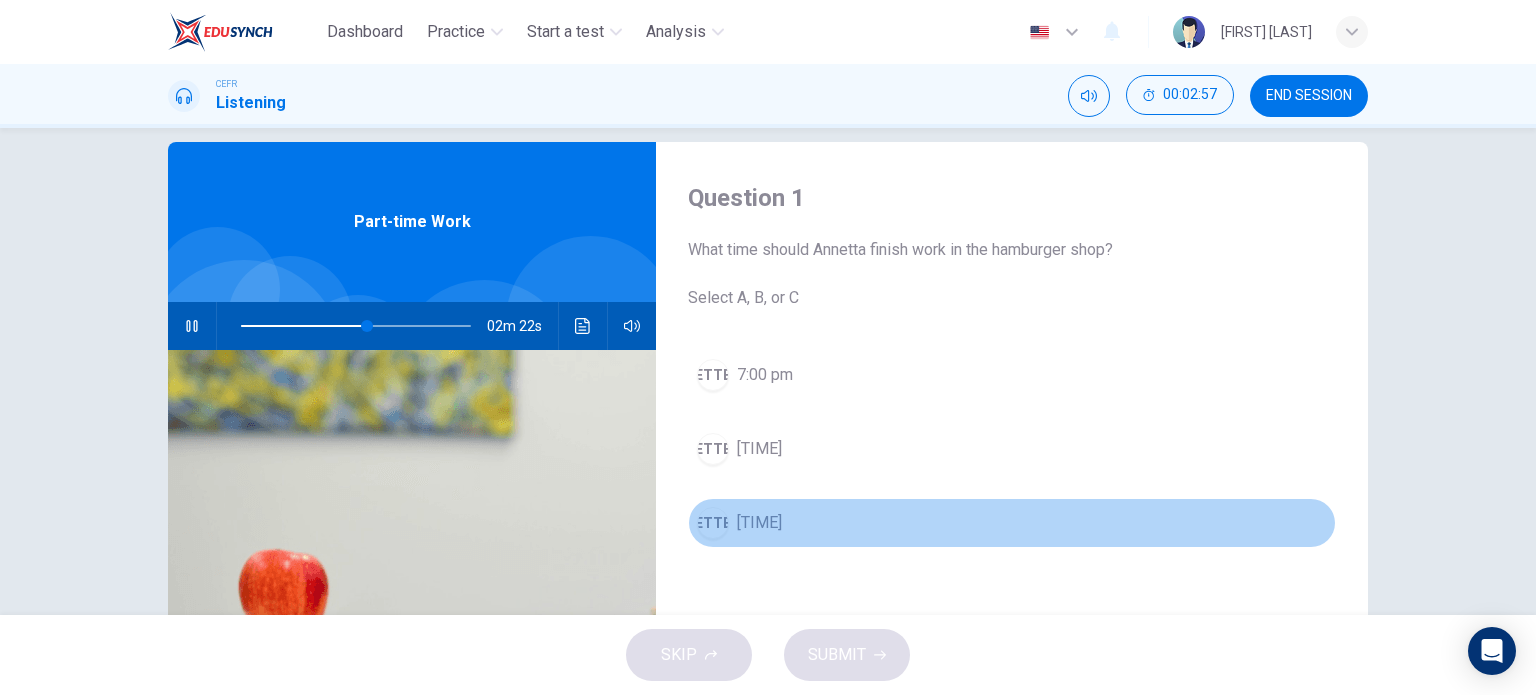 click on "11:00 pm" at bounding box center (765, 375) 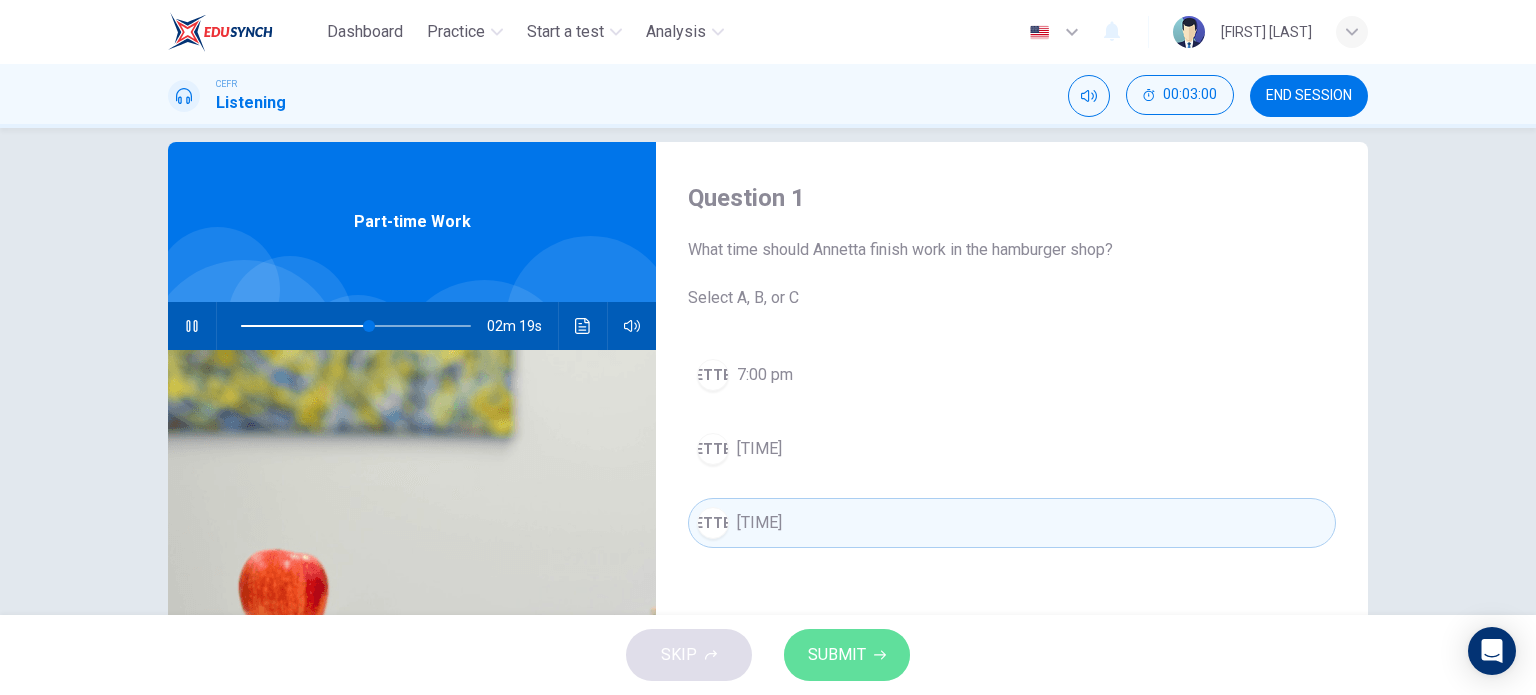 click on "SUBMIT" at bounding box center [837, 655] 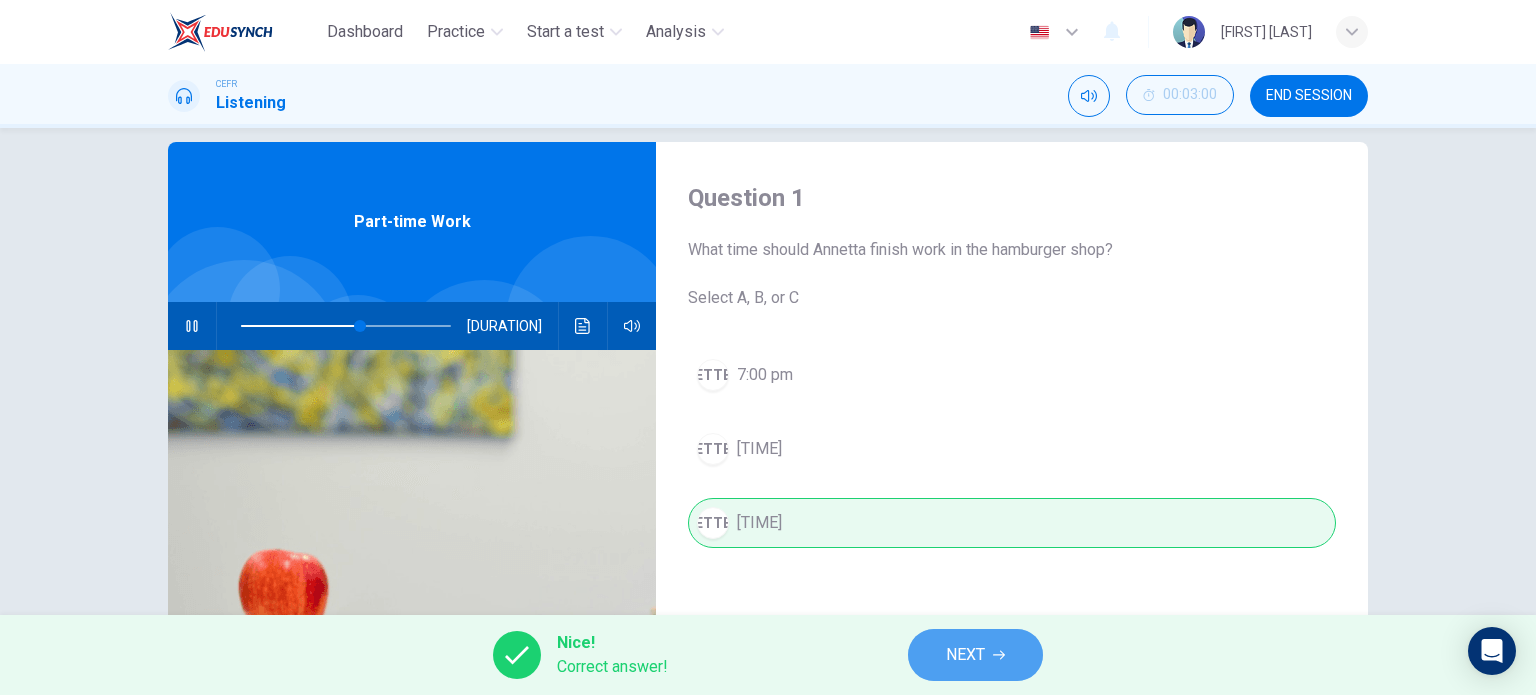 click on "NEXT" at bounding box center (965, 655) 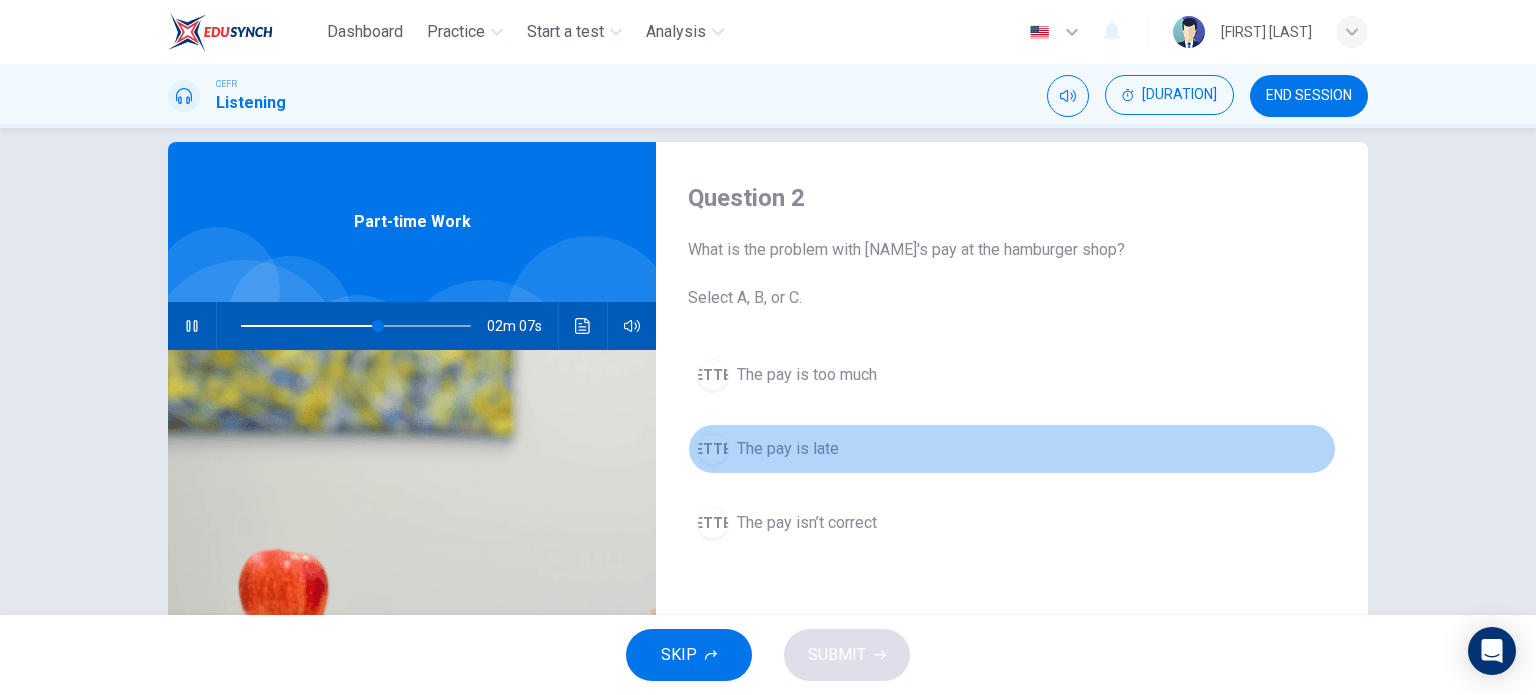 click on "The pay is late" at bounding box center [807, 375] 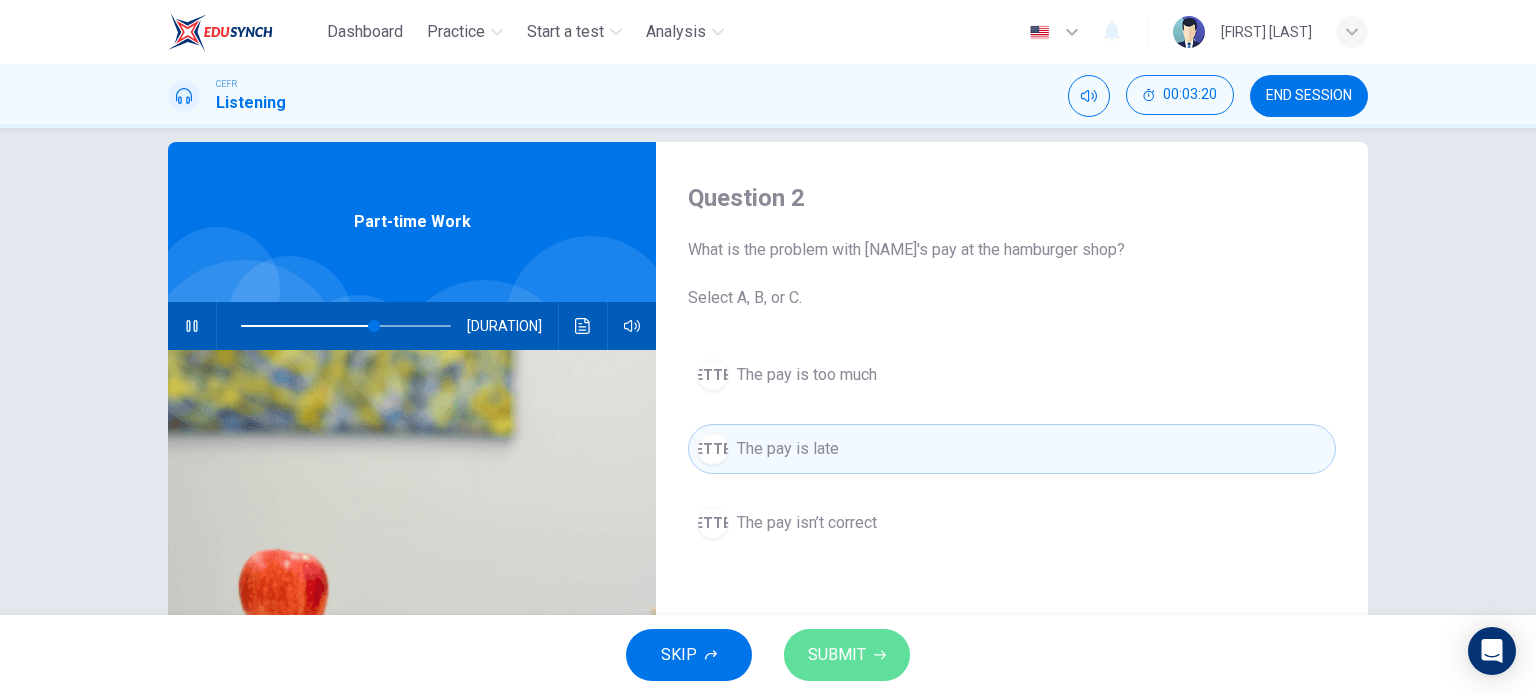 click on "SUBMIT" at bounding box center [837, 655] 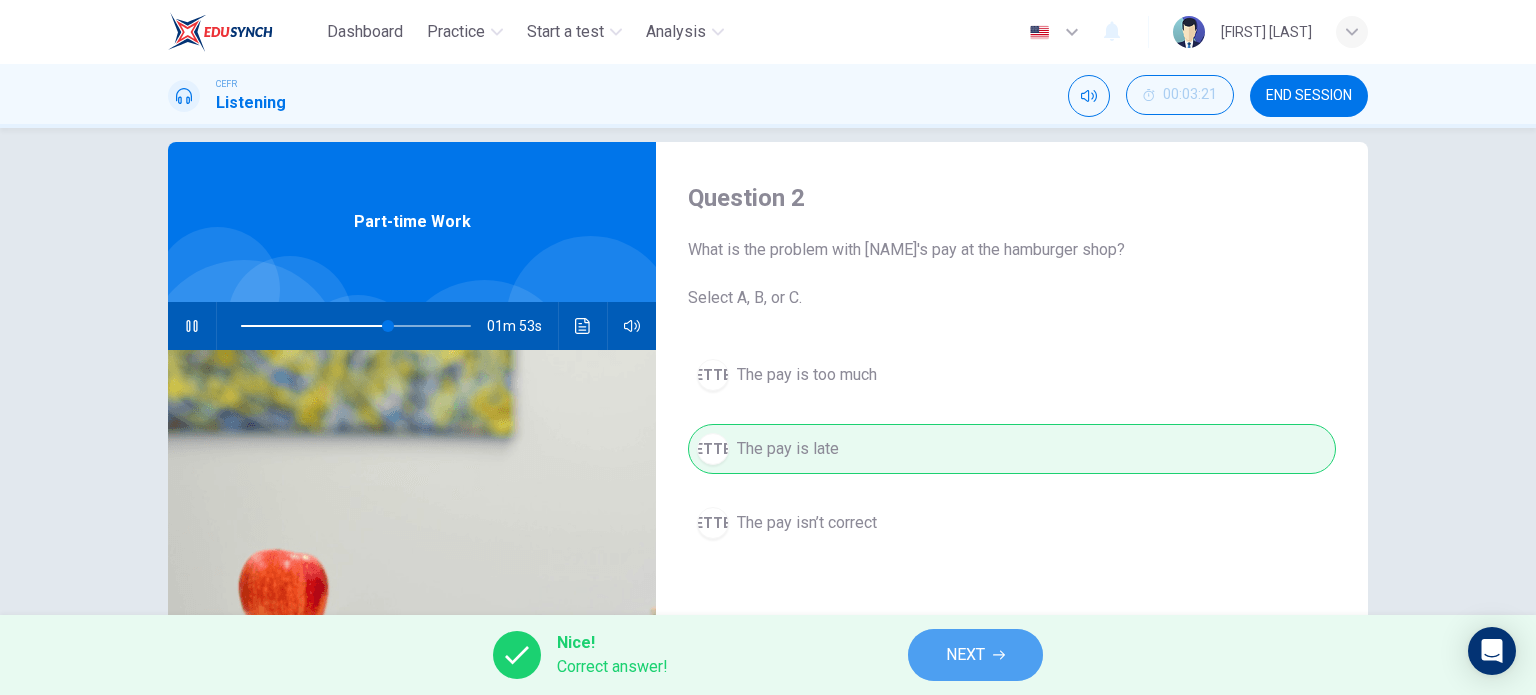 click on "NEXT" at bounding box center (975, 655) 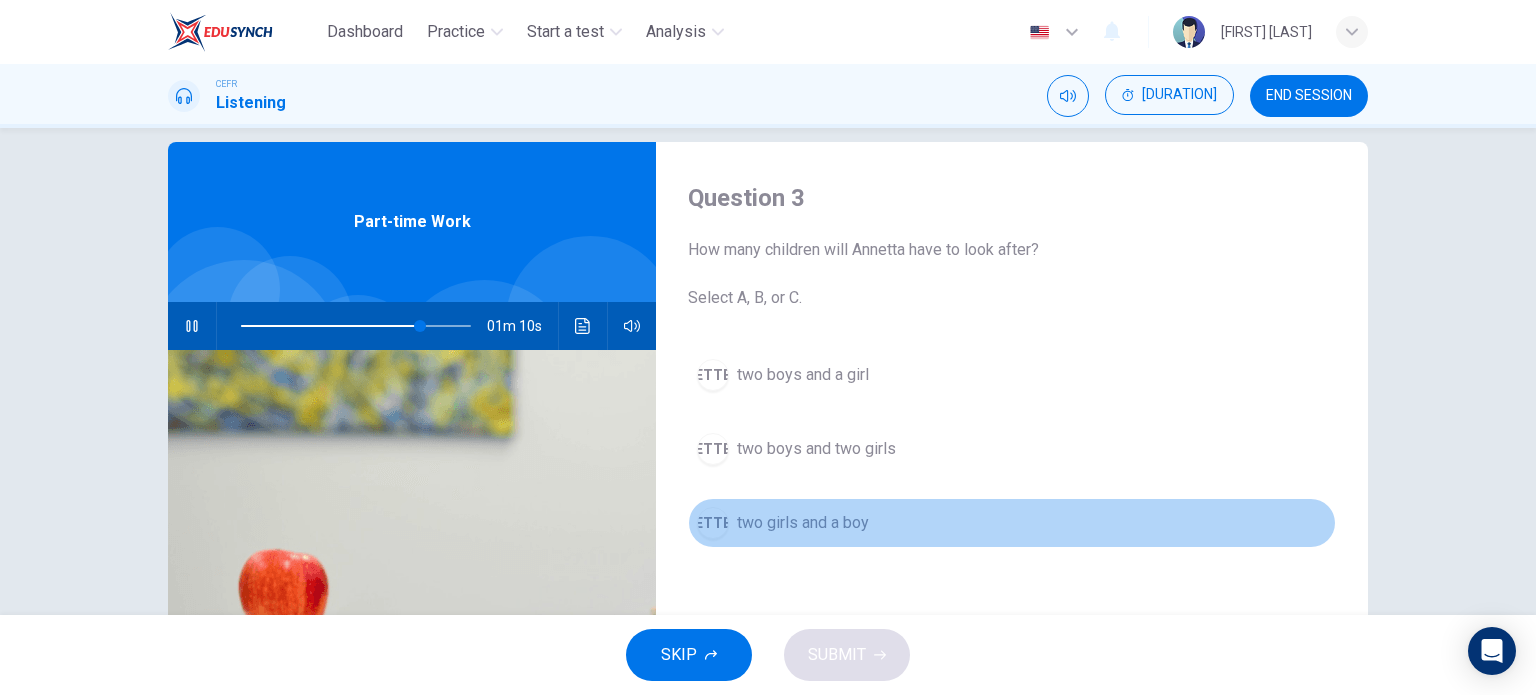 click on "C two girls and a boy" at bounding box center [1012, 523] 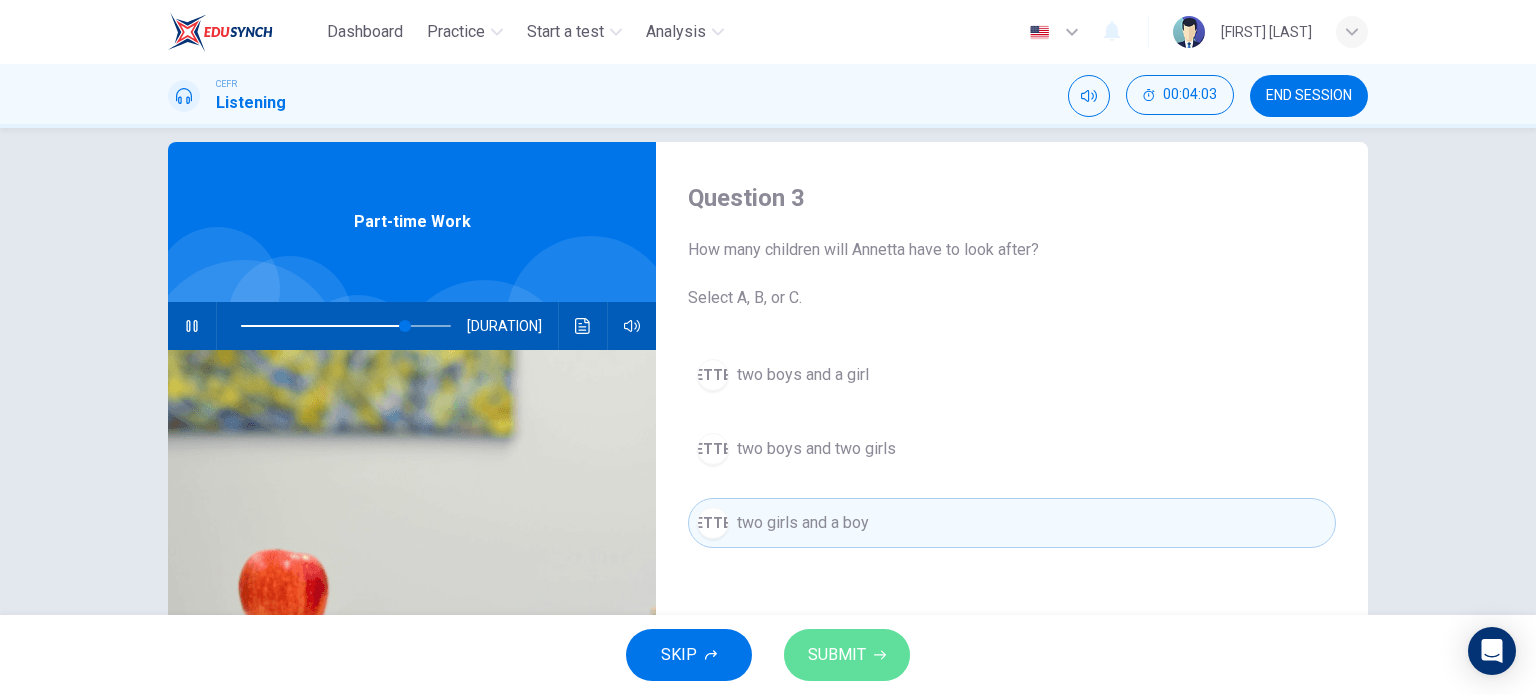 click on "SUBMIT" at bounding box center [837, 655] 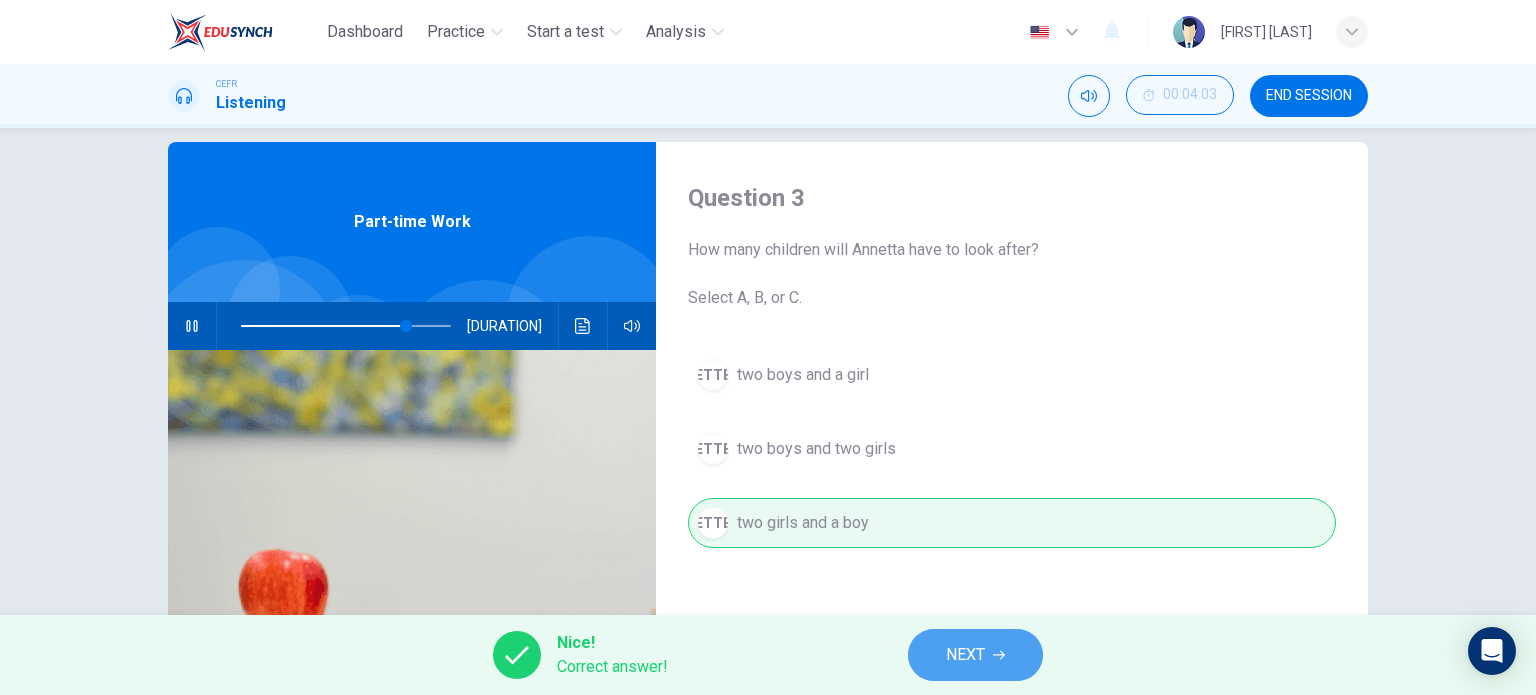 click on "NEXT" at bounding box center (965, 655) 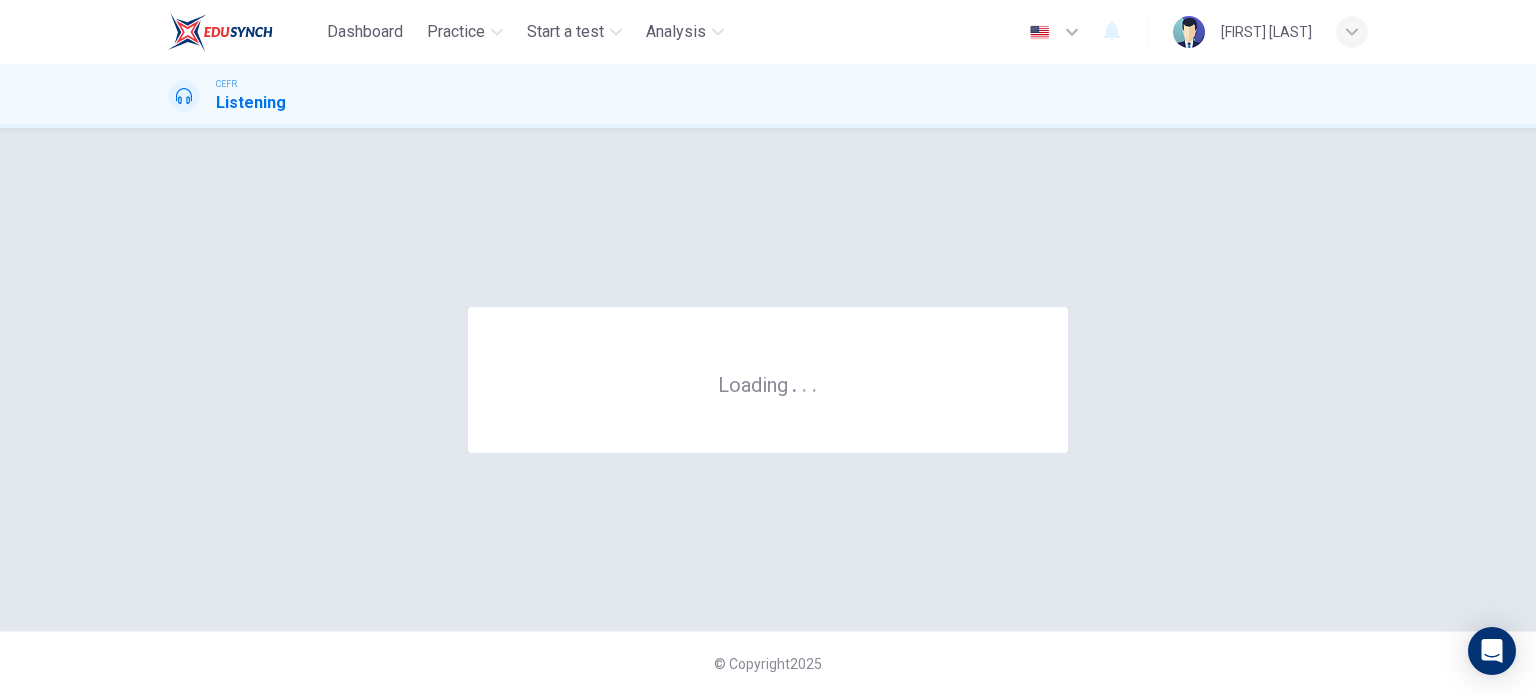 scroll, scrollTop: 0, scrollLeft: 0, axis: both 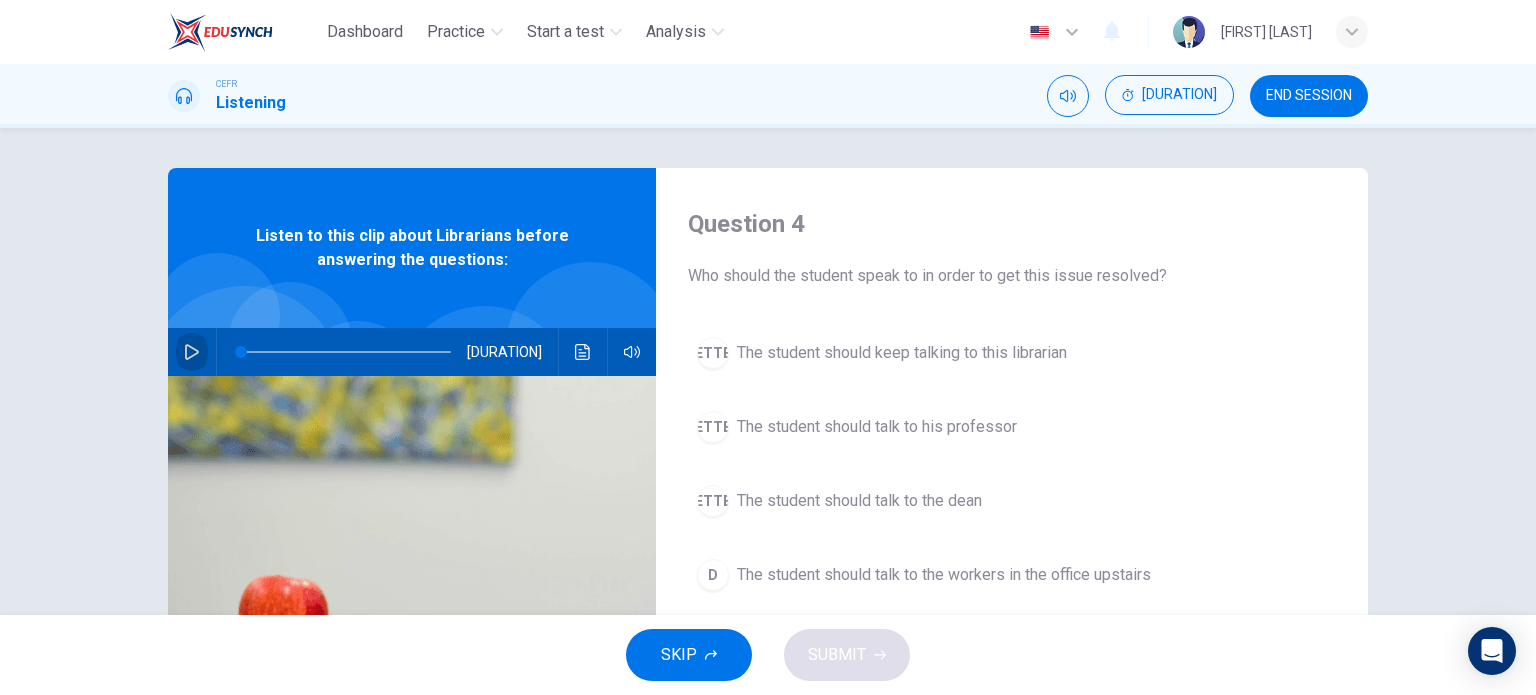 click at bounding box center [192, 352] 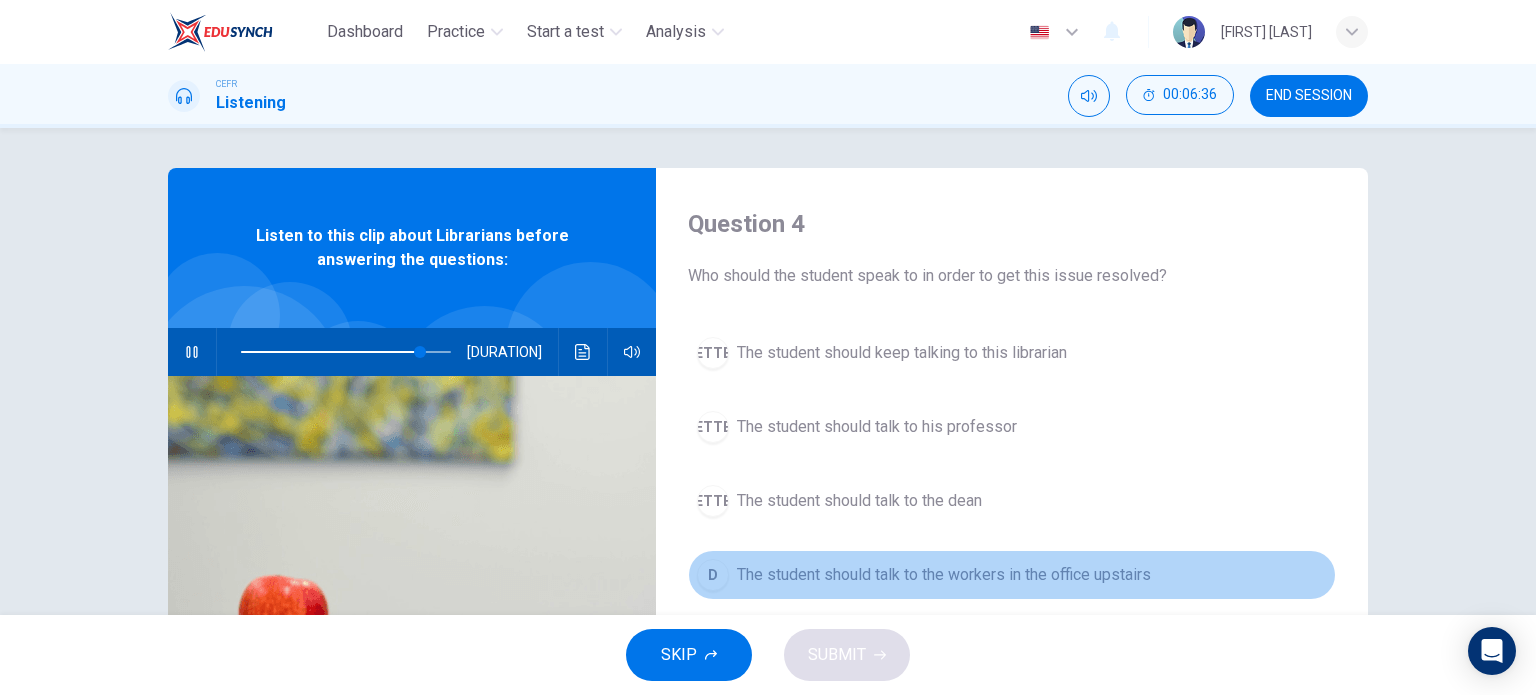 click on "D The student should talk to the workers in the office upstairs" at bounding box center (1012, 575) 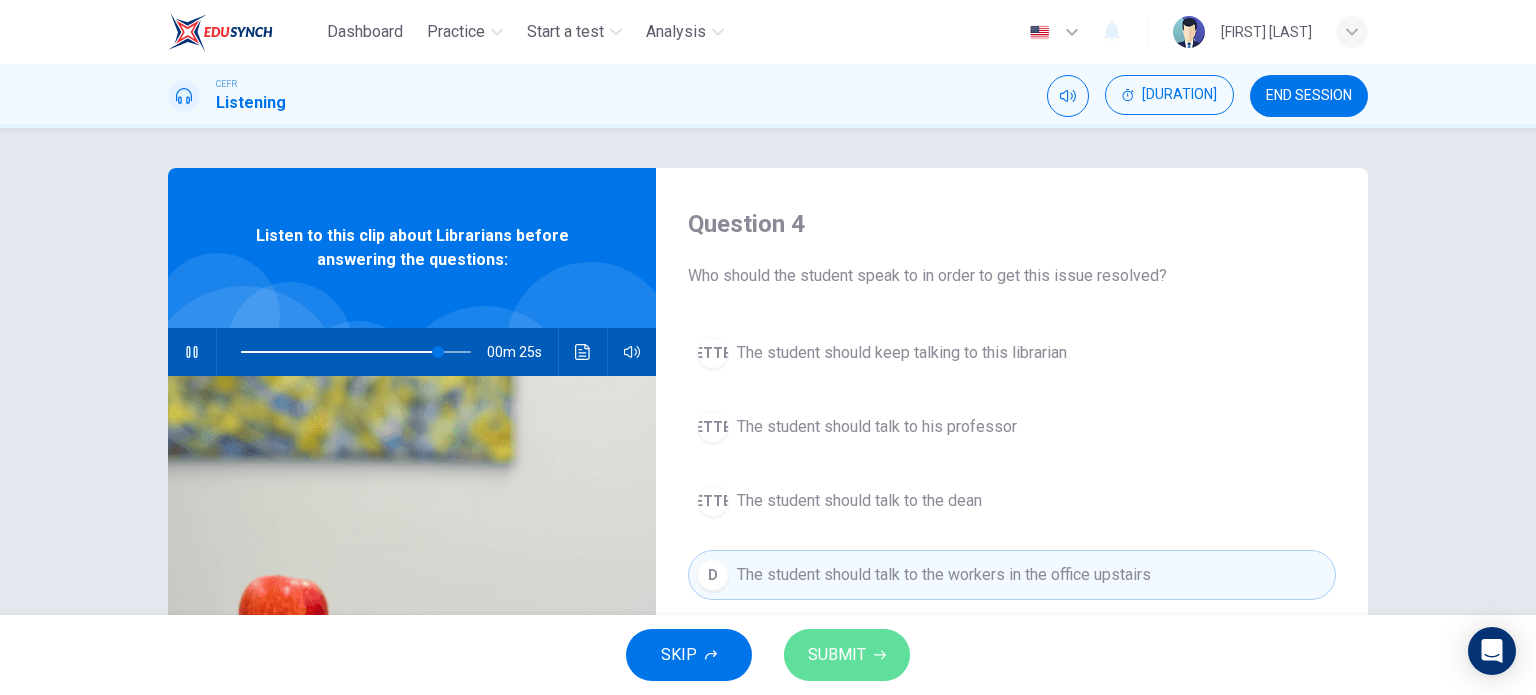 click on "SUBMIT" at bounding box center [847, 655] 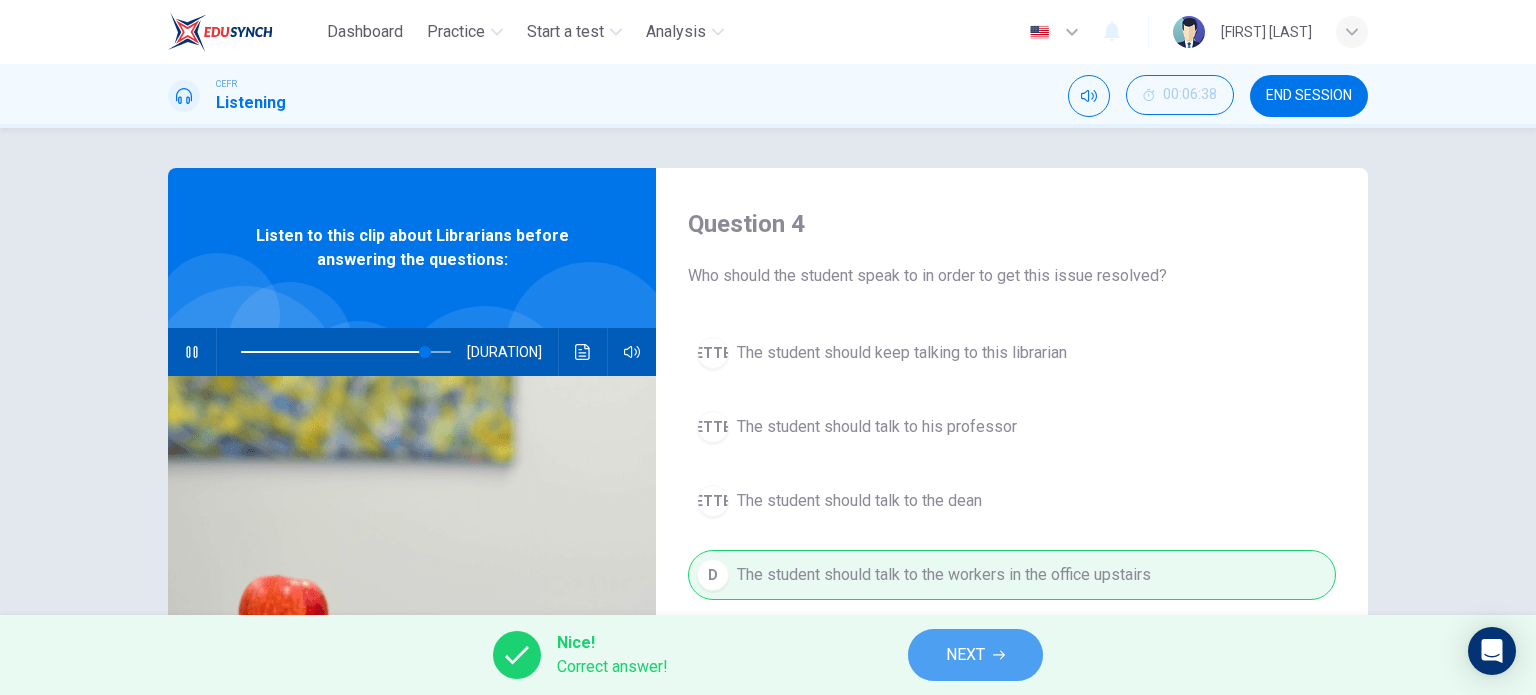 click on "NEXT" at bounding box center (965, 655) 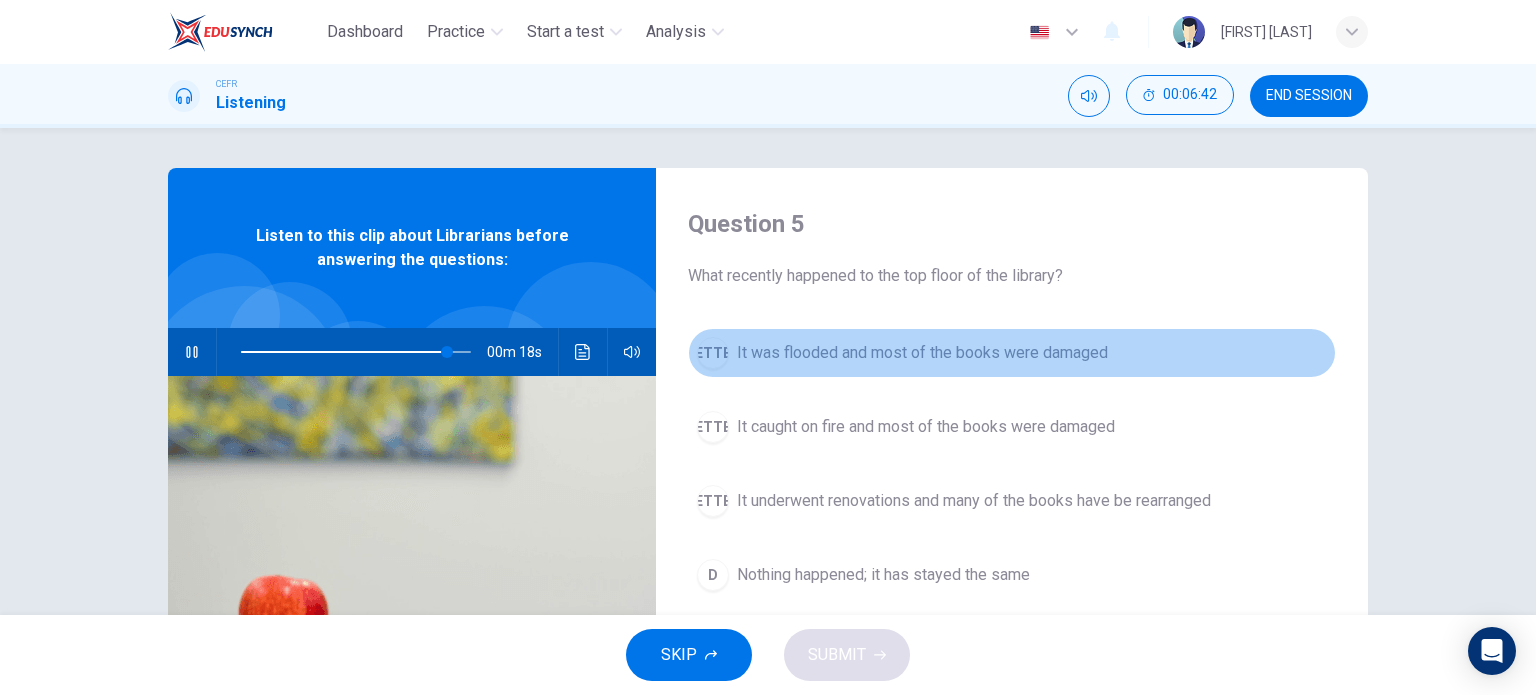 click on "It was flooded and most of the books were damaged" at bounding box center [922, 353] 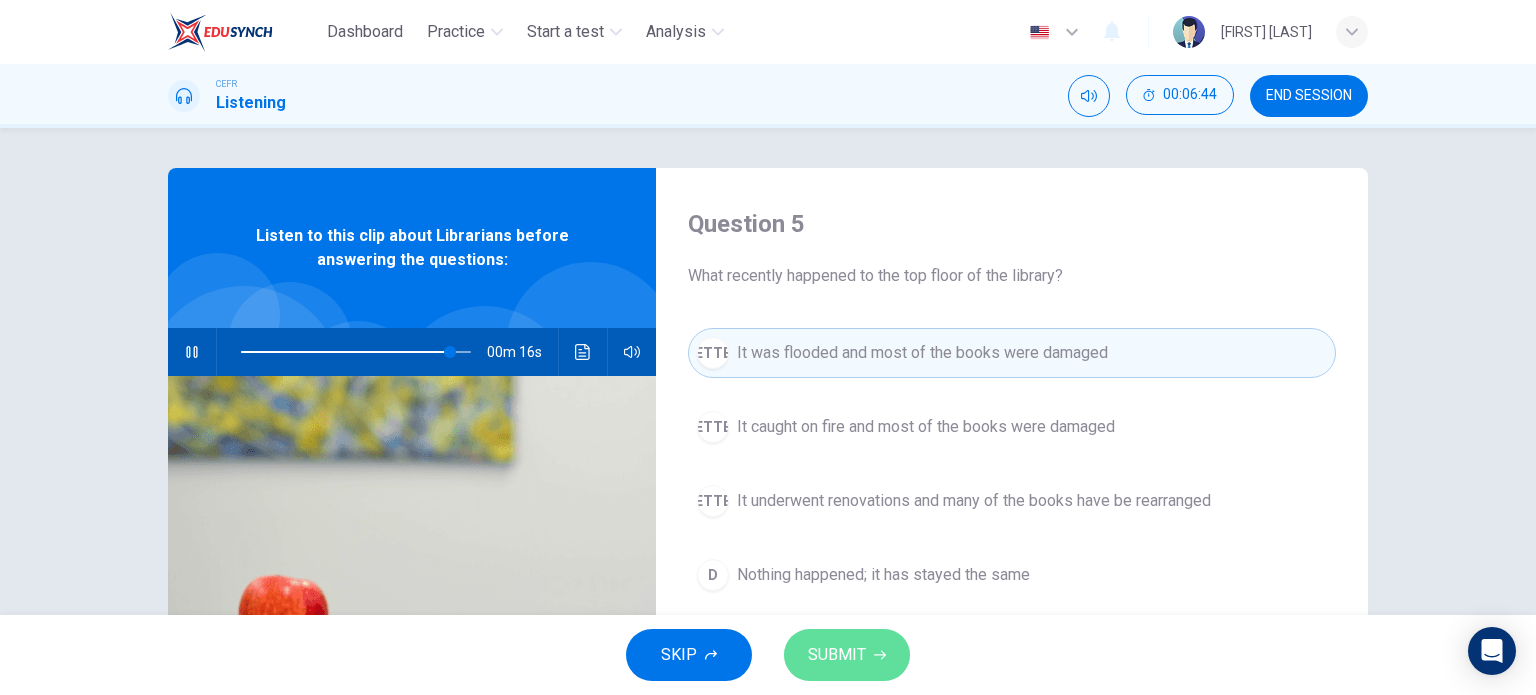 click on "SUBMIT" at bounding box center [837, 655] 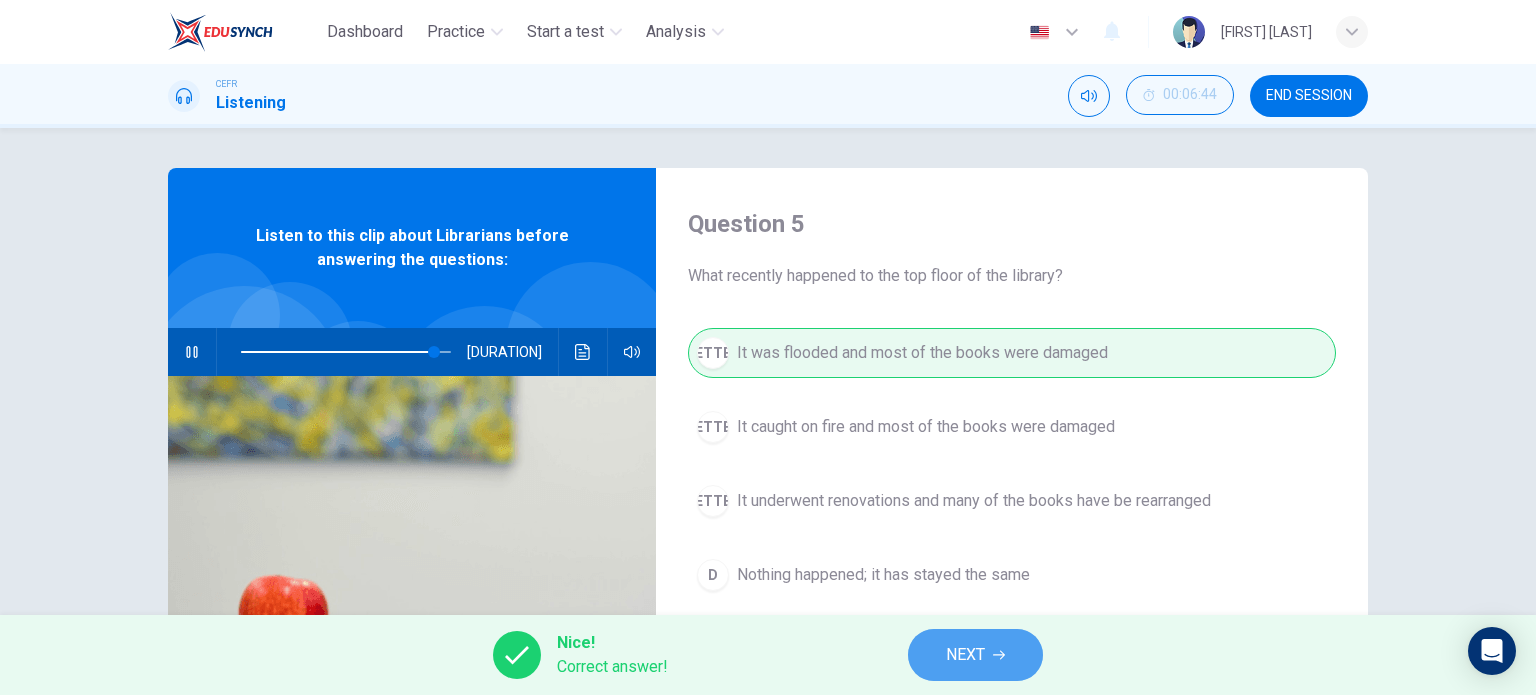 click at bounding box center [999, 655] 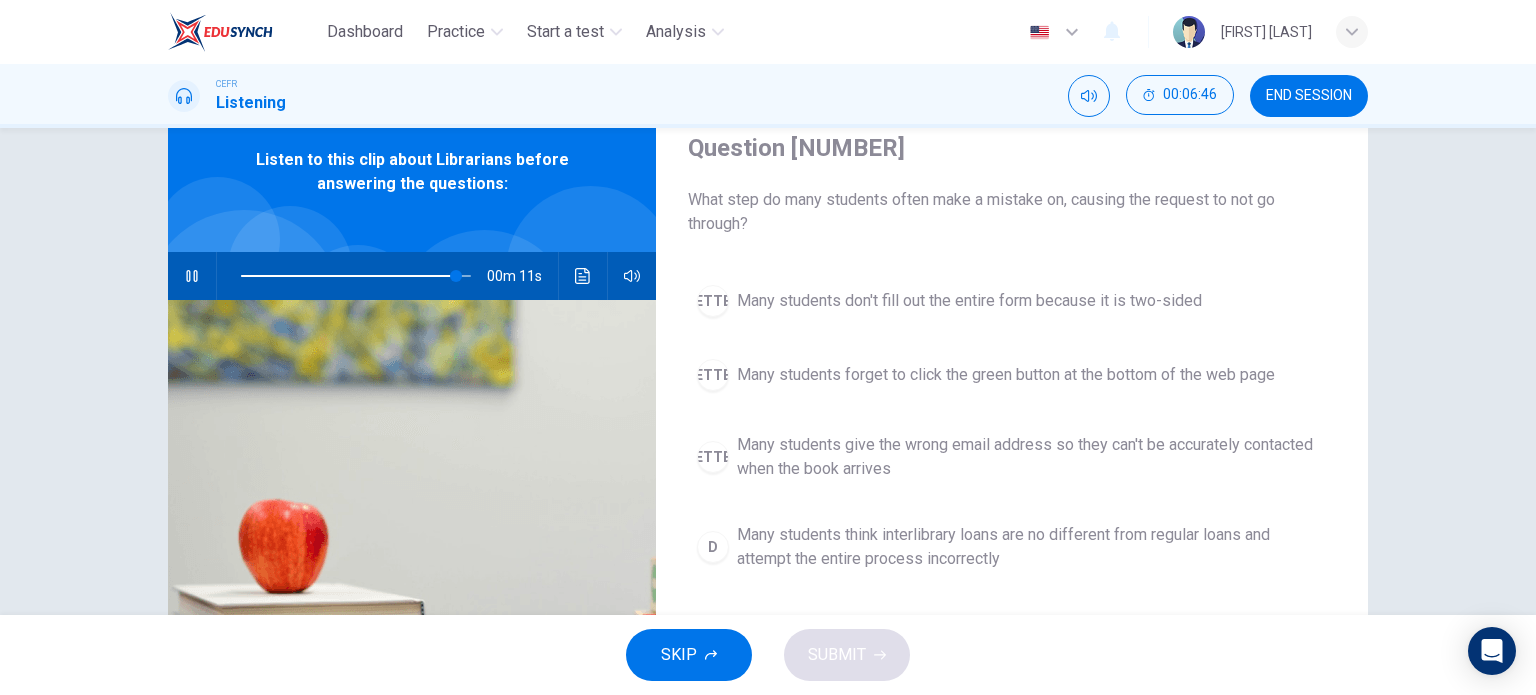 scroll, scrollTop: 80, scrollLeft: 0, axis: vertical 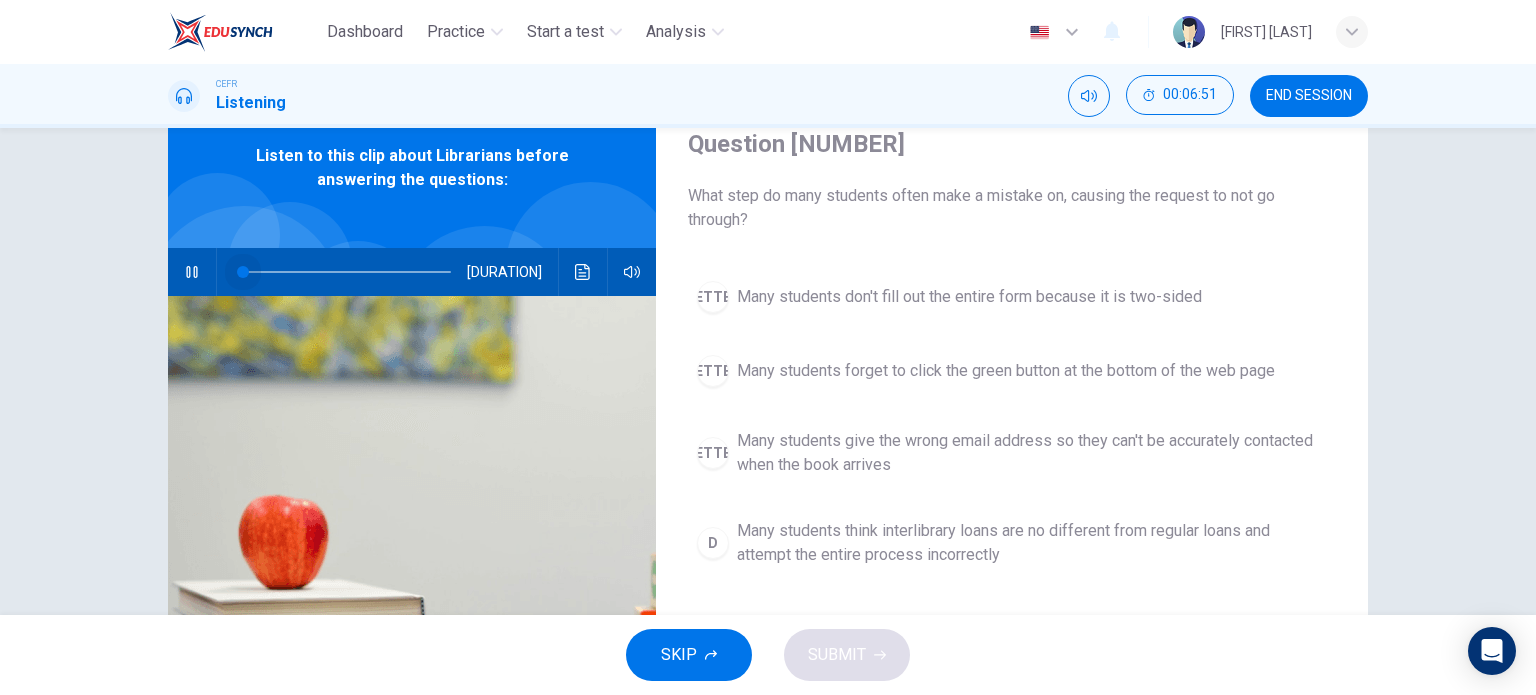 click at bounding box center [346, 272] 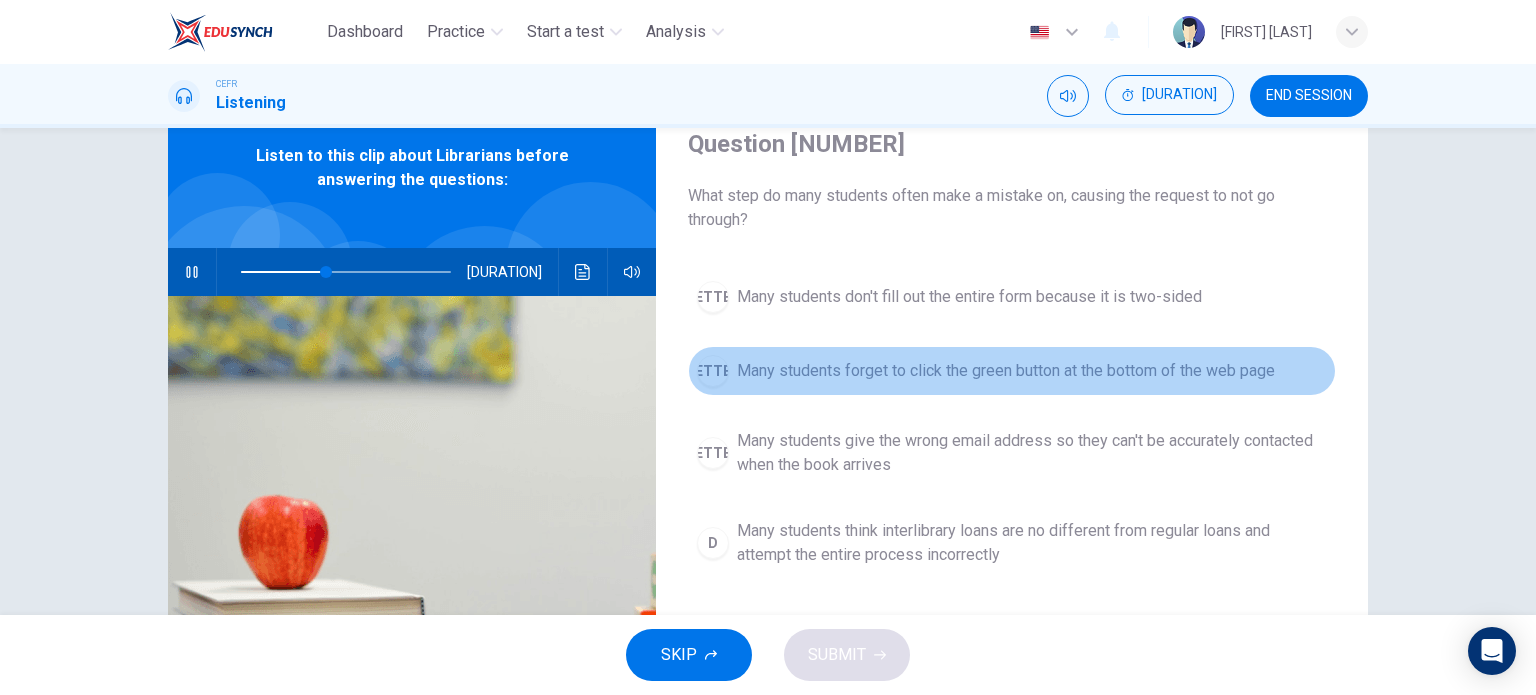 click on "B Many students forget to click the green button at the bottom of the web page" at bounding box center [1012, 371] 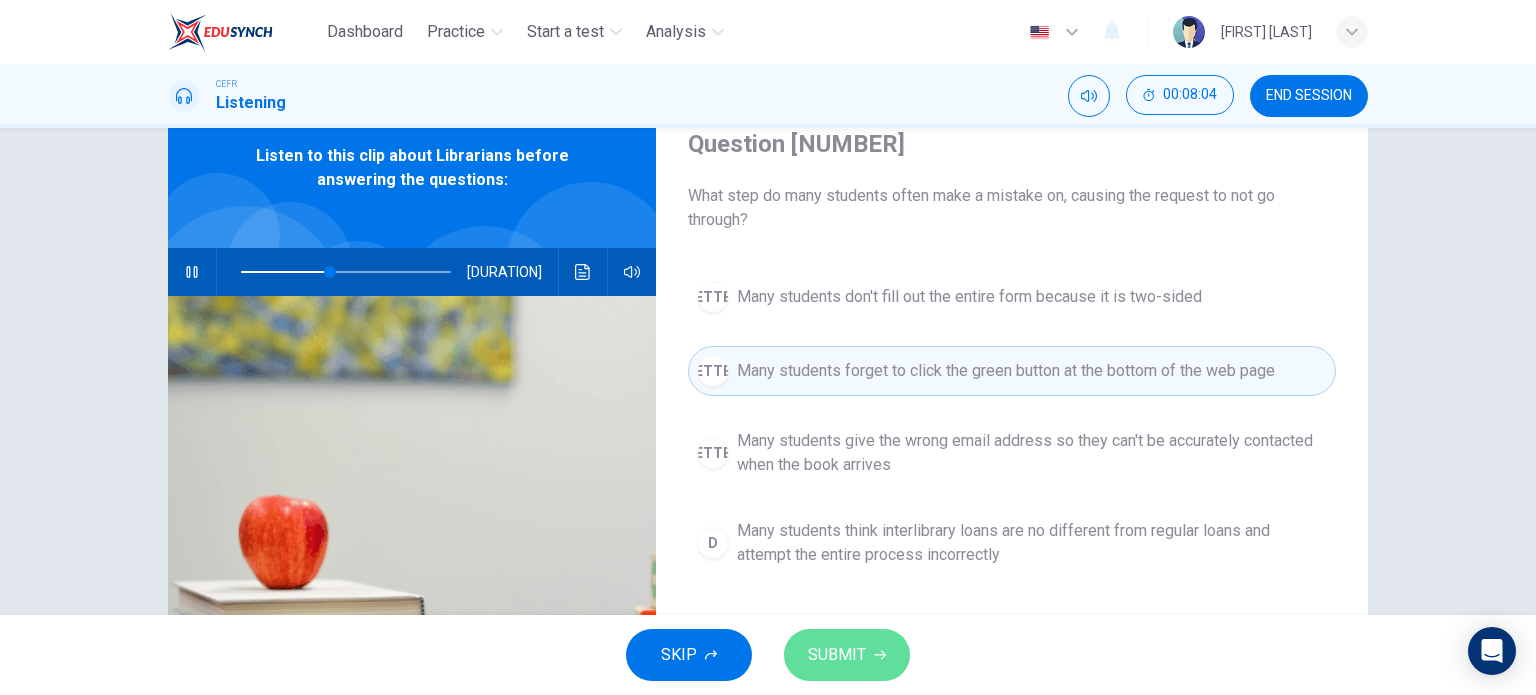 click on "SUBMIT" at bounding box center [837, 655] 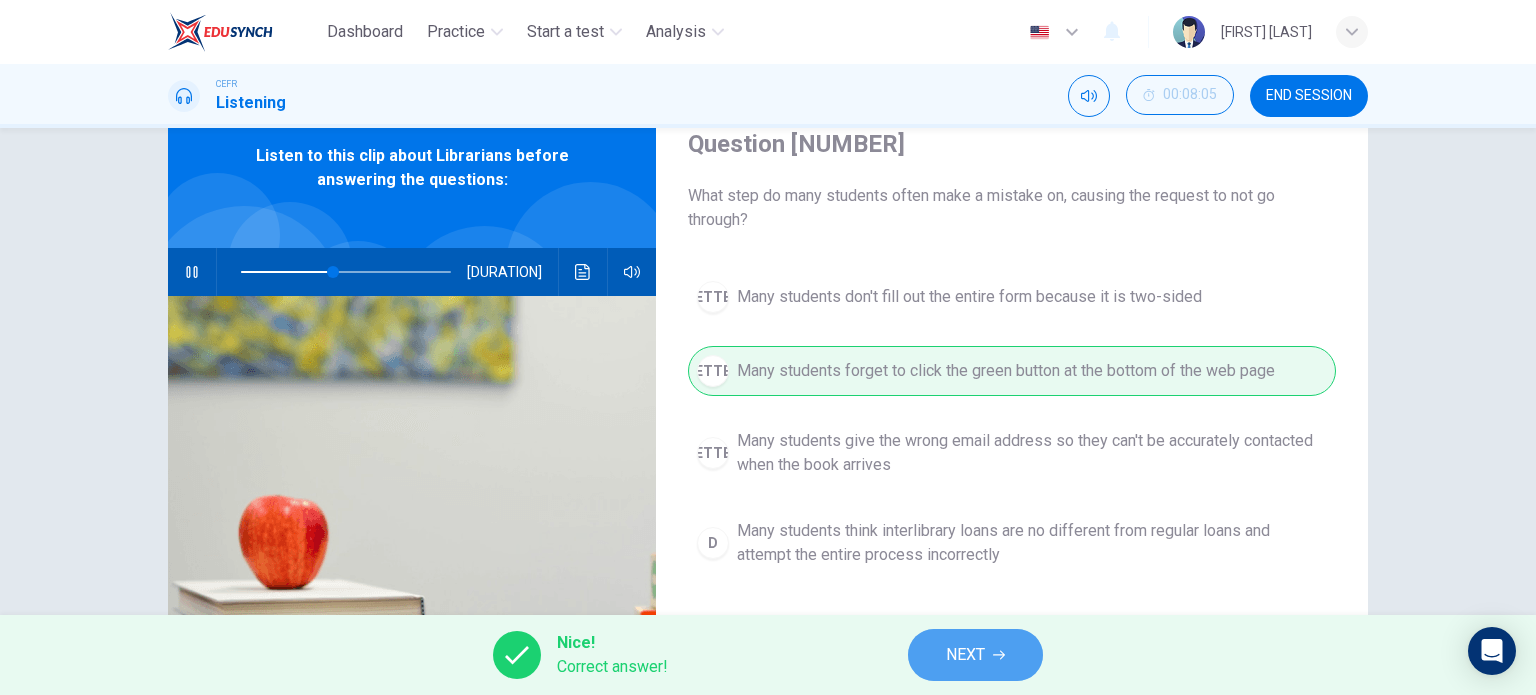 click on "NEXT" at bounding box center (965, 655) 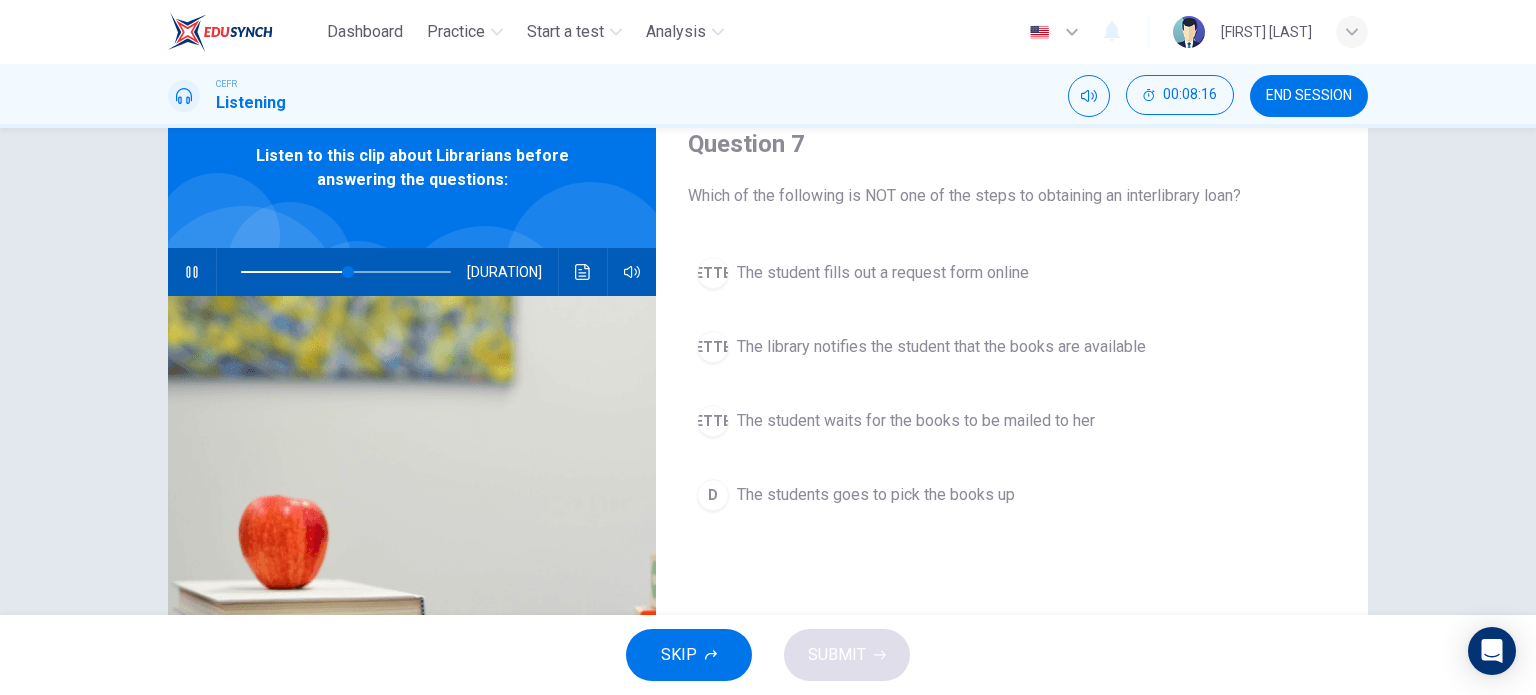 click on "The student waits for the books to be mailed to her" at bounding box center [883, 273] 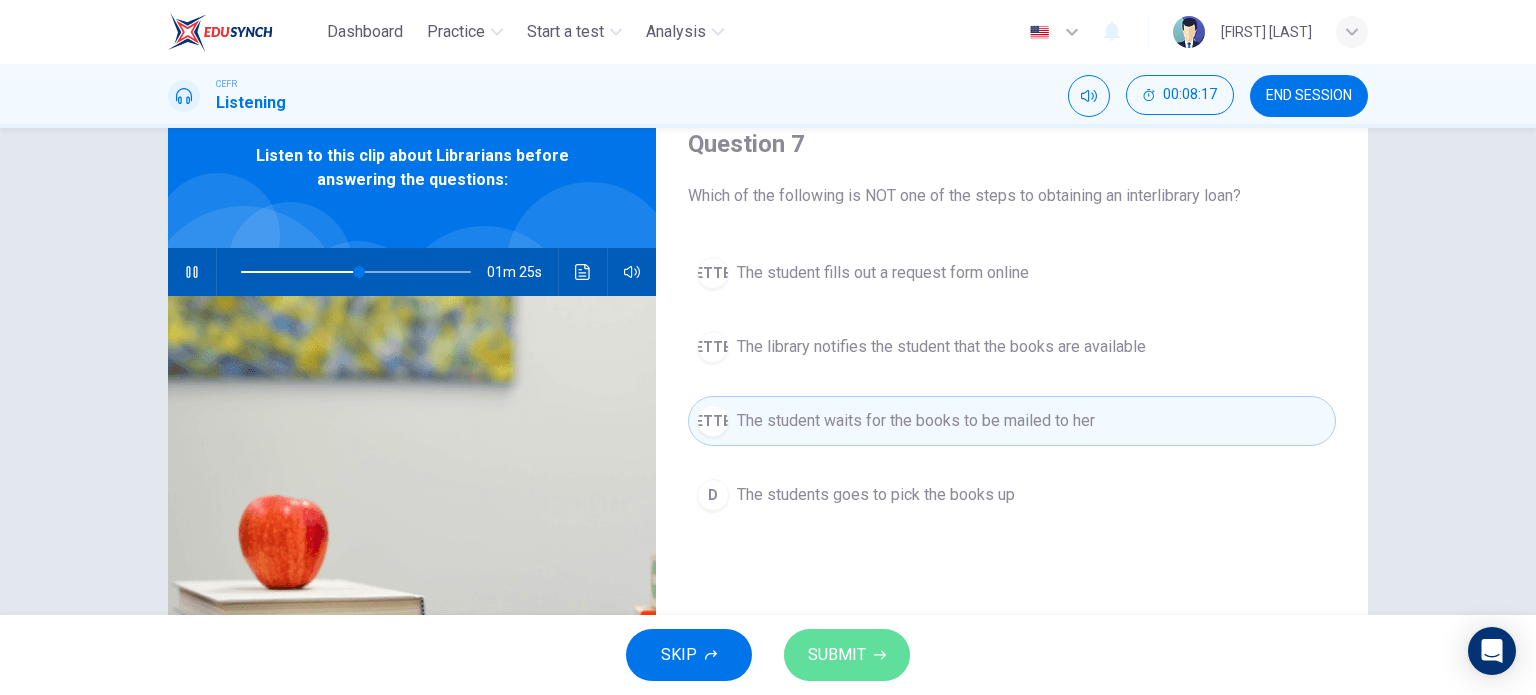 click on "SUBMIT" at bounding box center [847, 655] 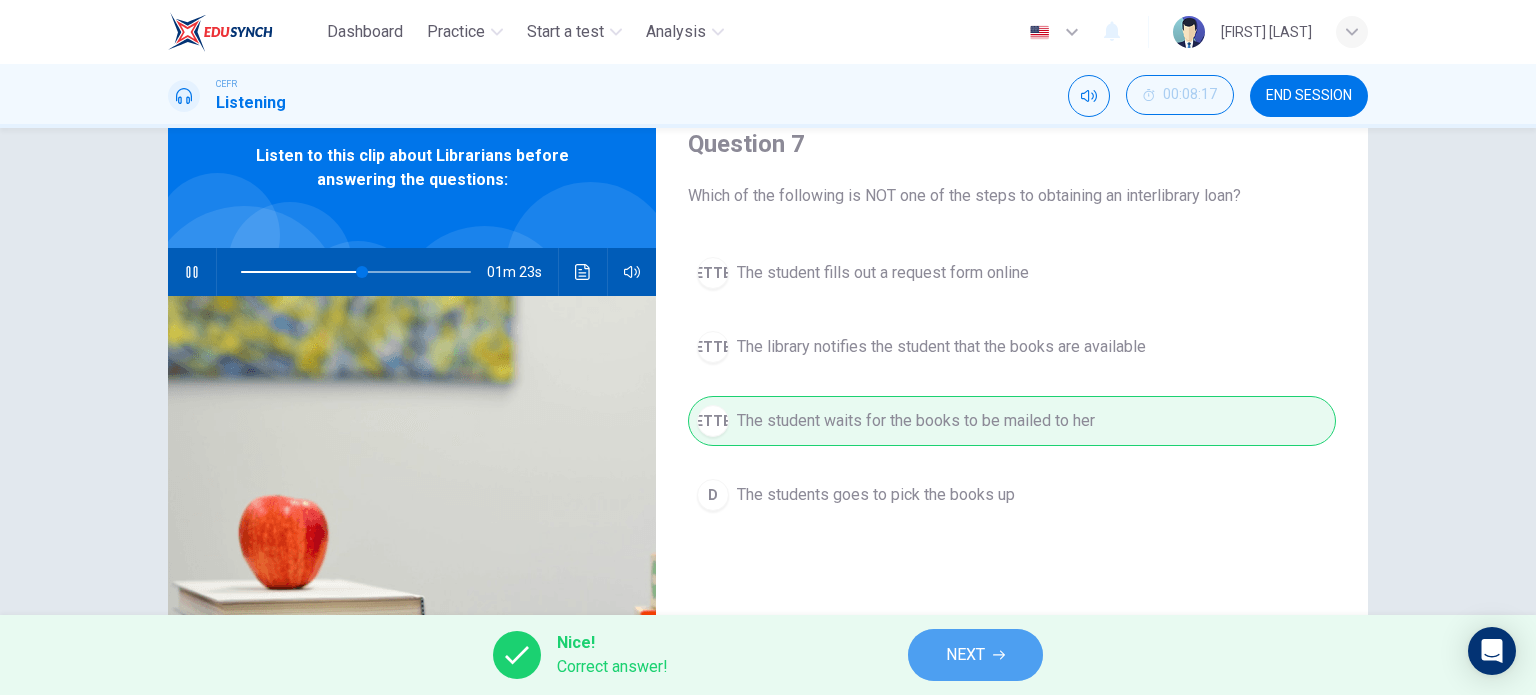 click on "NEXT" at bounding box center [965, 655] 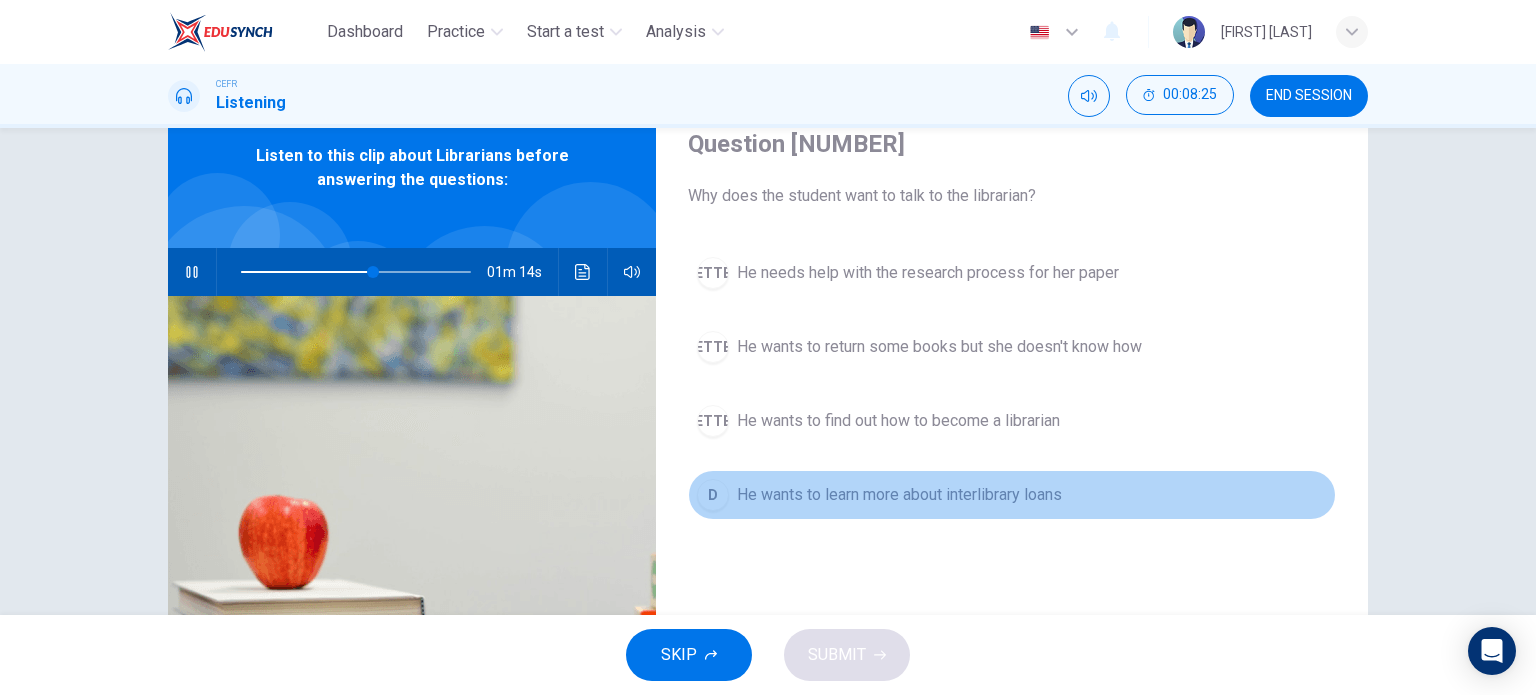 click on "He wants to learn more about interlibrary loans" at bounding box center [928, 273] 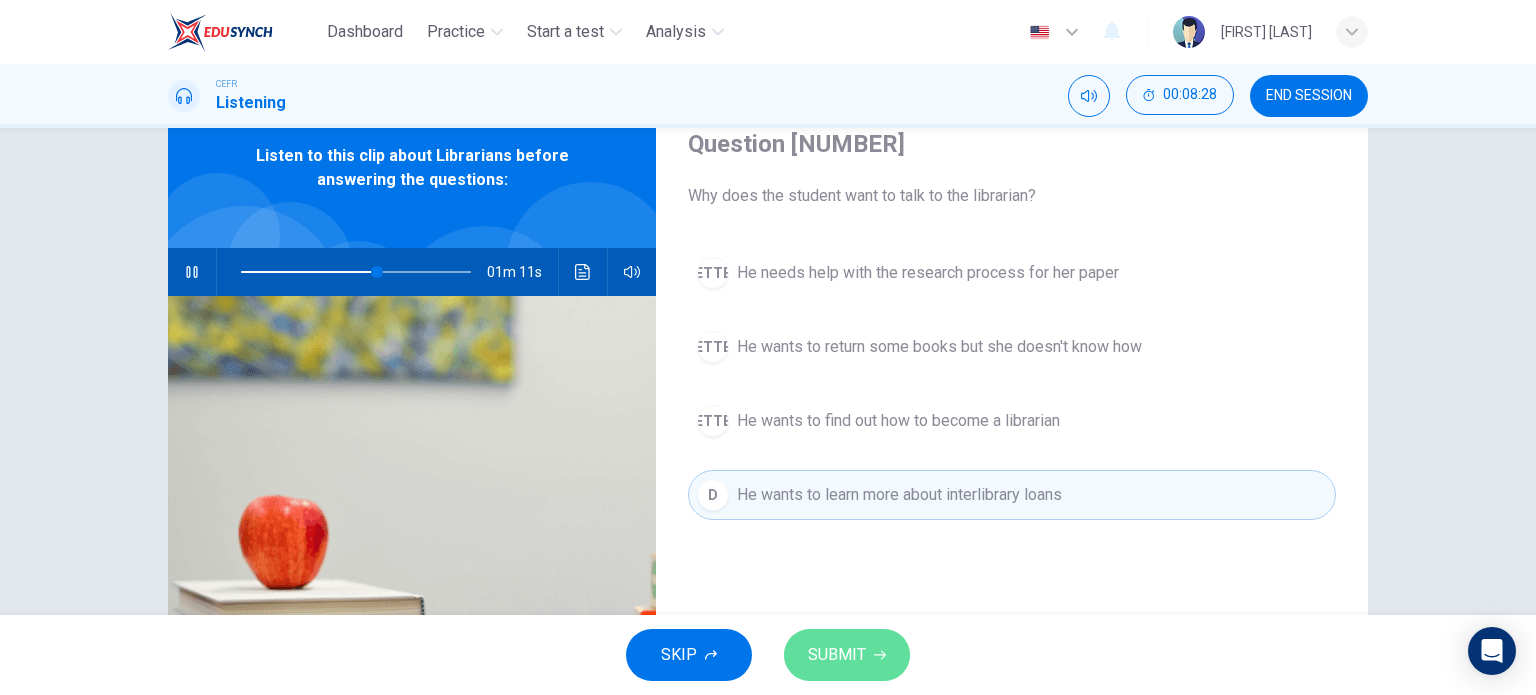 click on "SUBMIT" at bounding box center [847, 655] 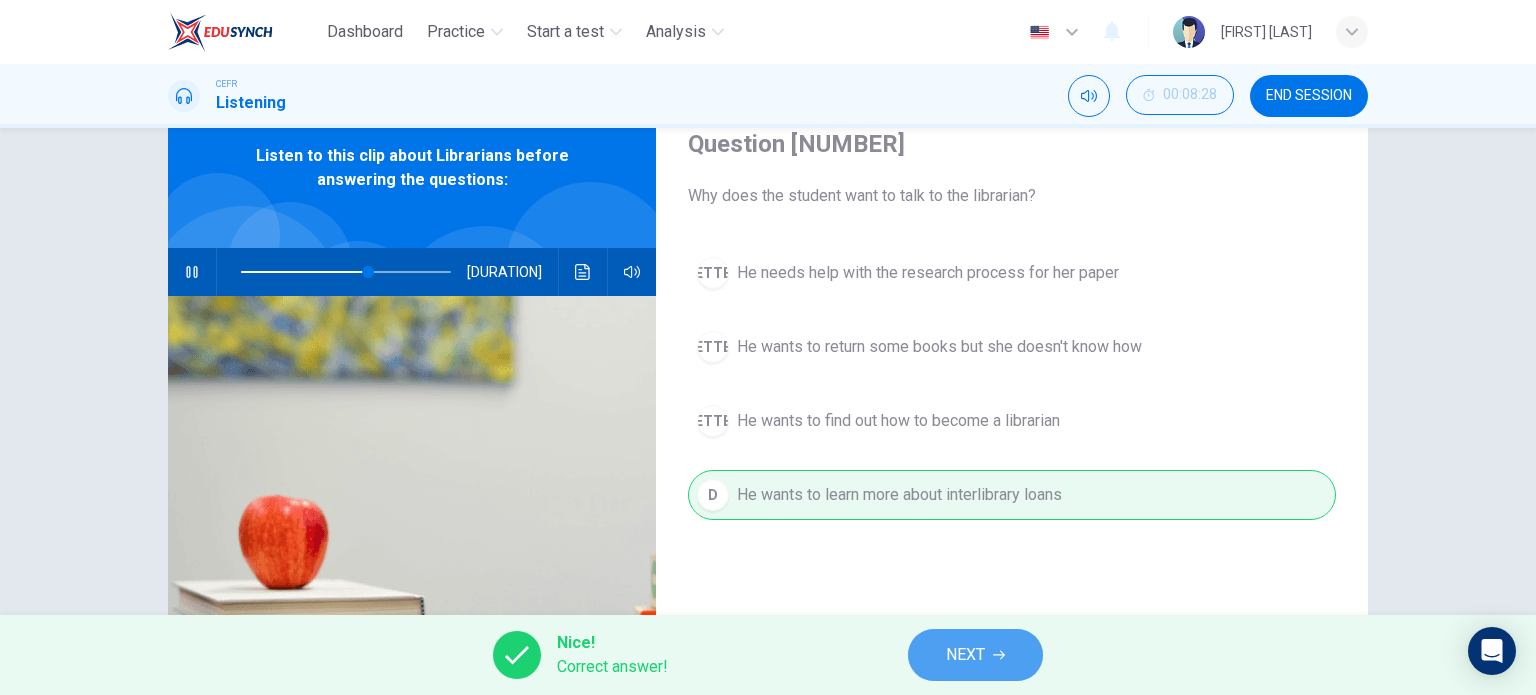 click on "NEXT" at bounding box center [965, 655] 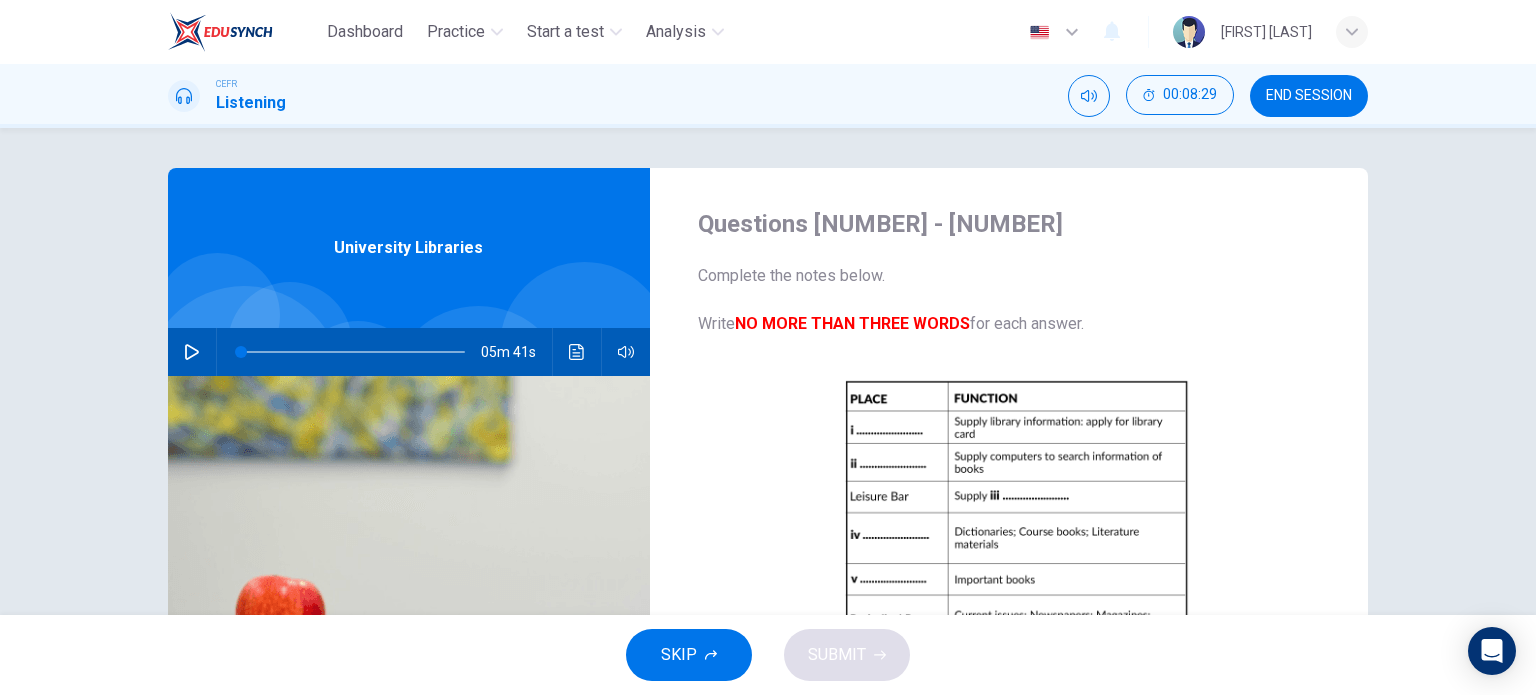 click on "END SESSION" at bounding box center (1309, 96) 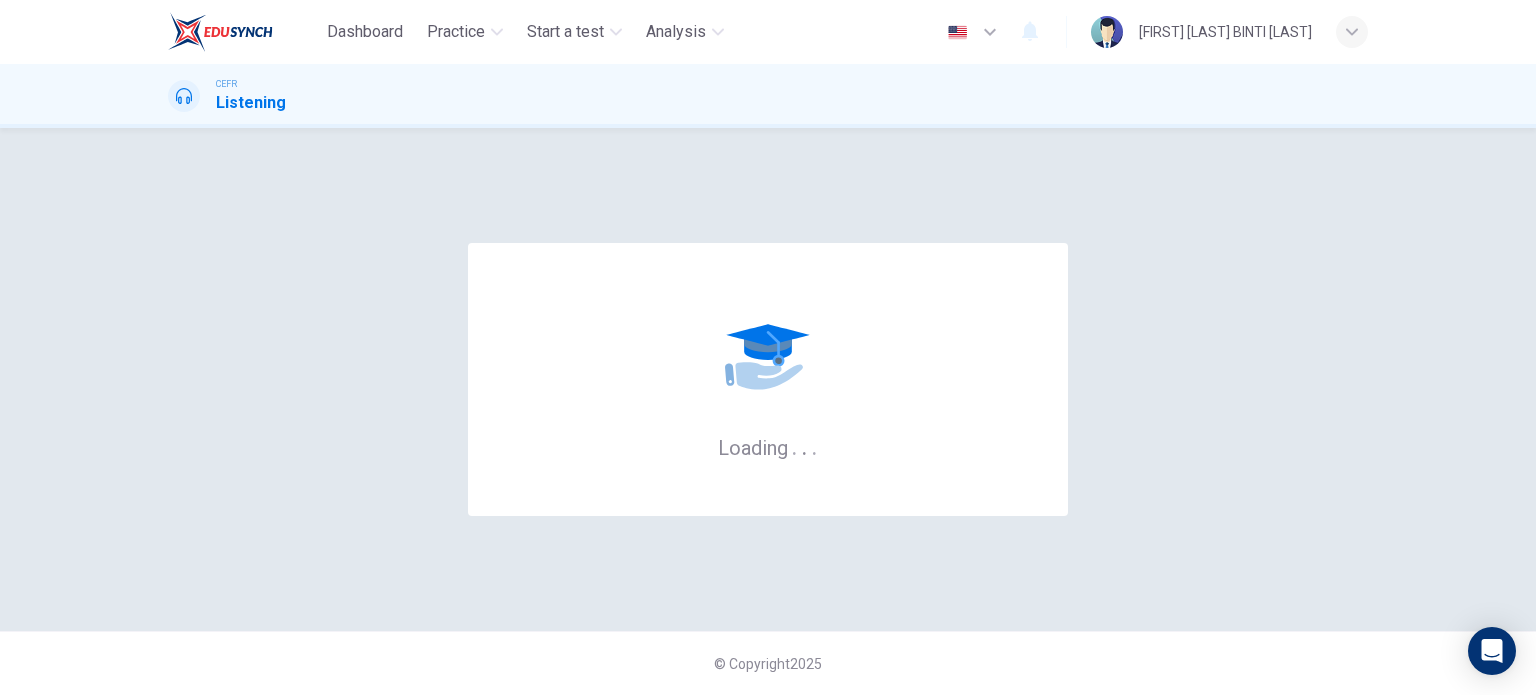 scroll, scrollTop: 0, scrollLeft: 0, axis: both 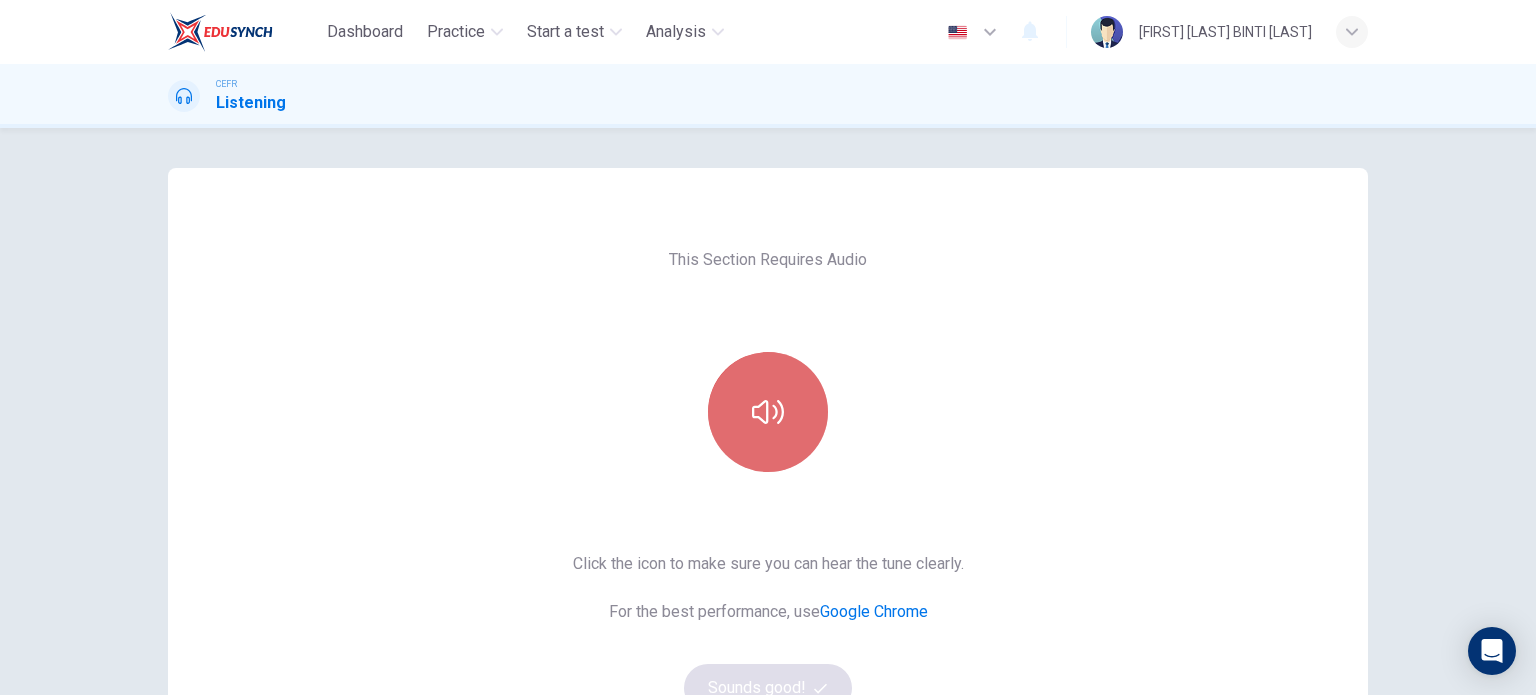 click at bounding box center (768, 412) 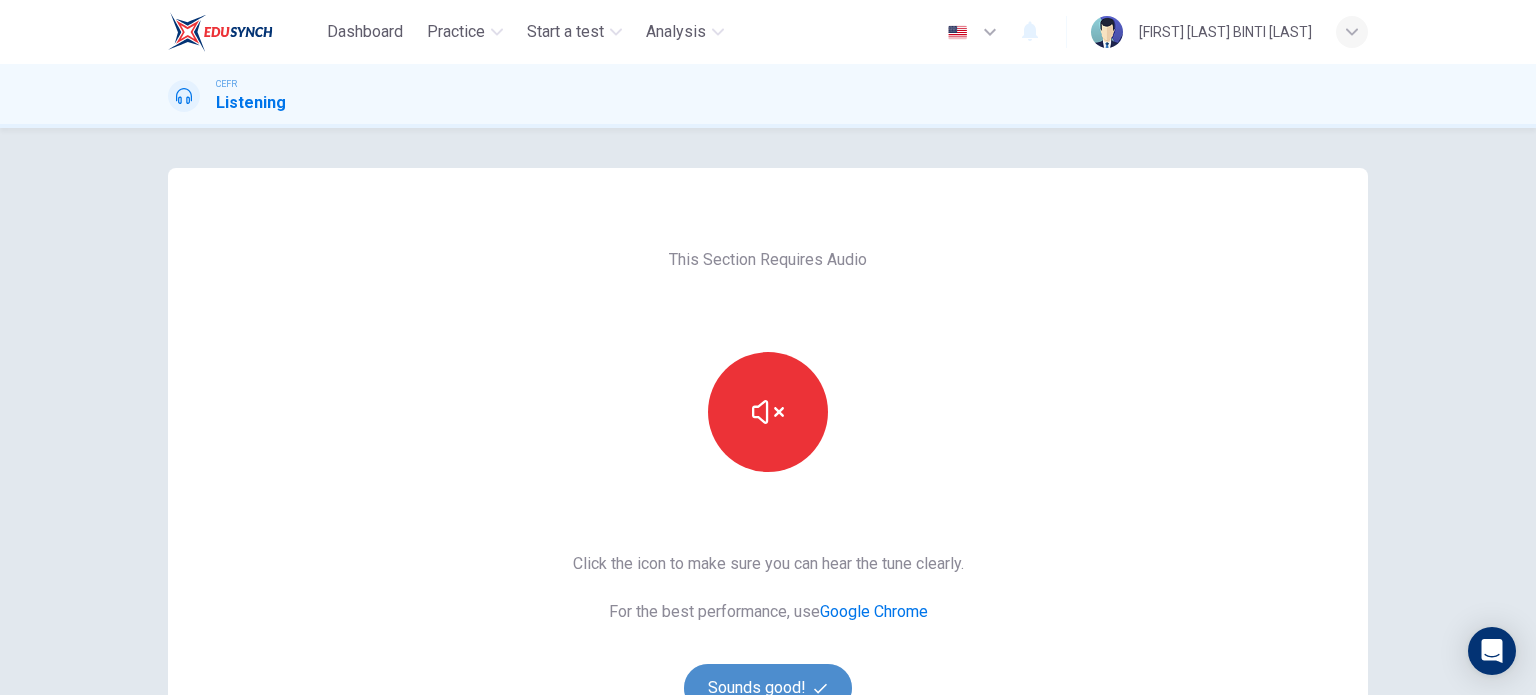 click on "Sounds good!" at bounding box center [768, 688] 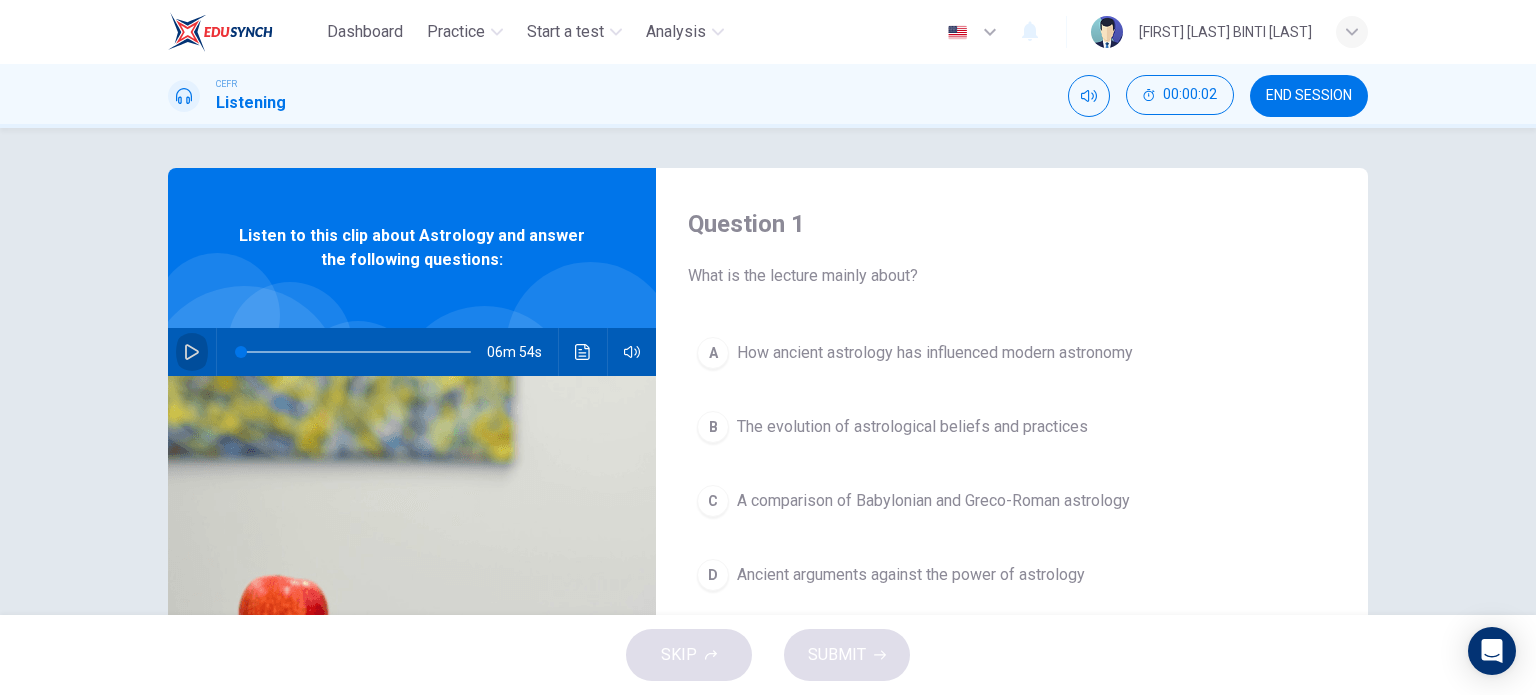 click at bounding box center (192, 352) 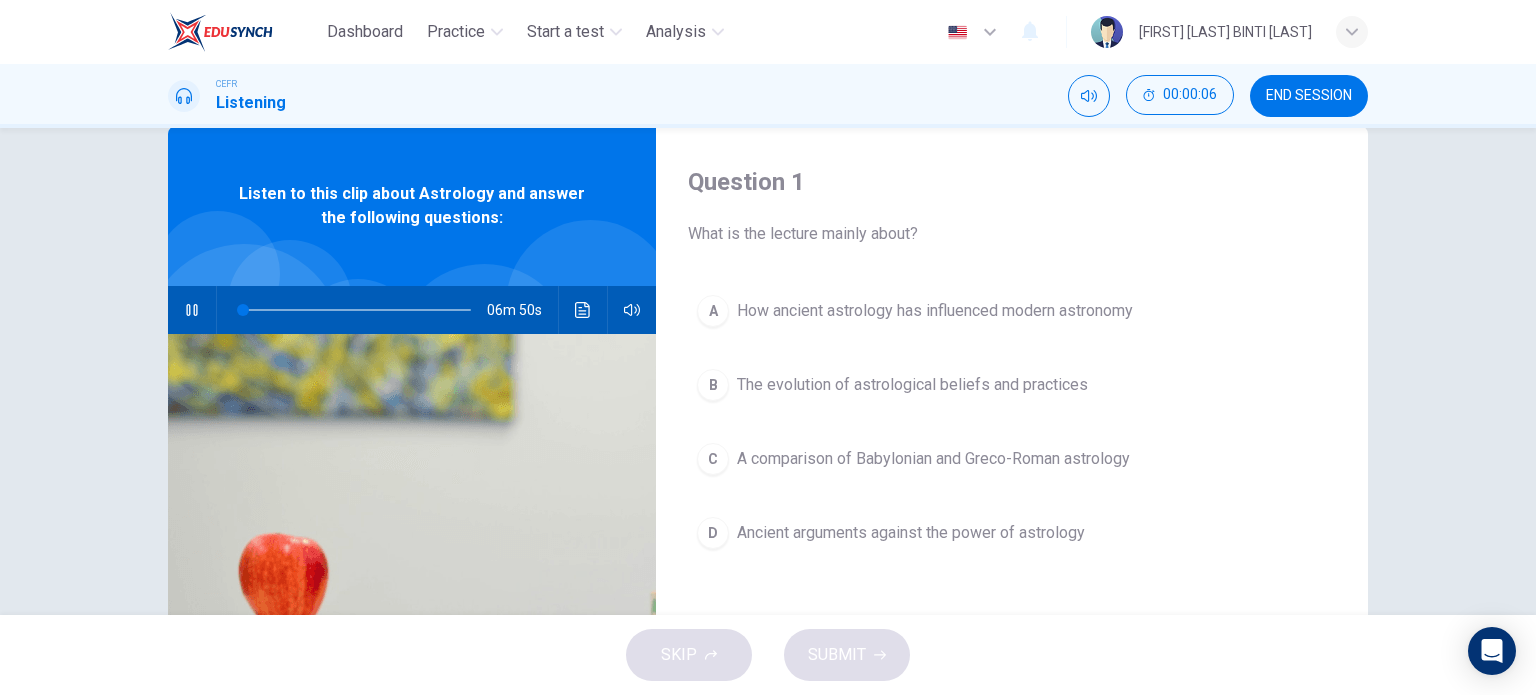scroll, scrollTop: 68, scrollLeft: 0, axis: vertical 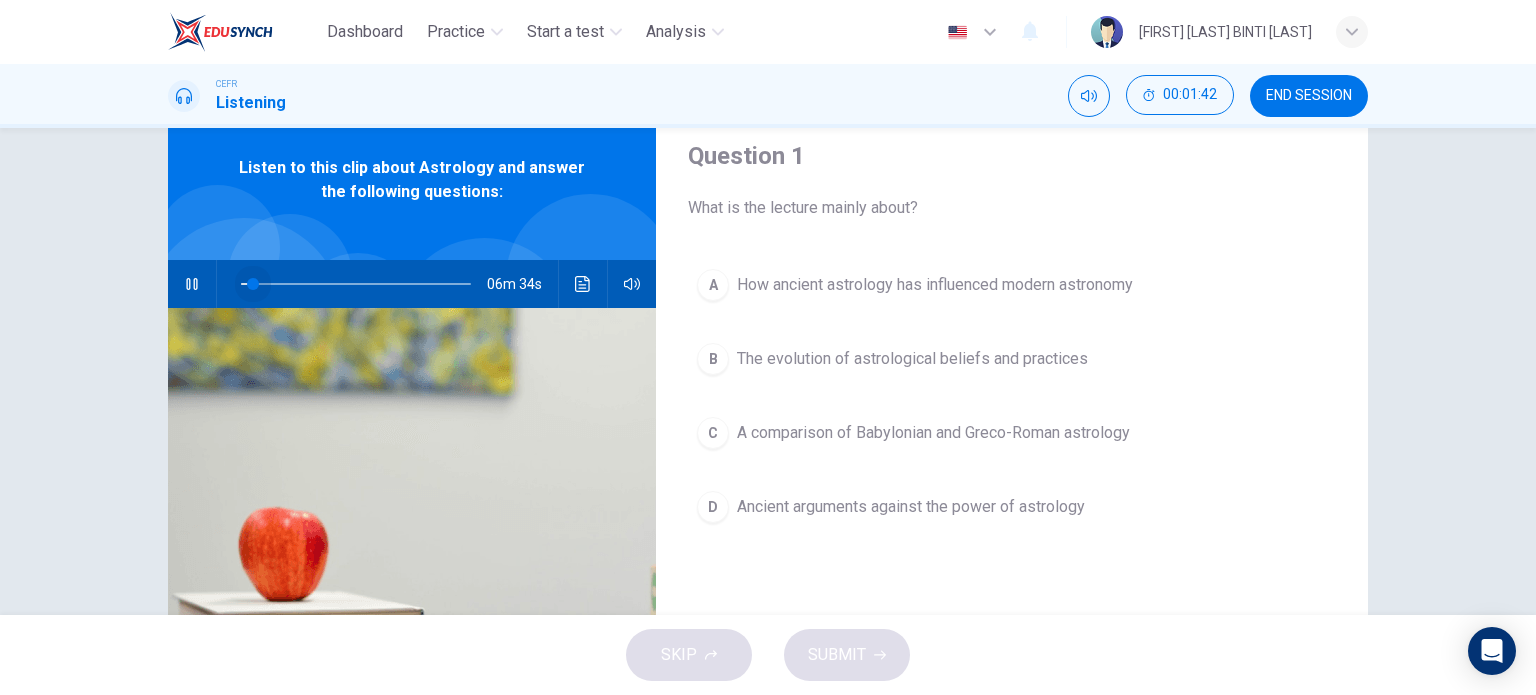 click at bounding box center (356, 284) 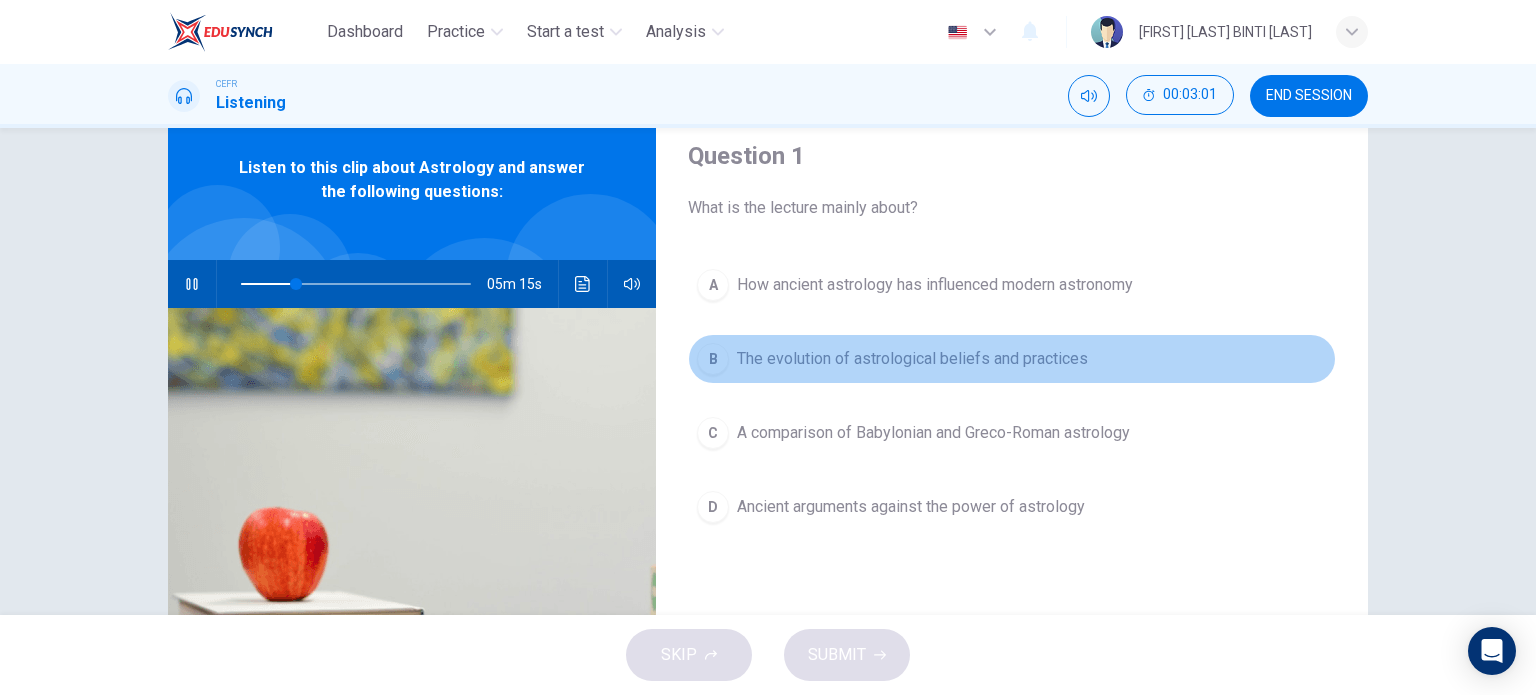 click on "The evolution of astrological beliefs and practices" at bounding box center (935, 285) 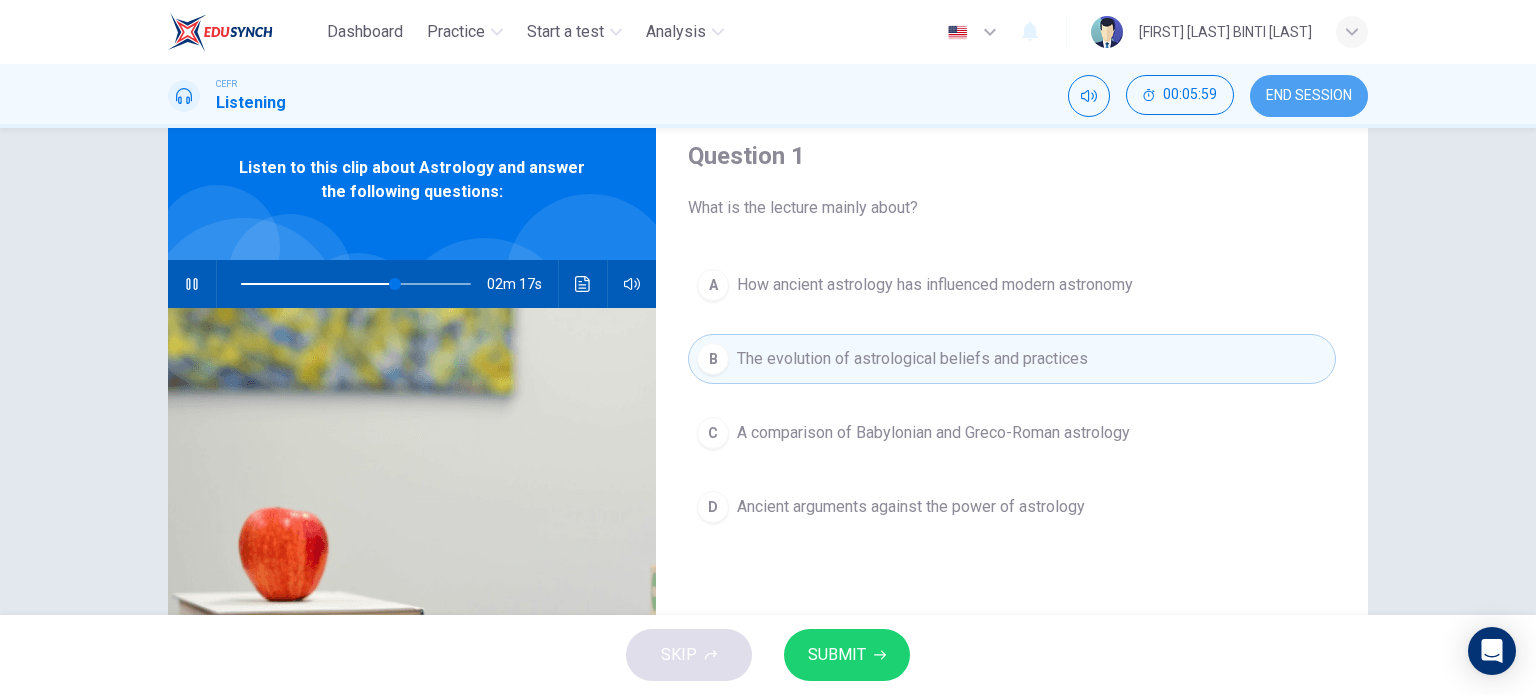 click on "END SESSION" at bounding box center (1309, 96) 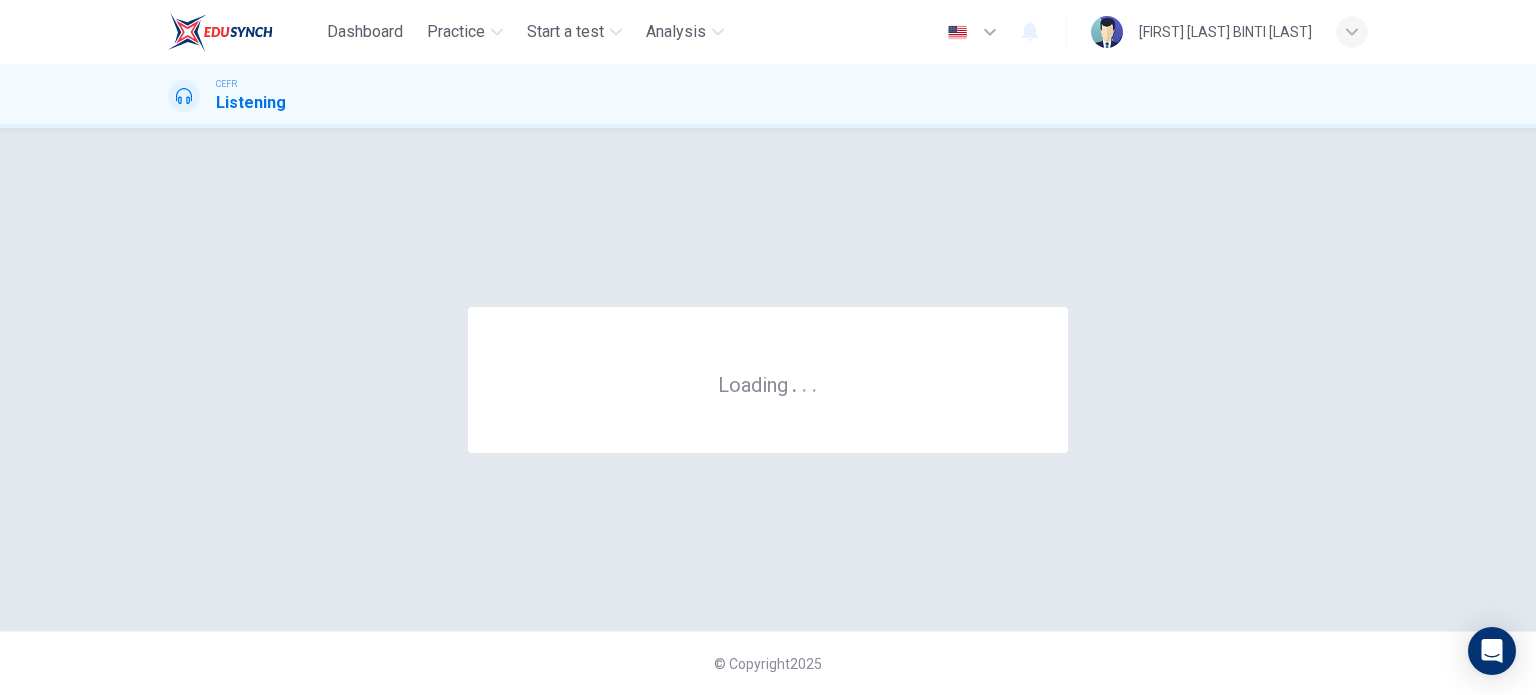 scroll, scrollTop: 0, scrollLeft: 0, axis: both 